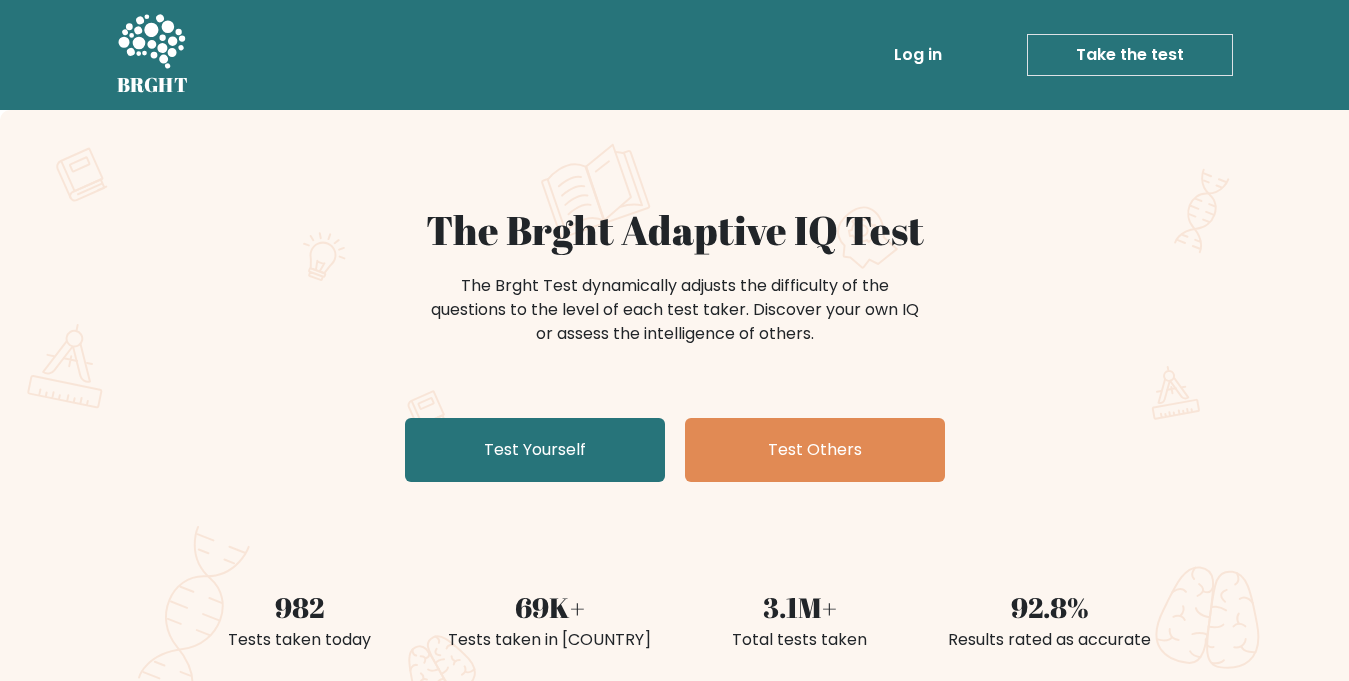 scroll, scrollTop: 0, scrollLeft: 0, axis: both 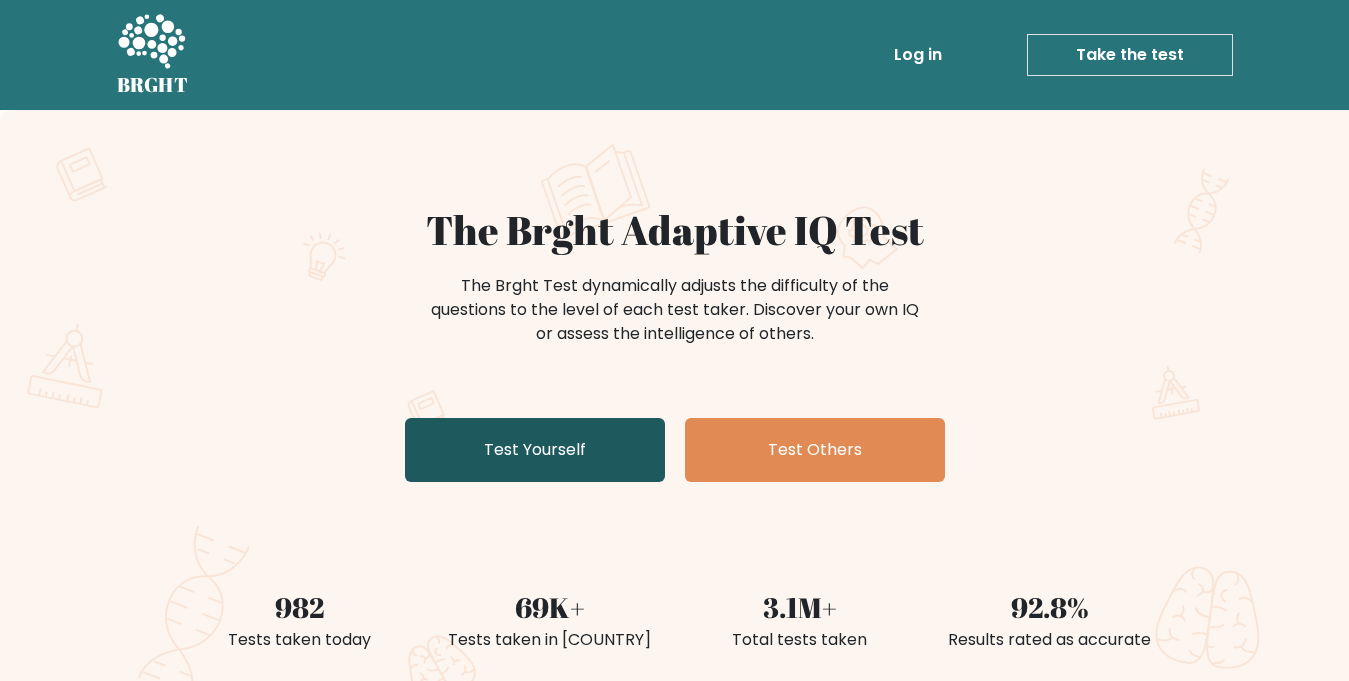 click on "Test Yourself" at bounding box center [535, 450] 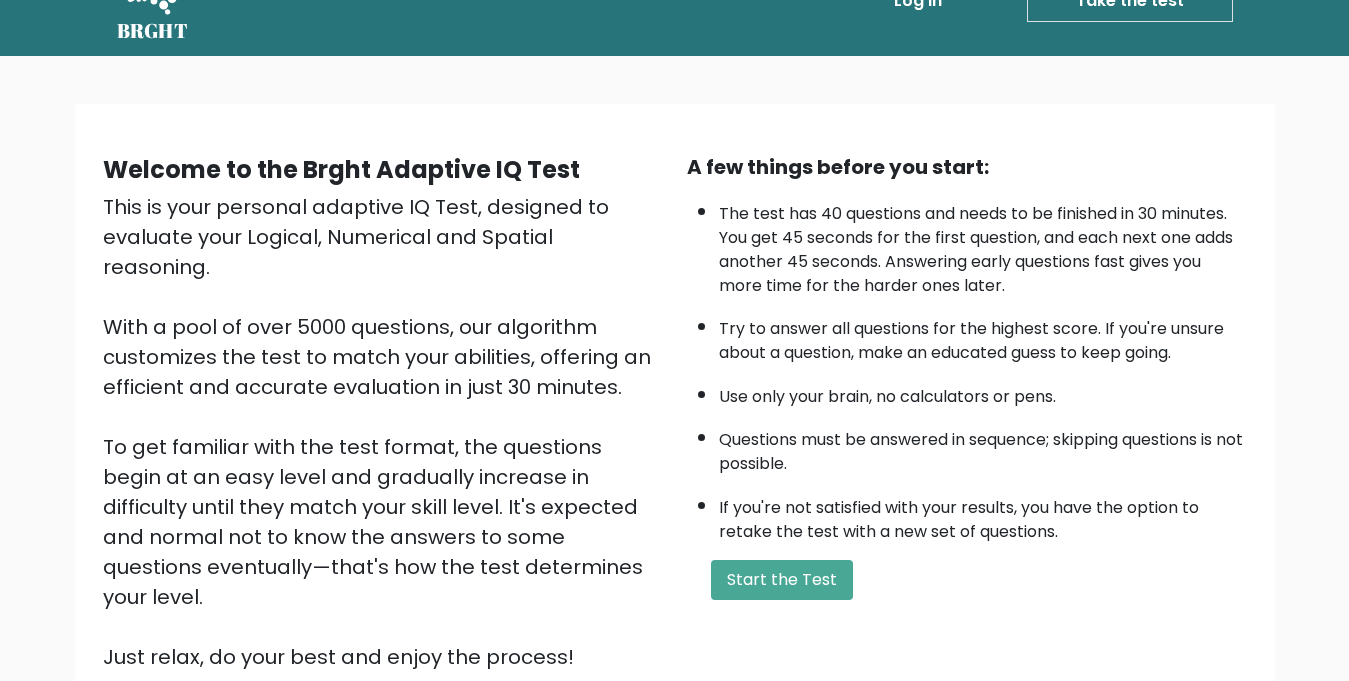 scroll, scrollTop: 100, scrollLeft: 0, axis: vertical 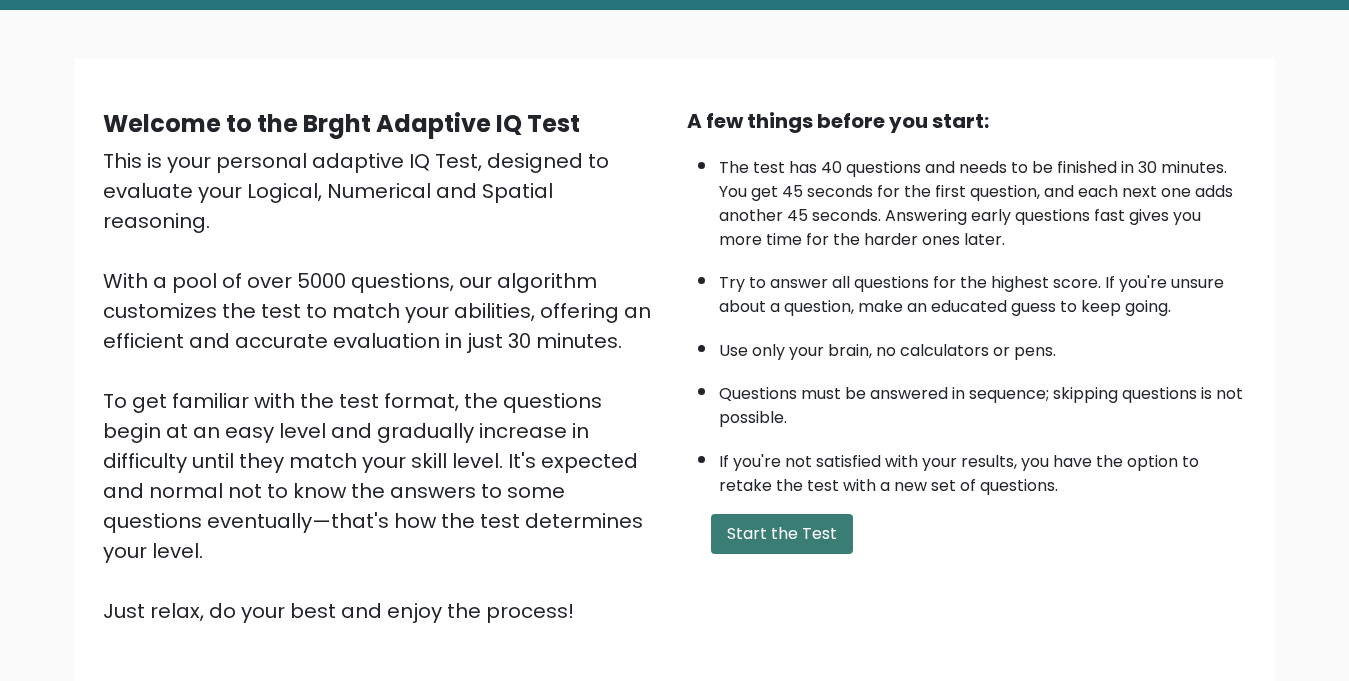 click on "Start the Test" at bounding box center [782, 534] 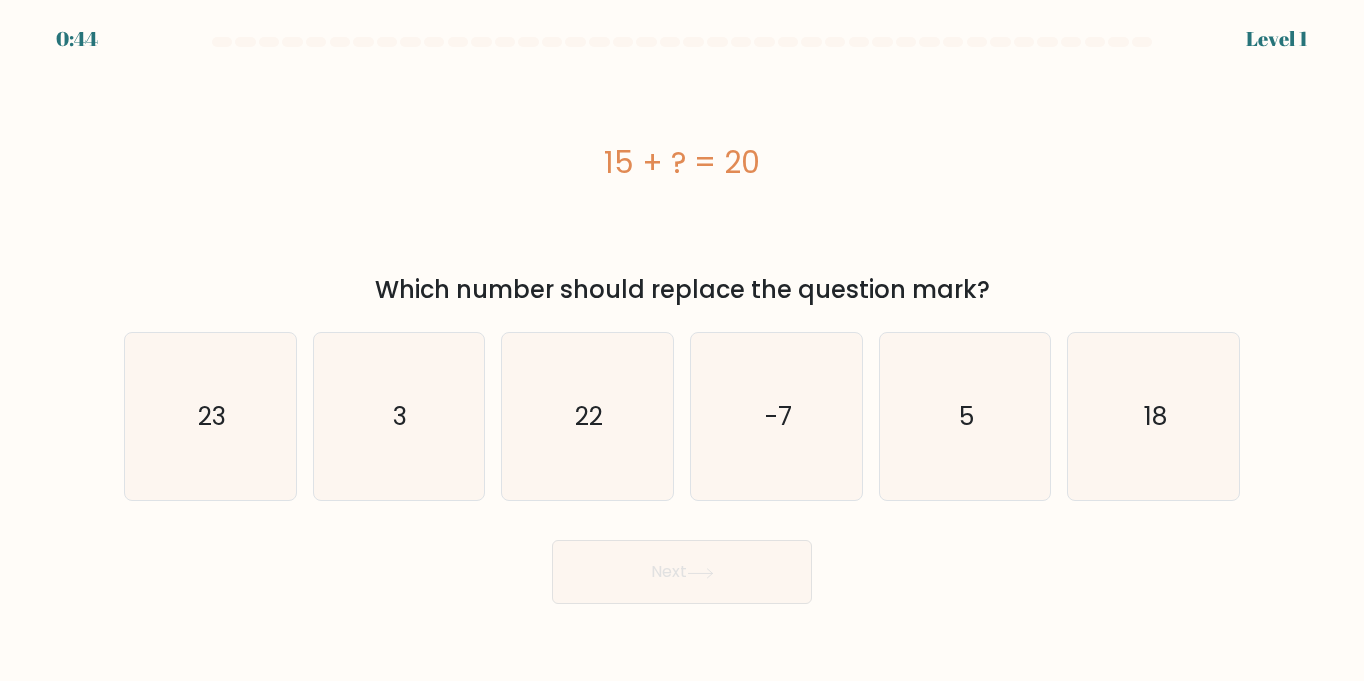scroll, scrollTop: 0, scrollLeft: 0, axis: both 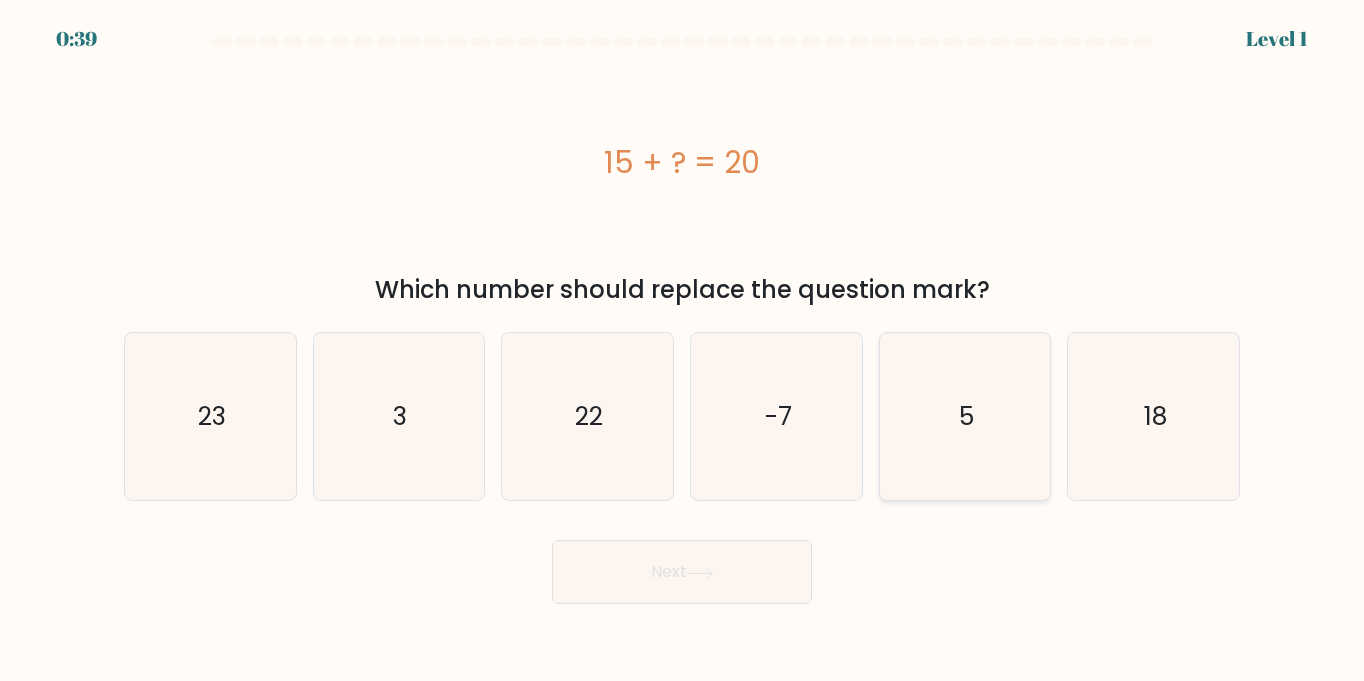 click on "5" 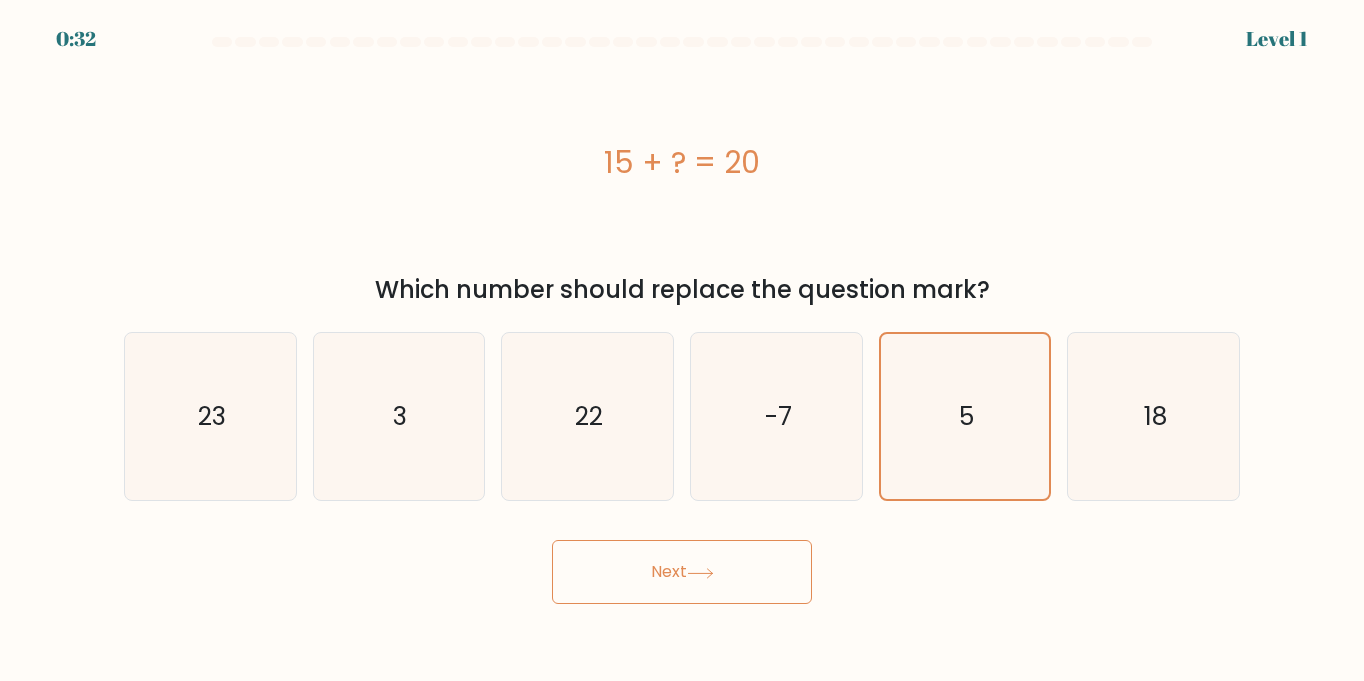 click on "Next" at bounding box center (682, 572) 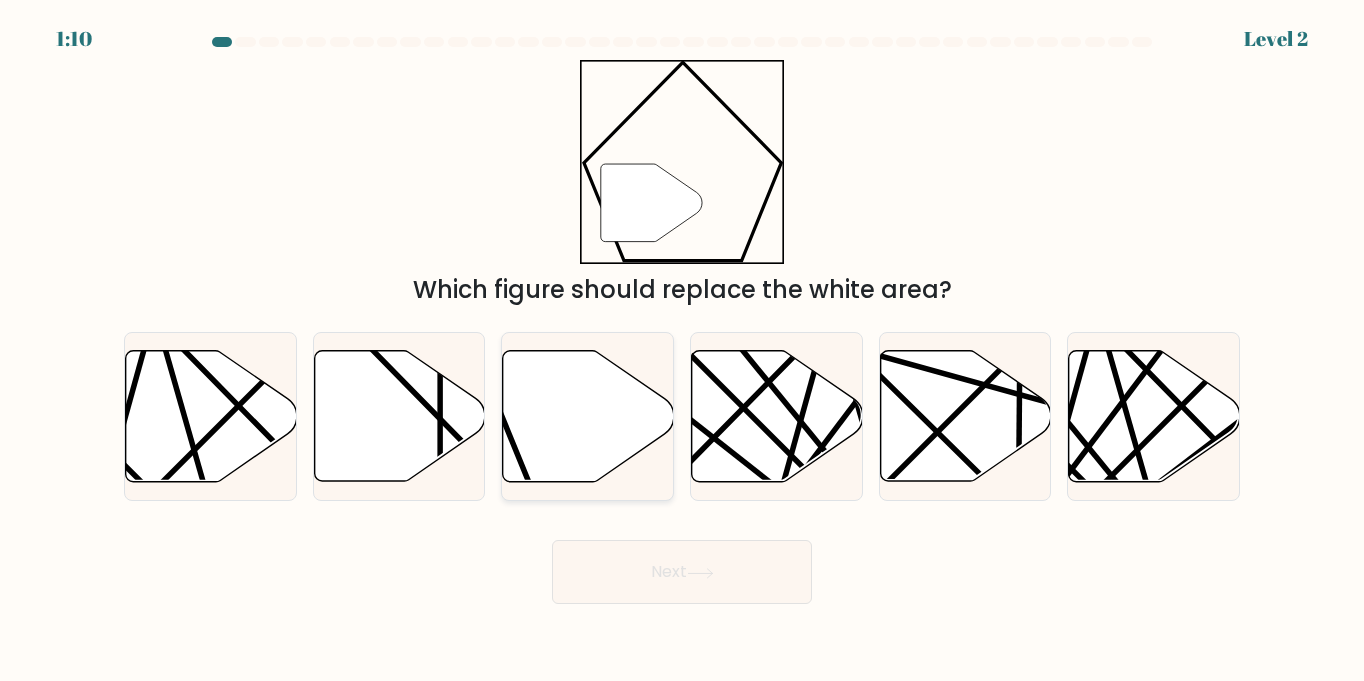 click 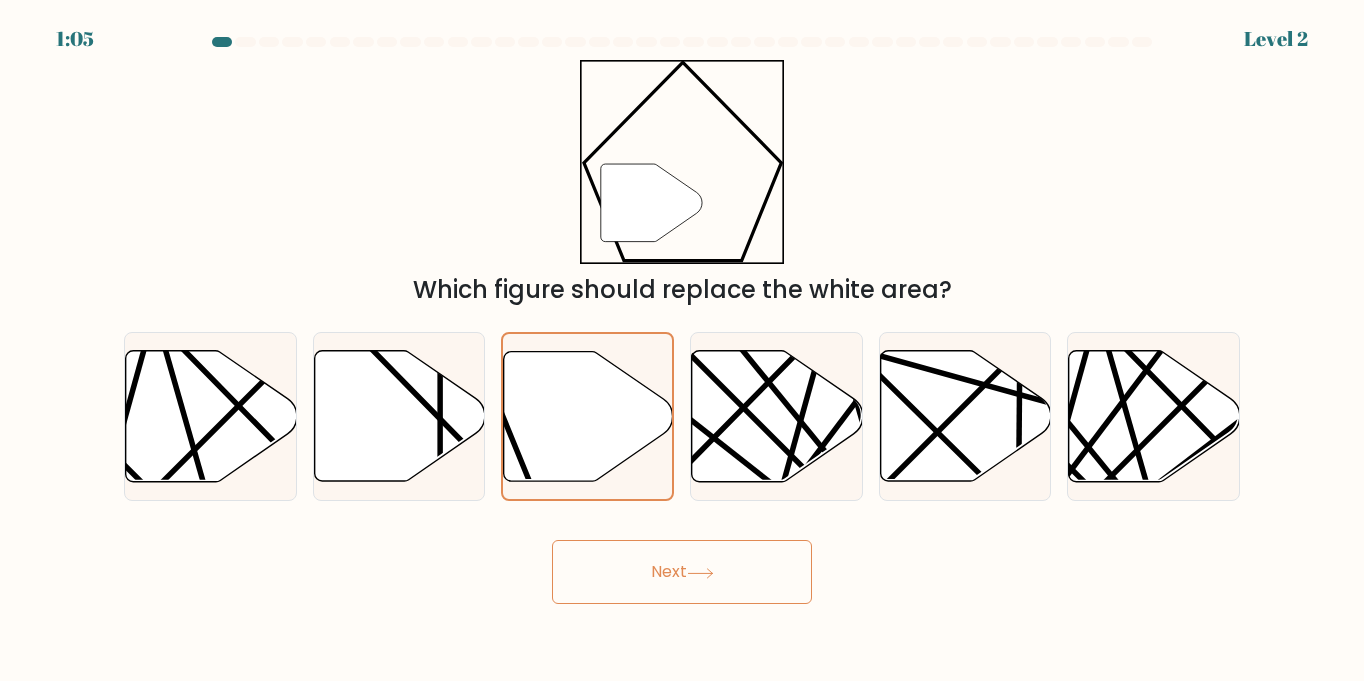 click on "Next" at bounding box center [682, 572] 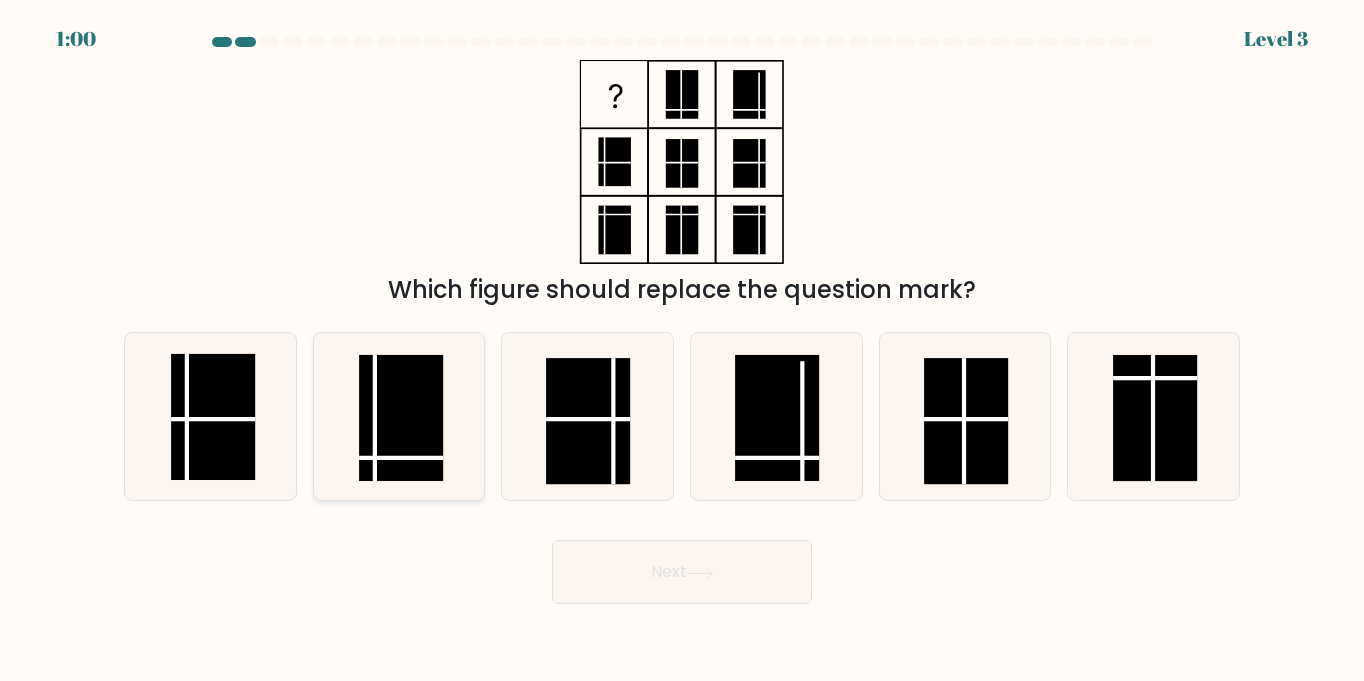 click 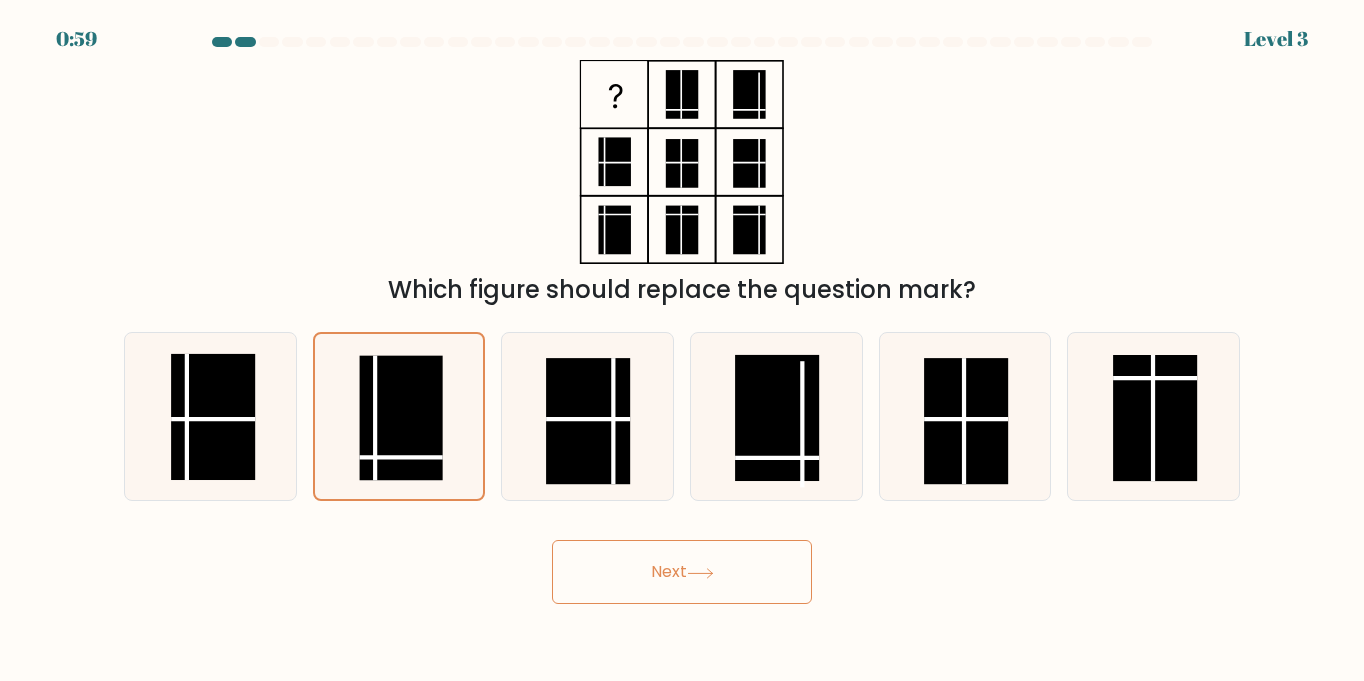 click on "Next" at bounding box center [682, 572] 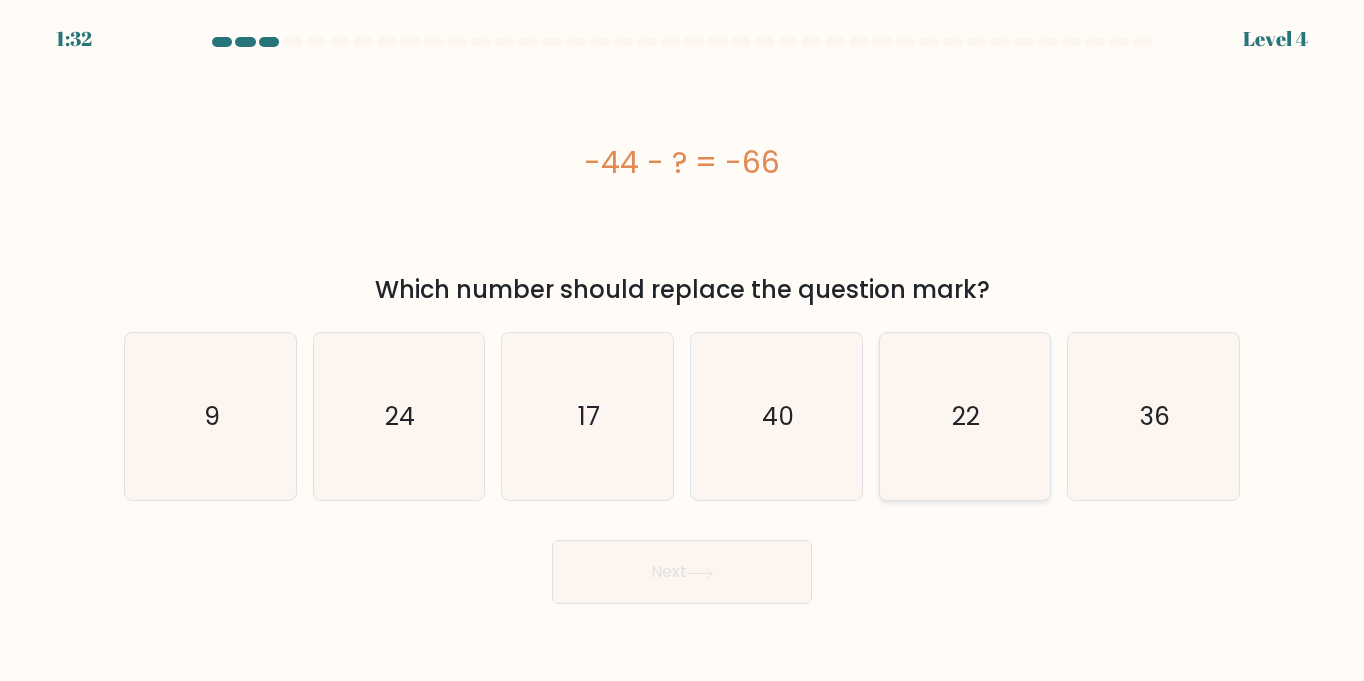 click on "22" 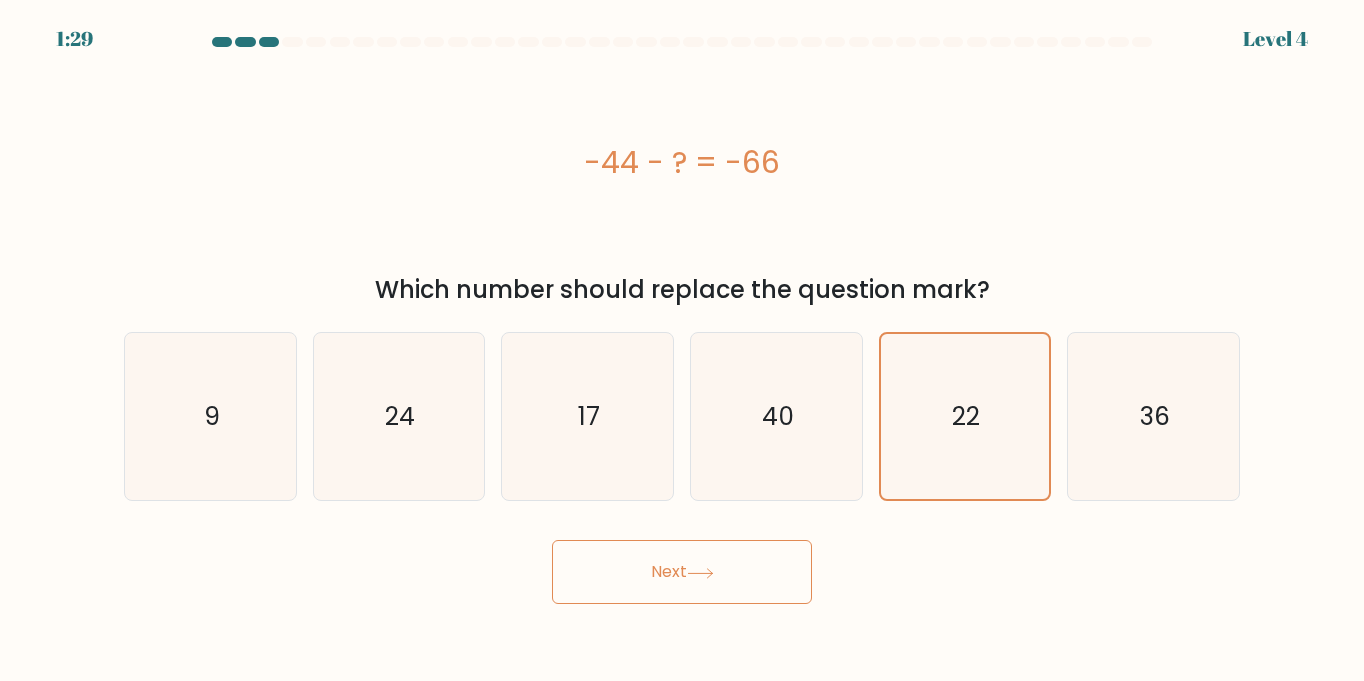 click on "Next" at bounding box center [682, 572] 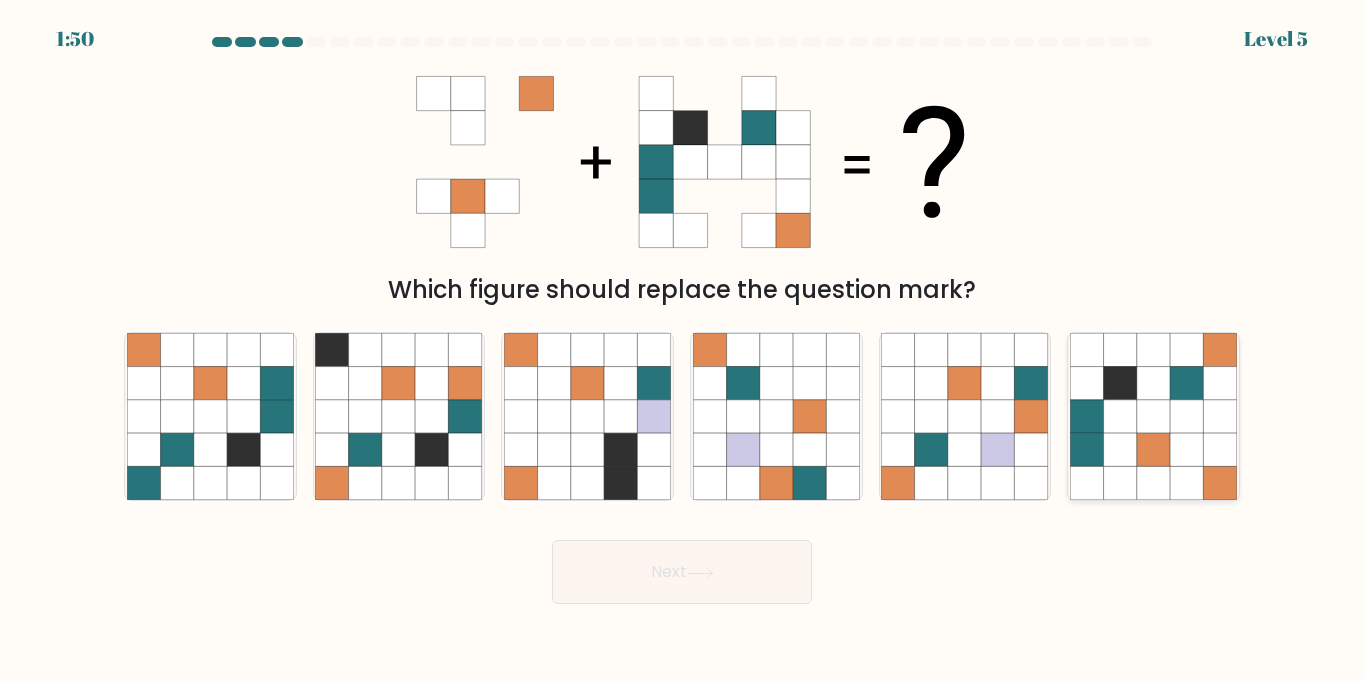 click 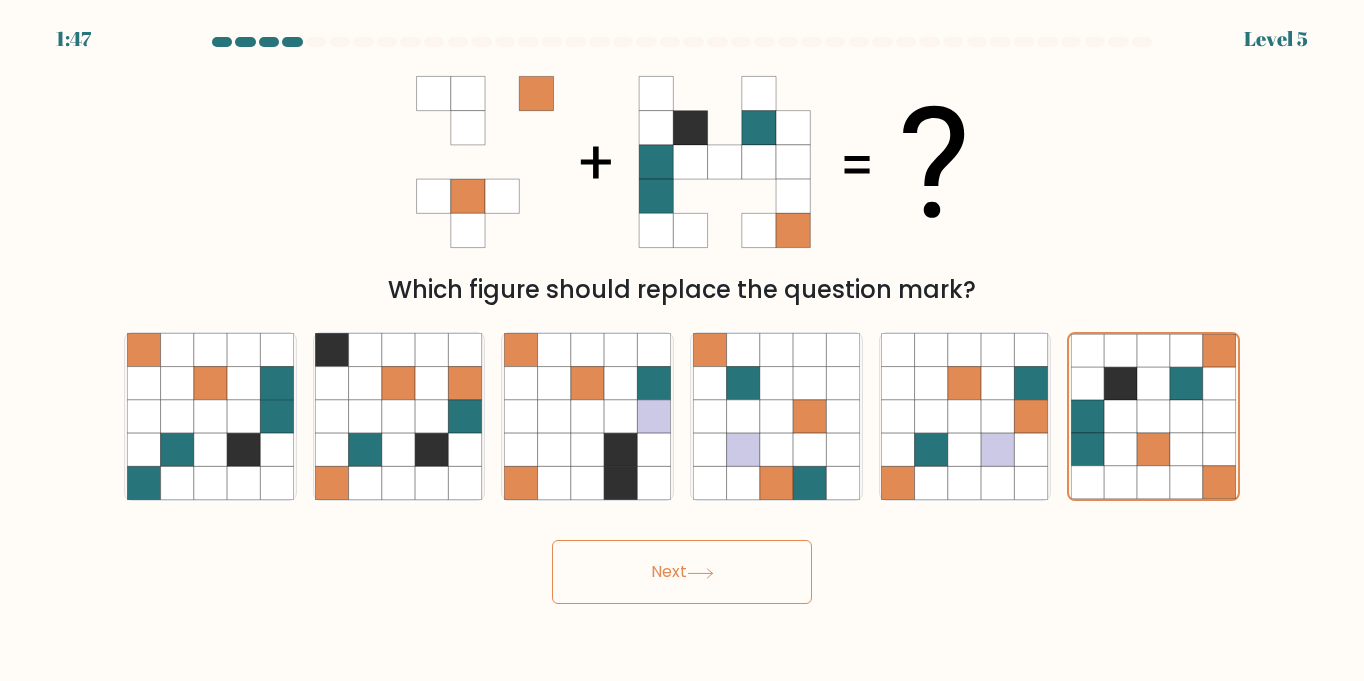 click on "Next" at bounding box center [682, 572] 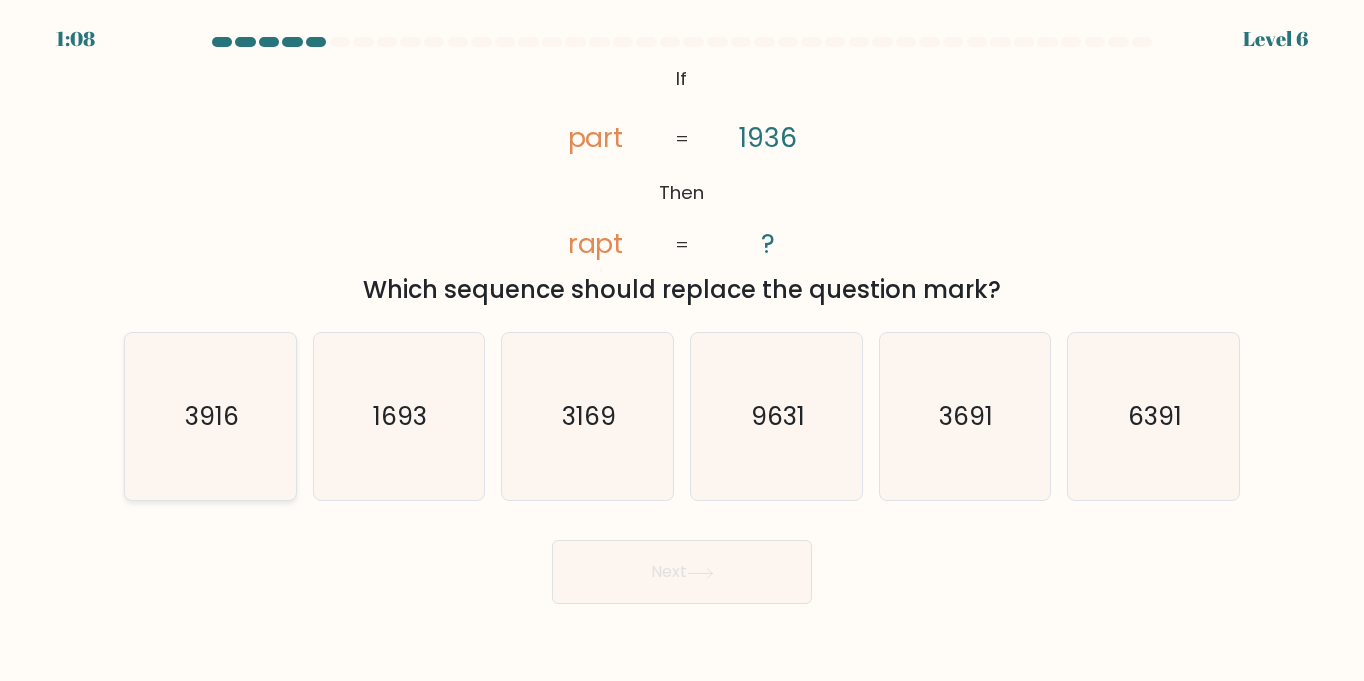 click on "3916" 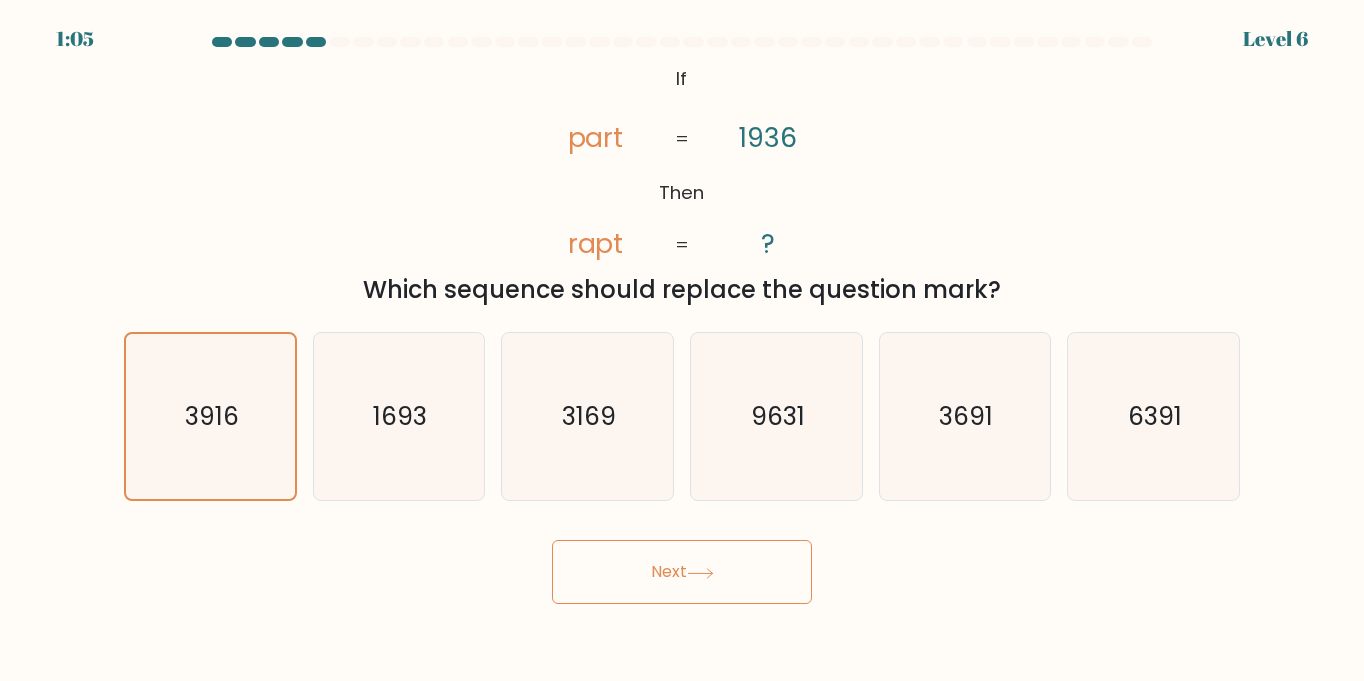 click on "Next" at bounding box center (682, 572) 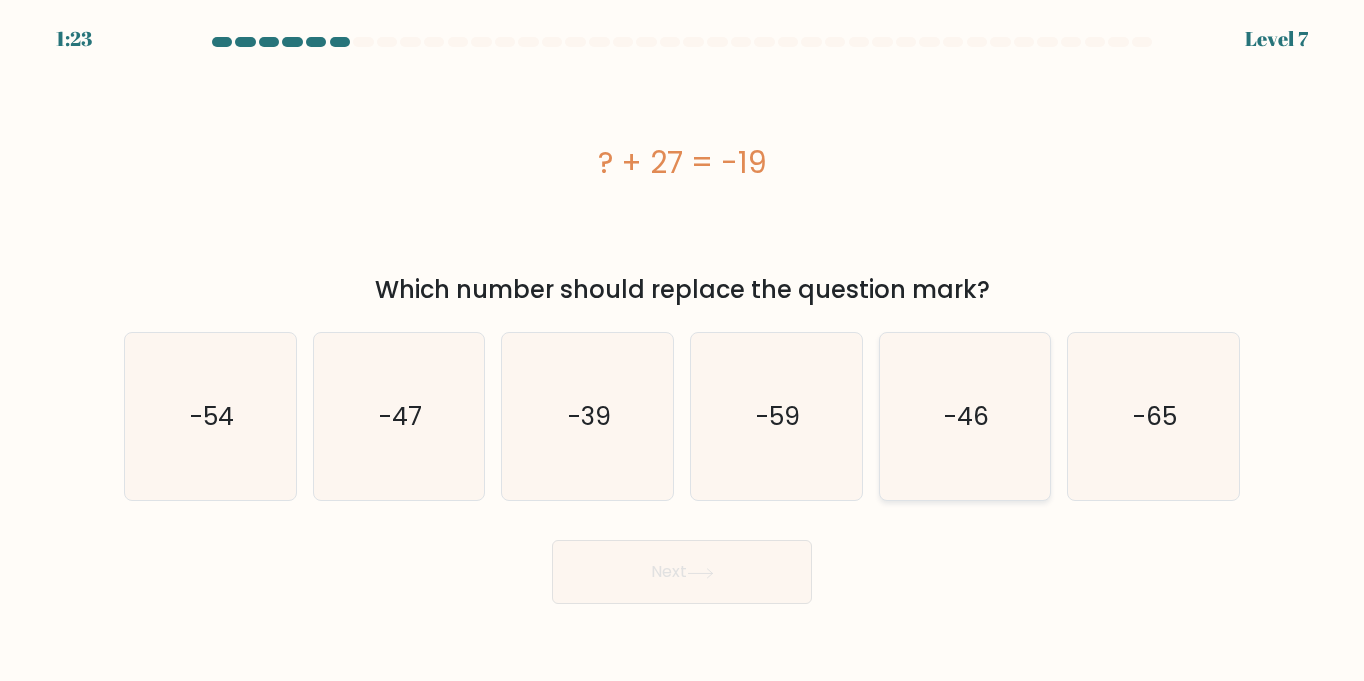 click on "-46" 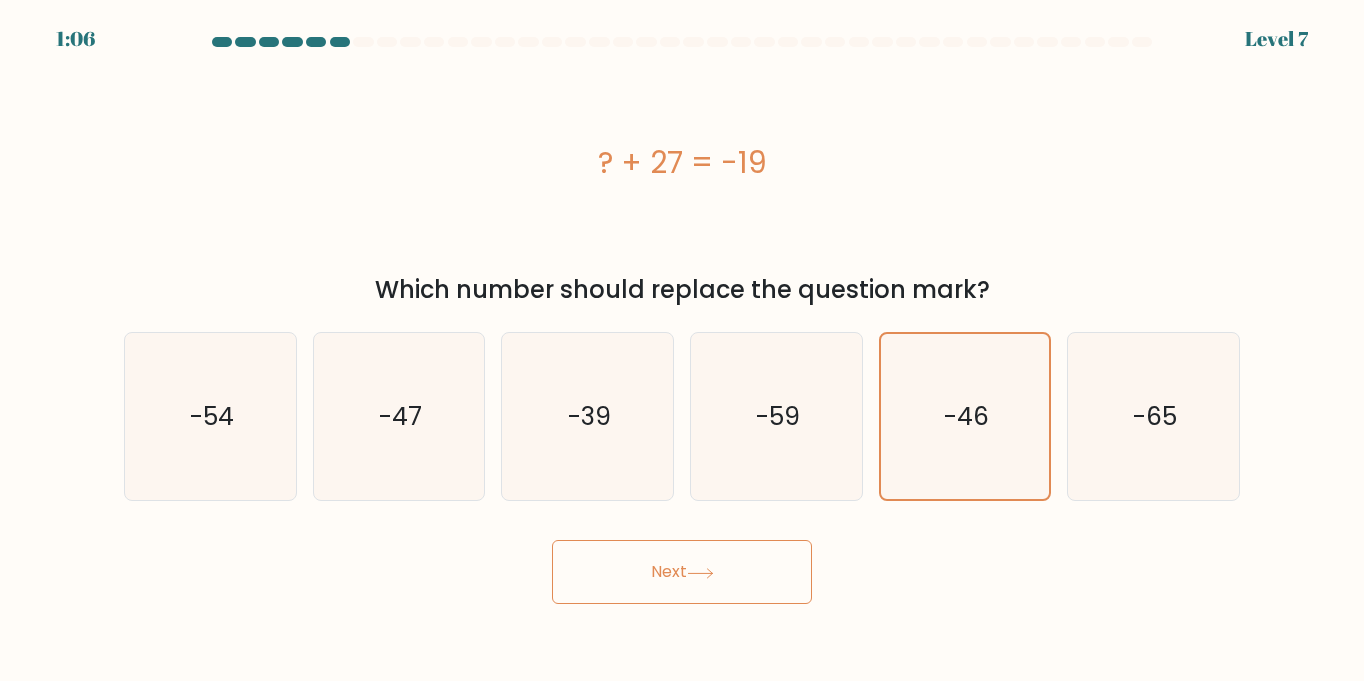 click on "Next" at bounding box center [682, 572] 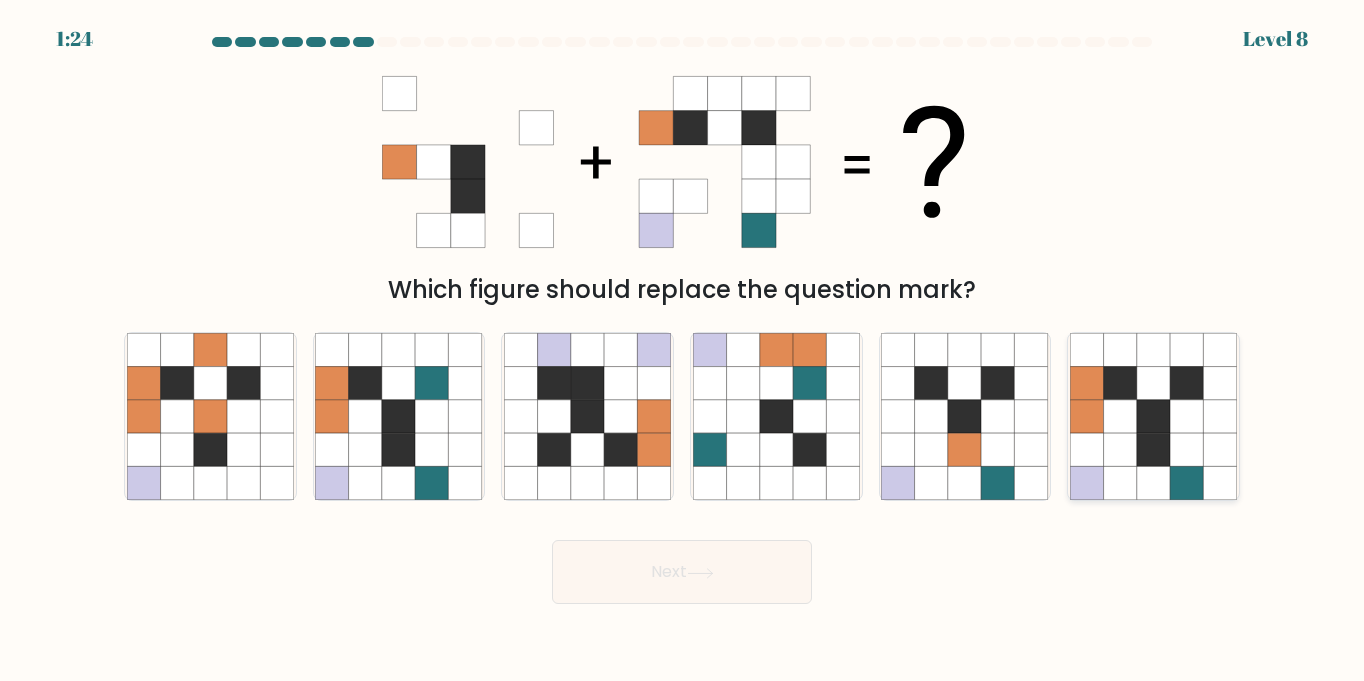 click 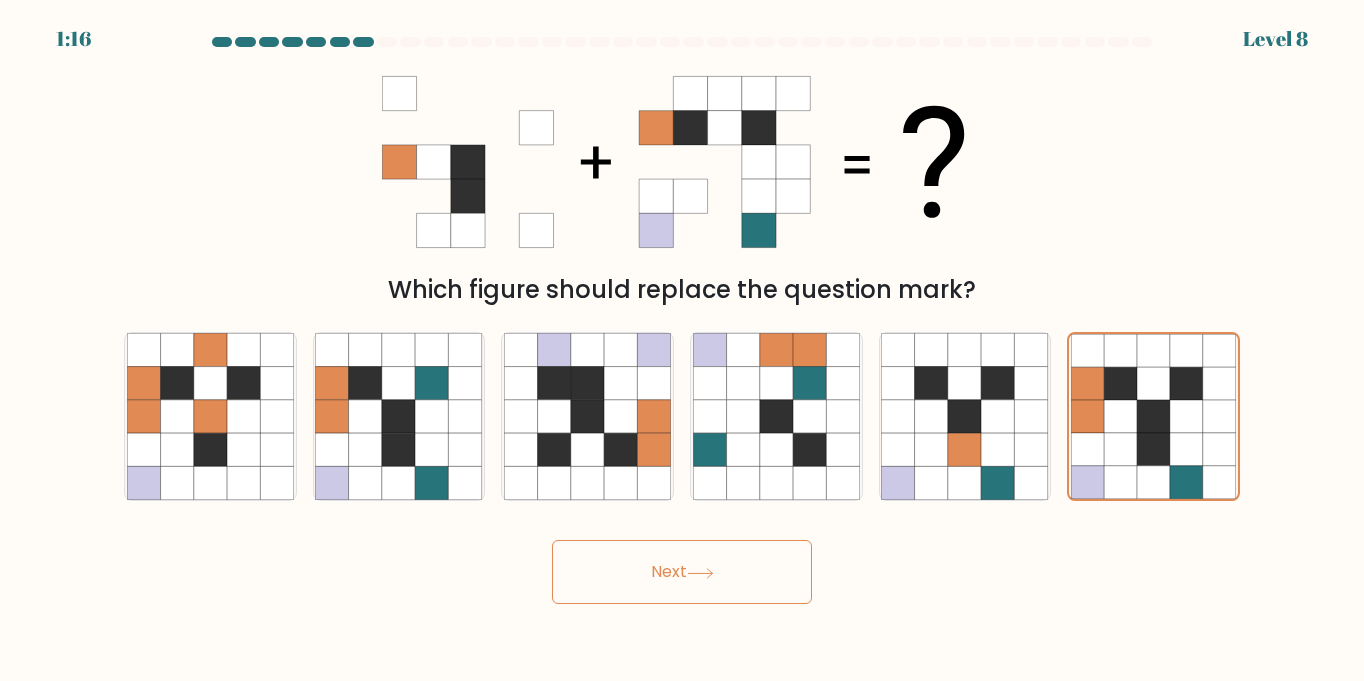 click on "Next" at bounding box center (682, 572) 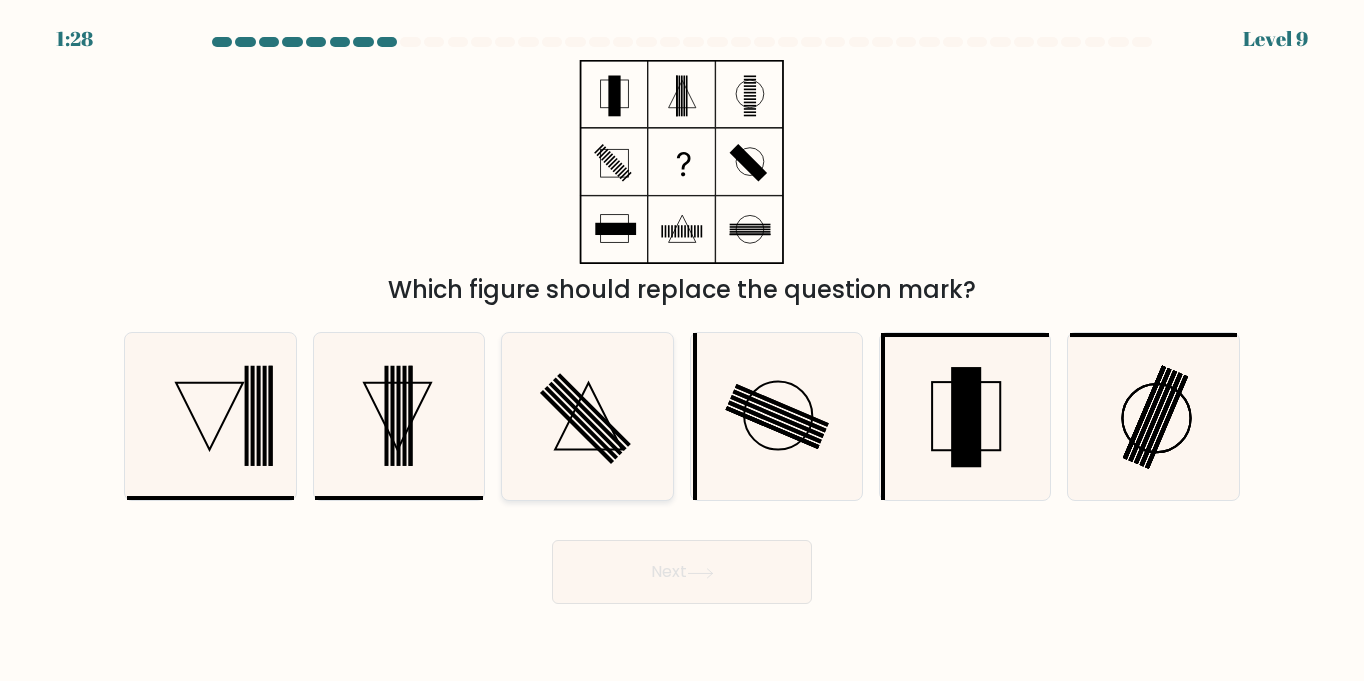 click 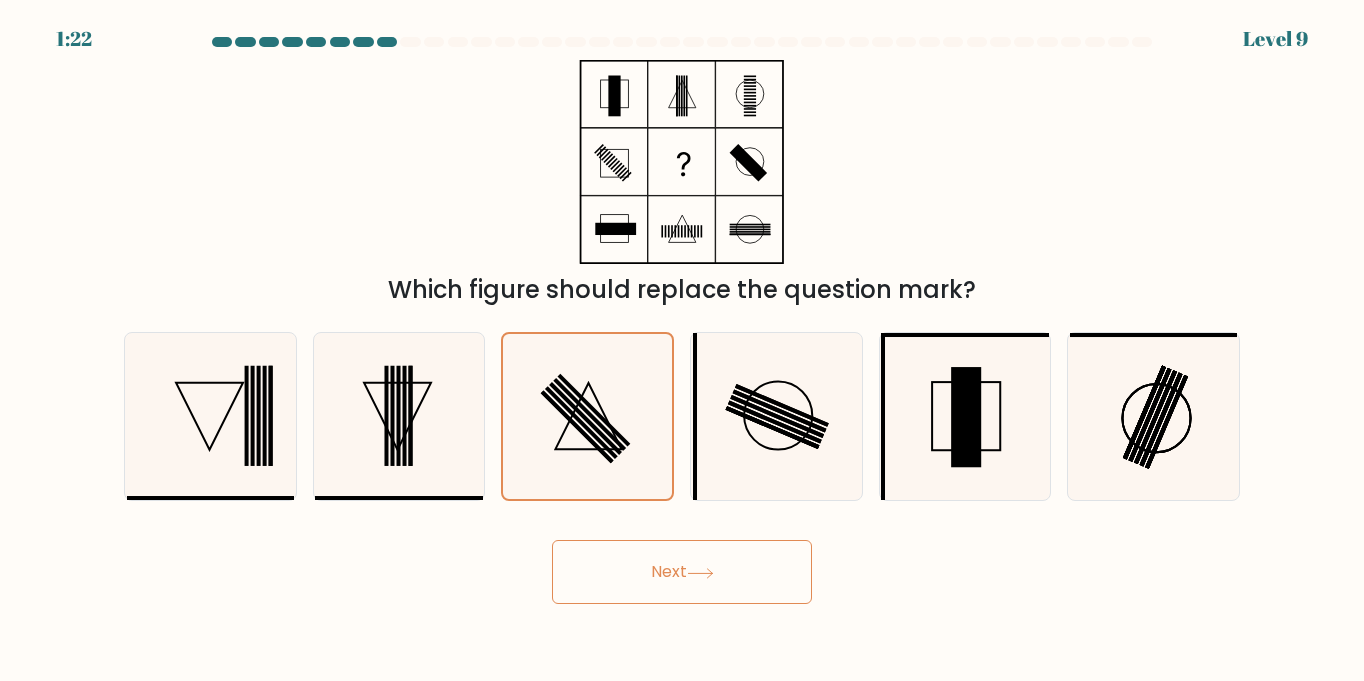 click on "Next" at bounding box center (682, 572) 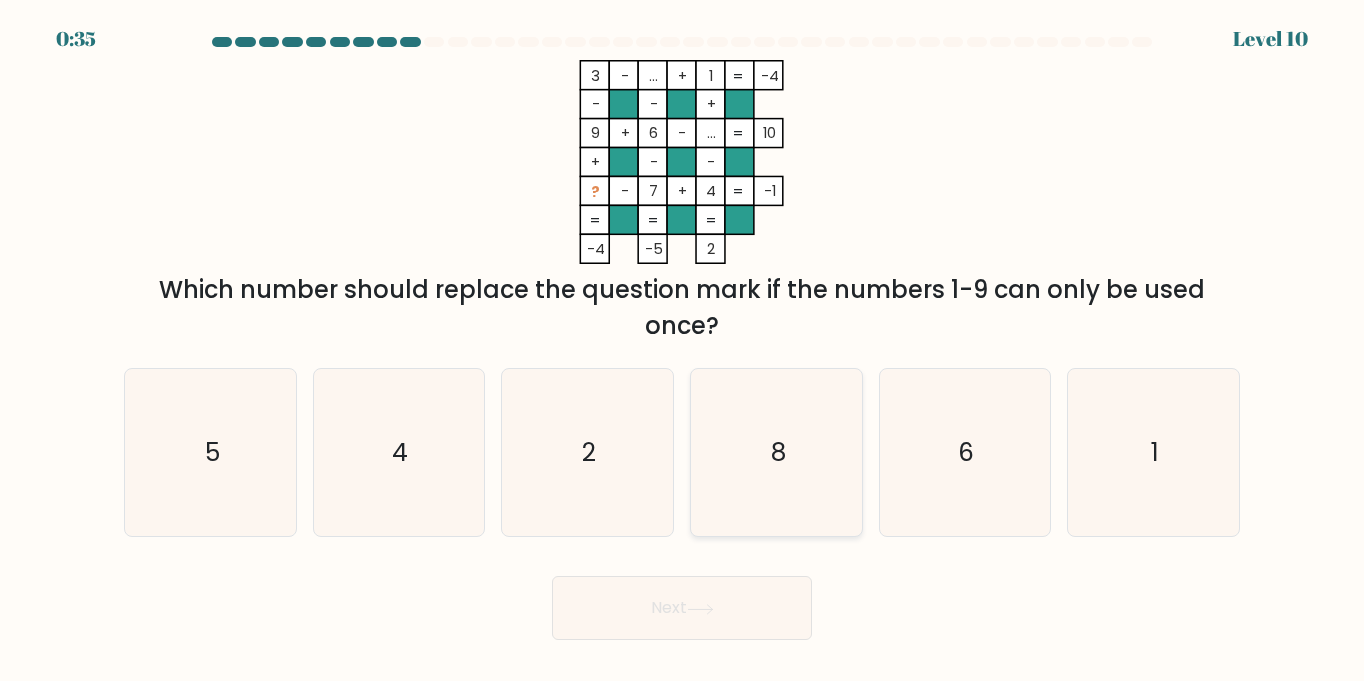click on "8" 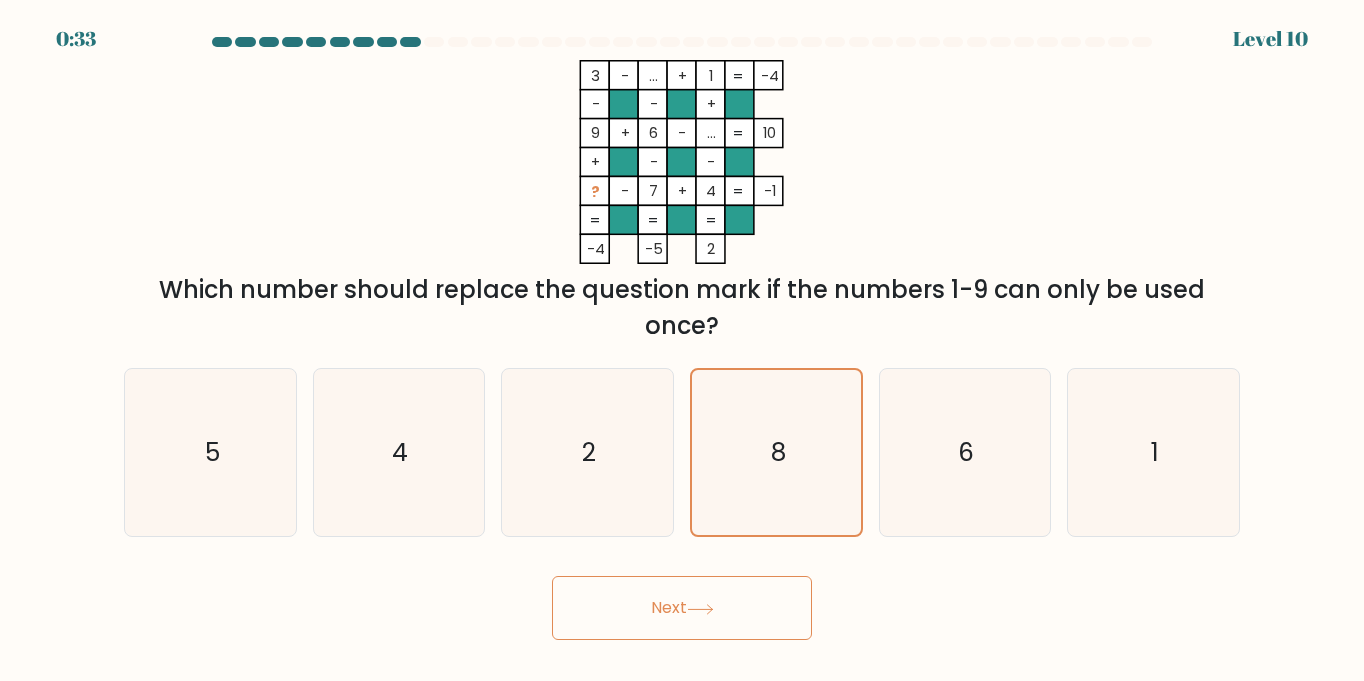 click 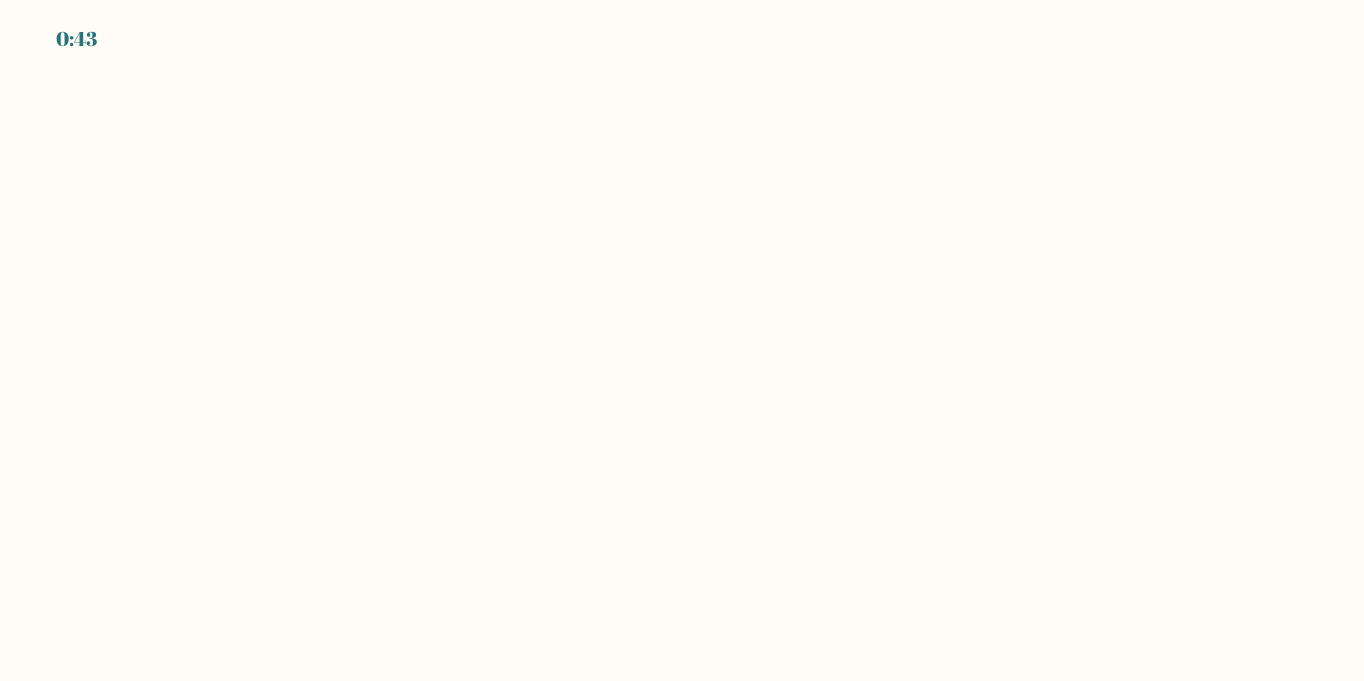 scroll, scrollTop: 0, scrollLeft: 0, axis: both 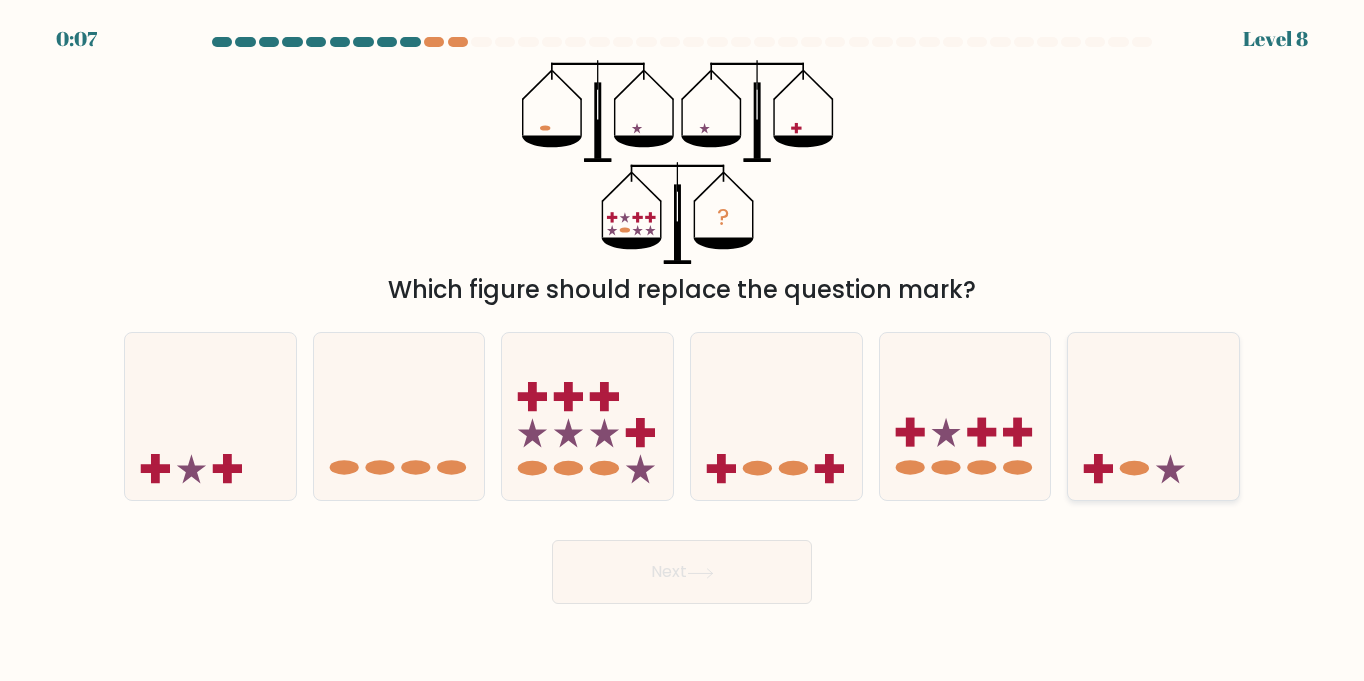 click 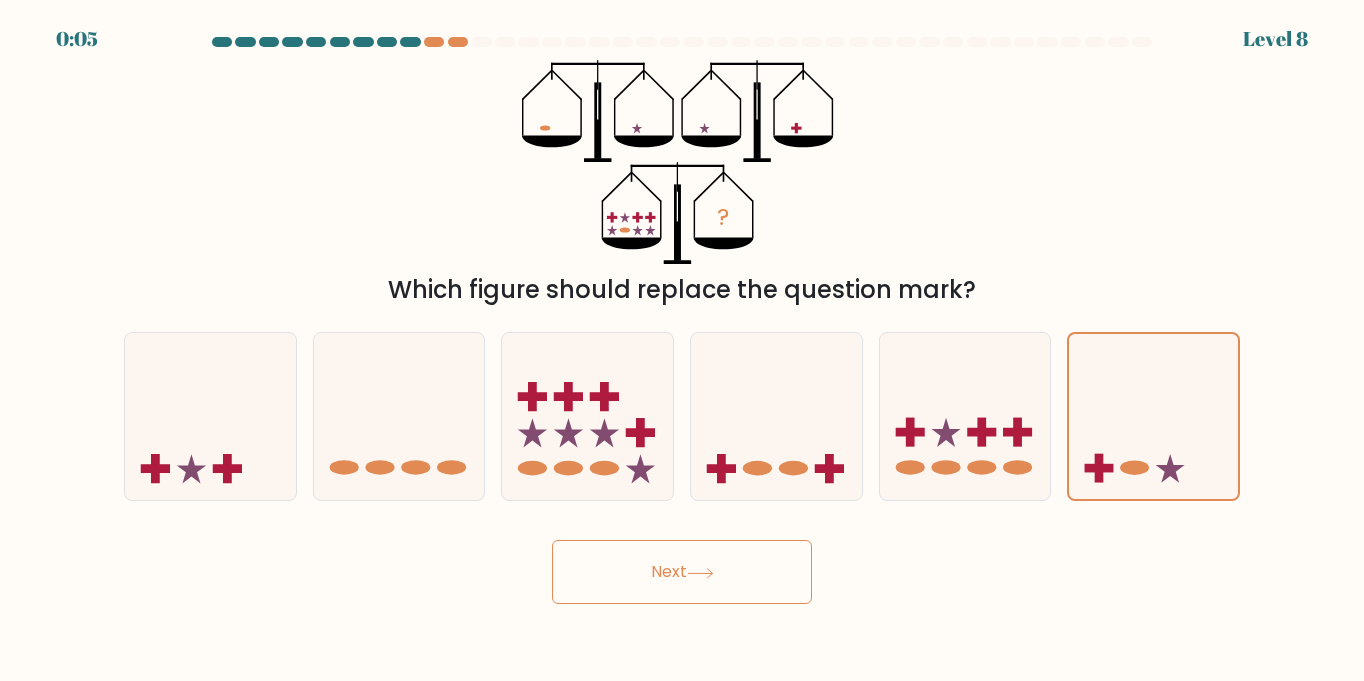 click on "Next" at bounding box center (682, 572) 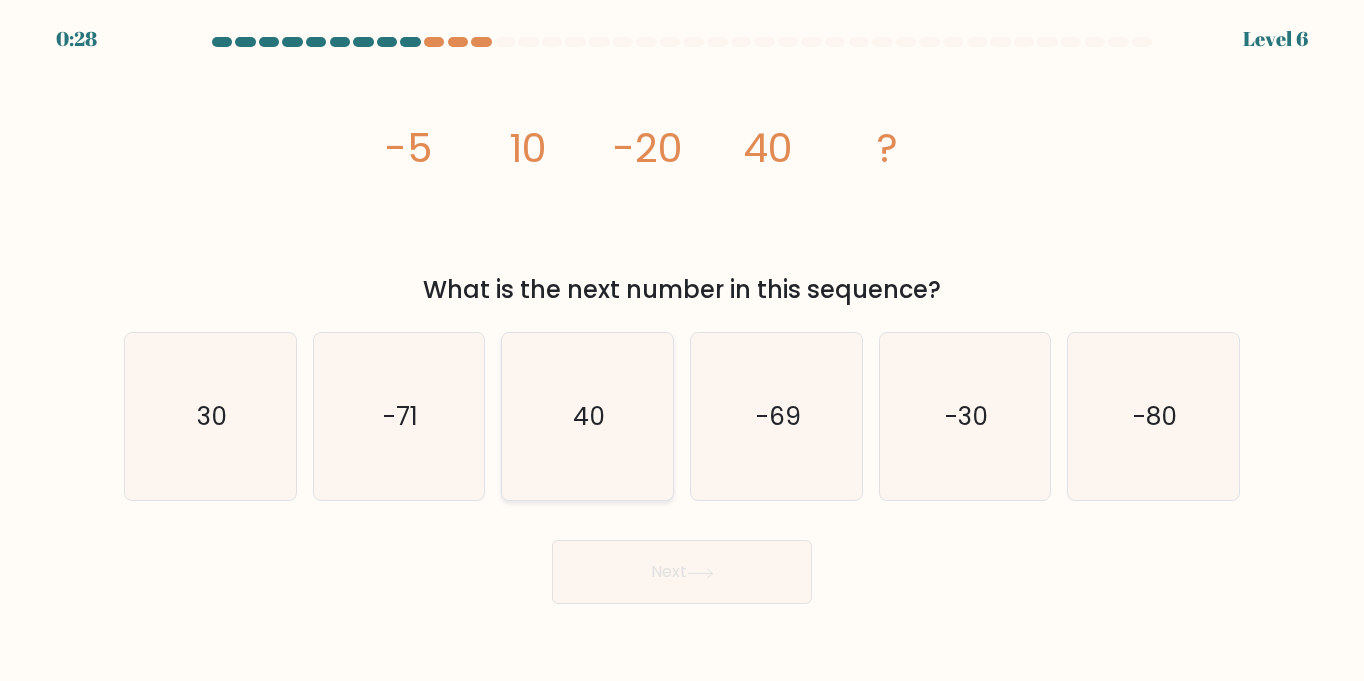click on "40" 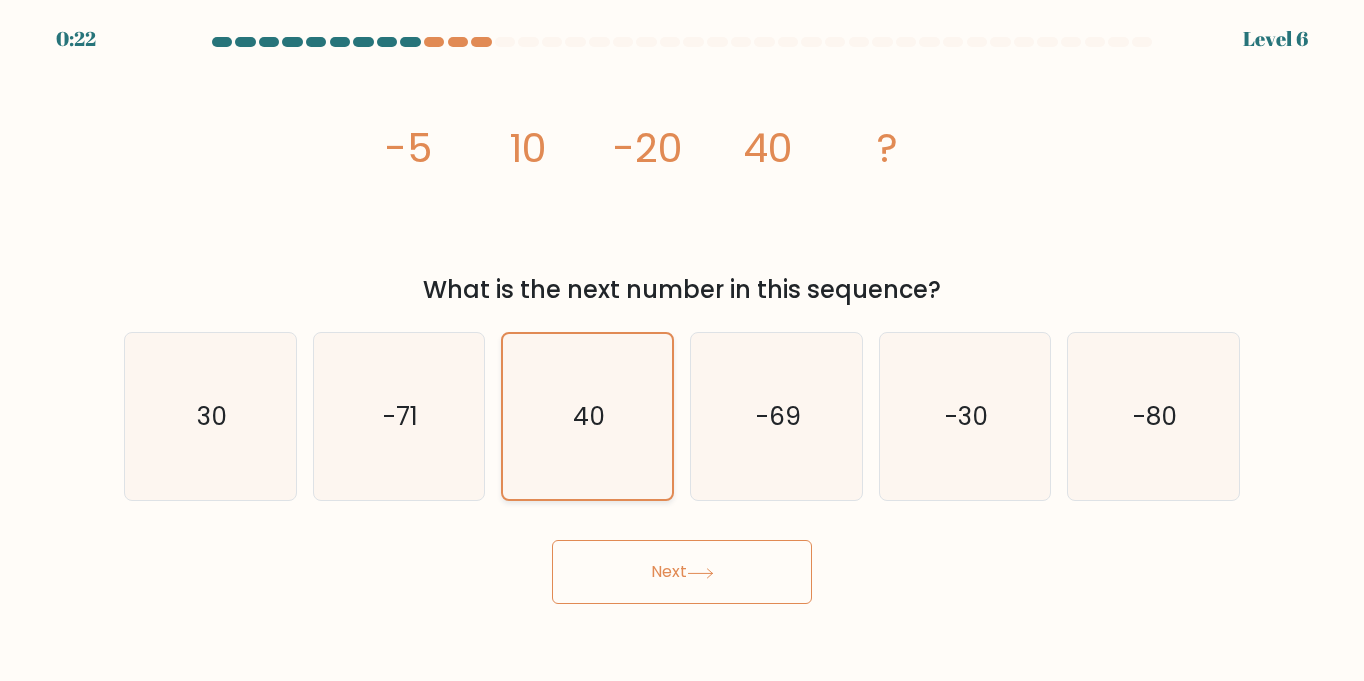 click on "40" 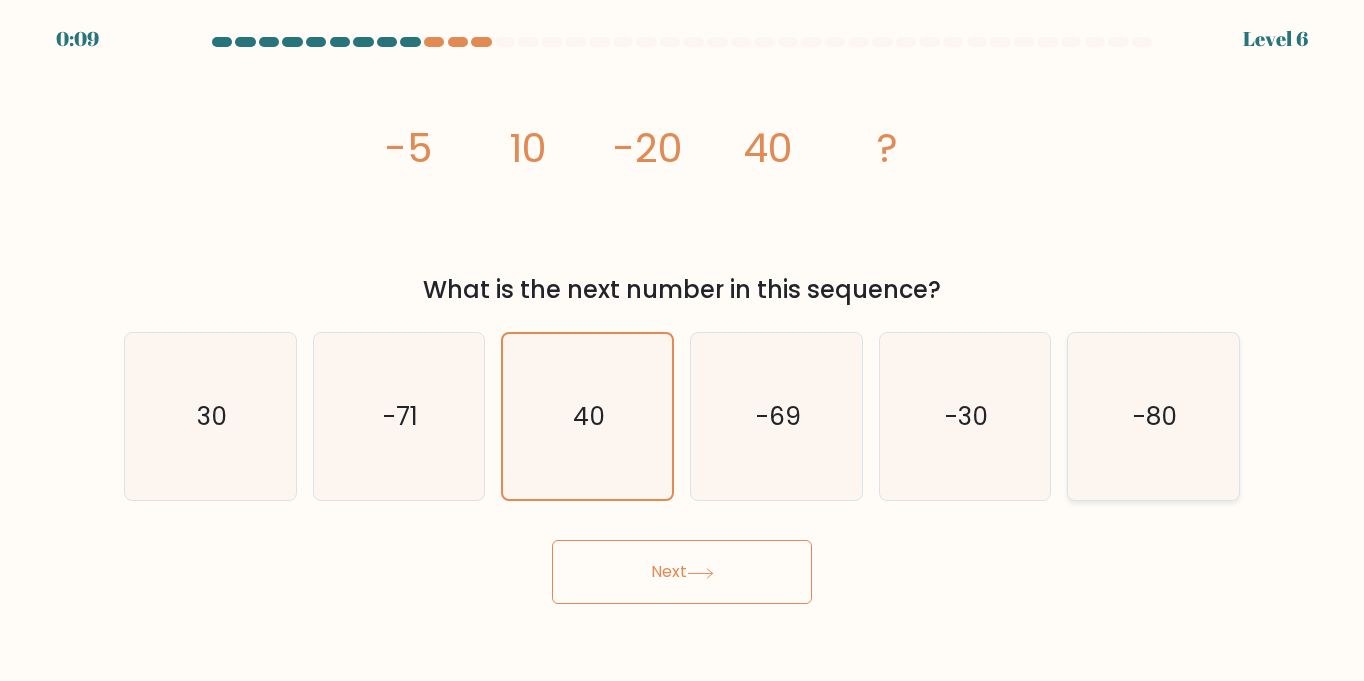 click on "-80" 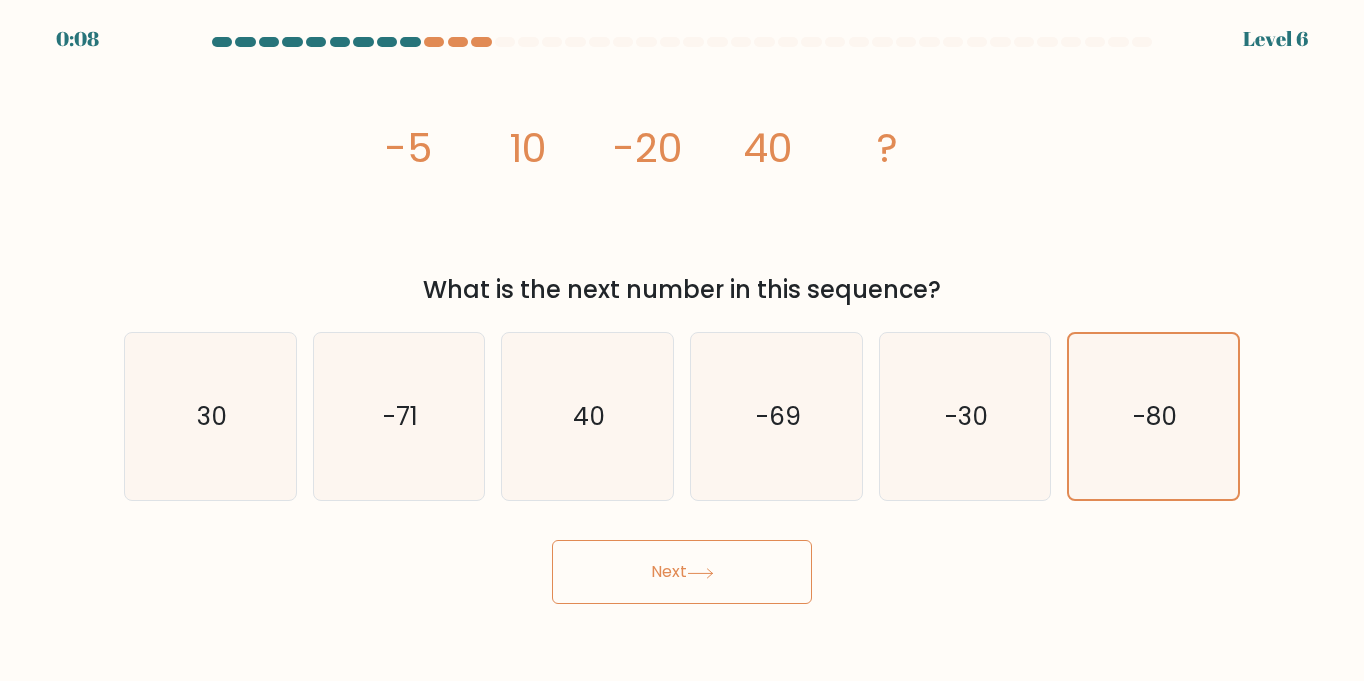 click on "Next" at bounding box center (682, 572) 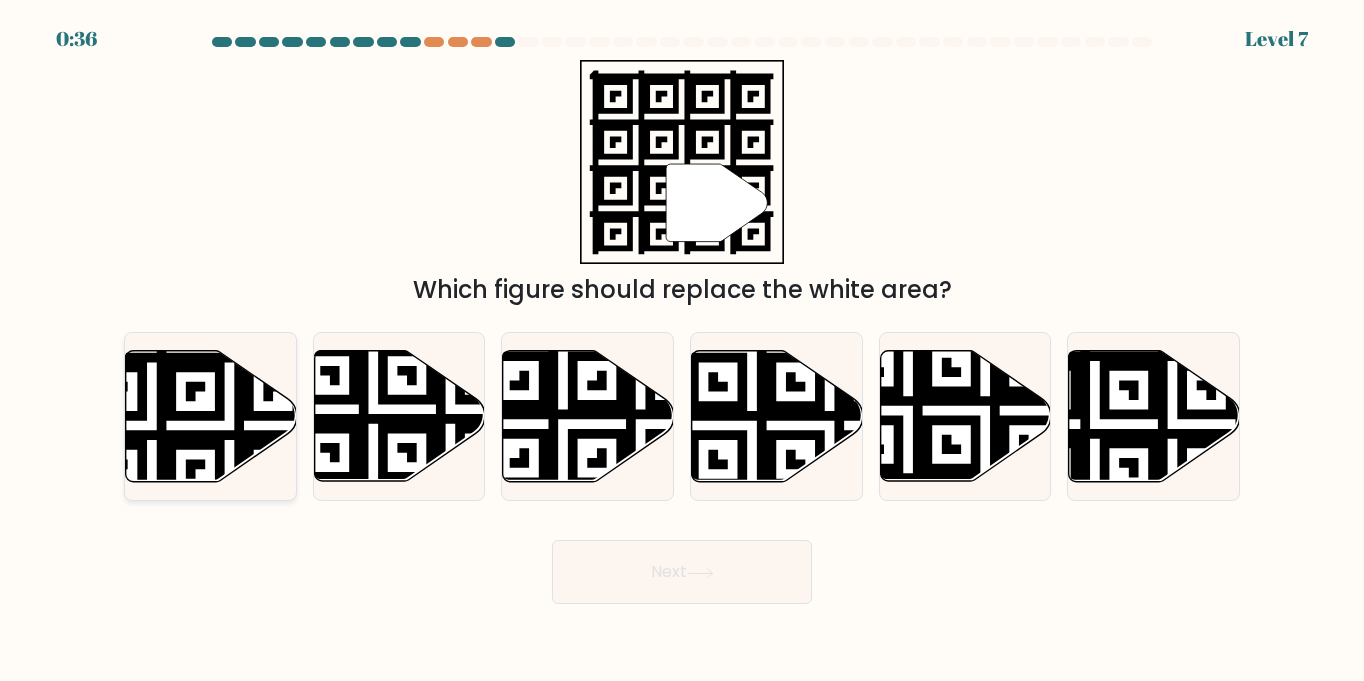 click 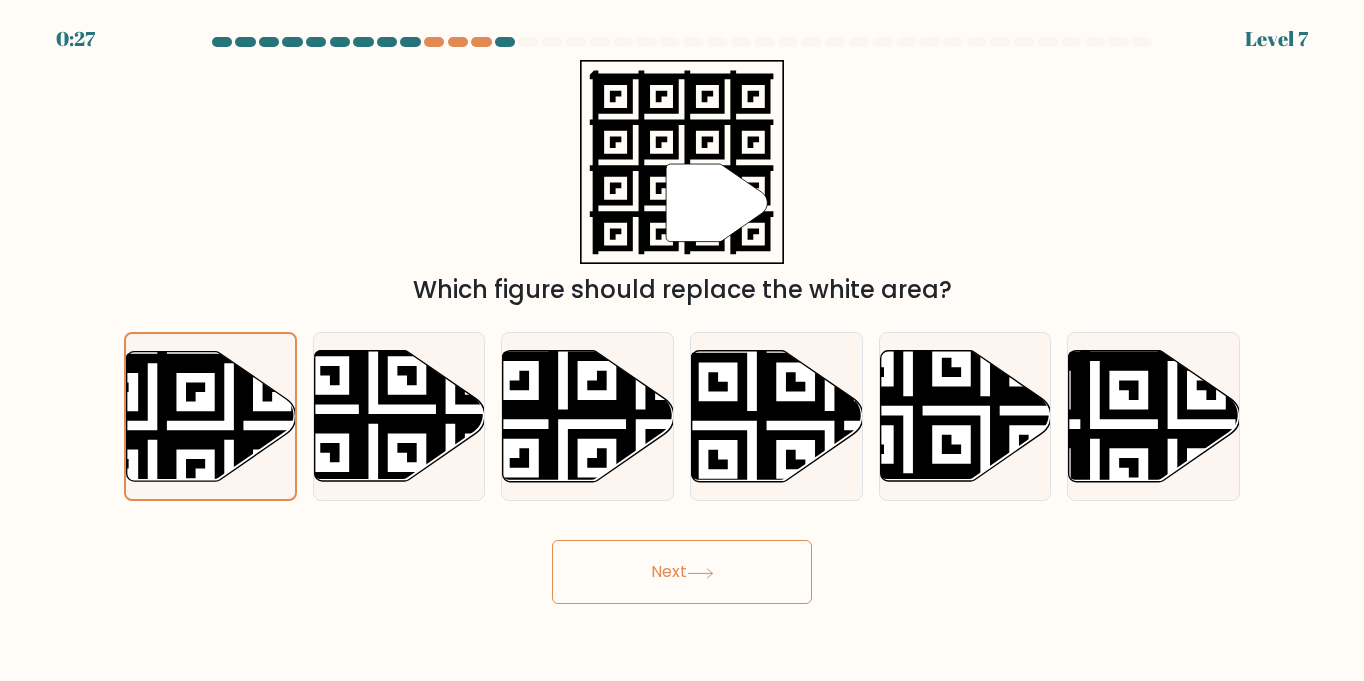 click on "Next" at bounding box center [682, 572] 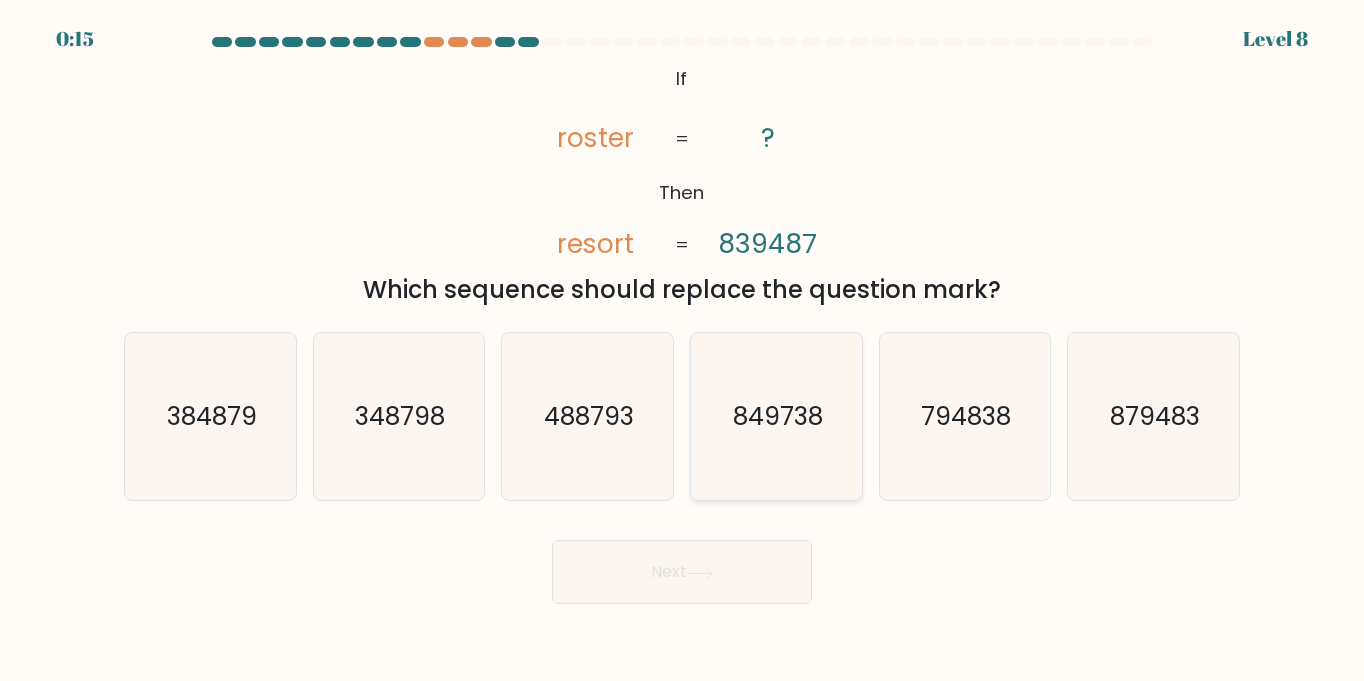 click on "849738" 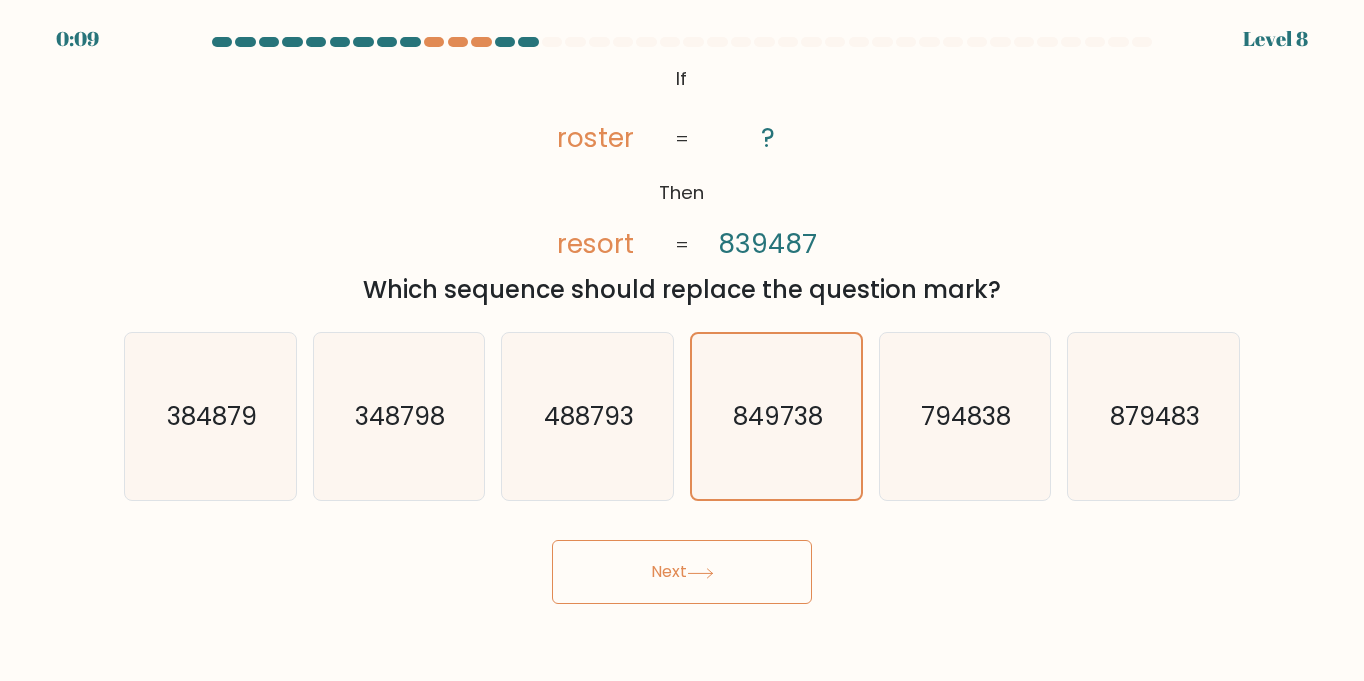 click on "Next" at bounding box center (682, 572) 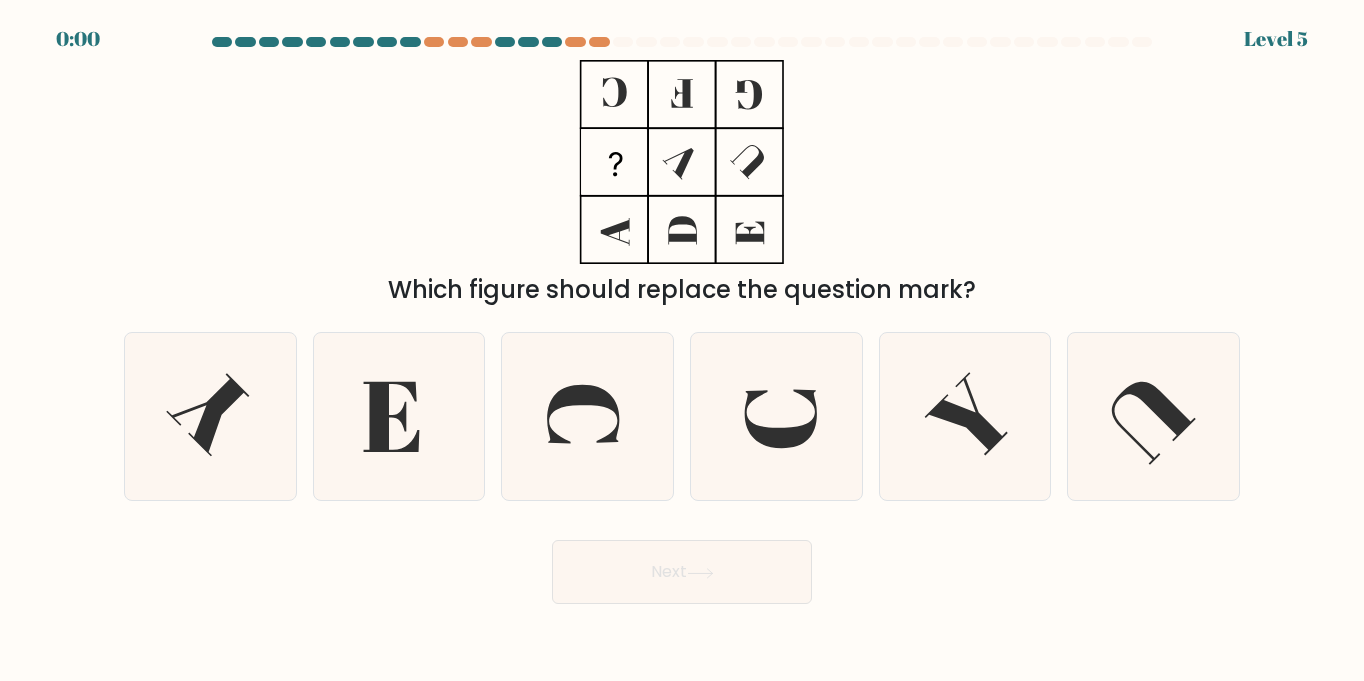 scroll, scrollTop: 0, scrollLeft: 0, axis: both 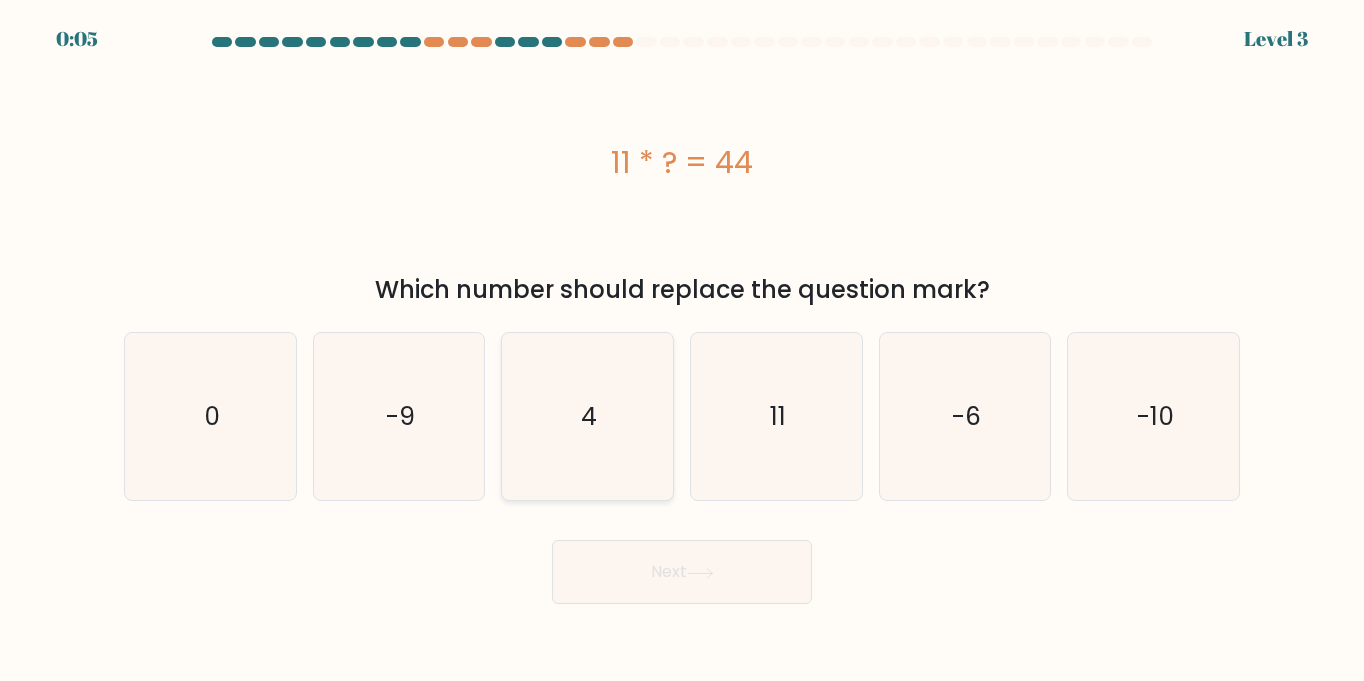 click on "4" 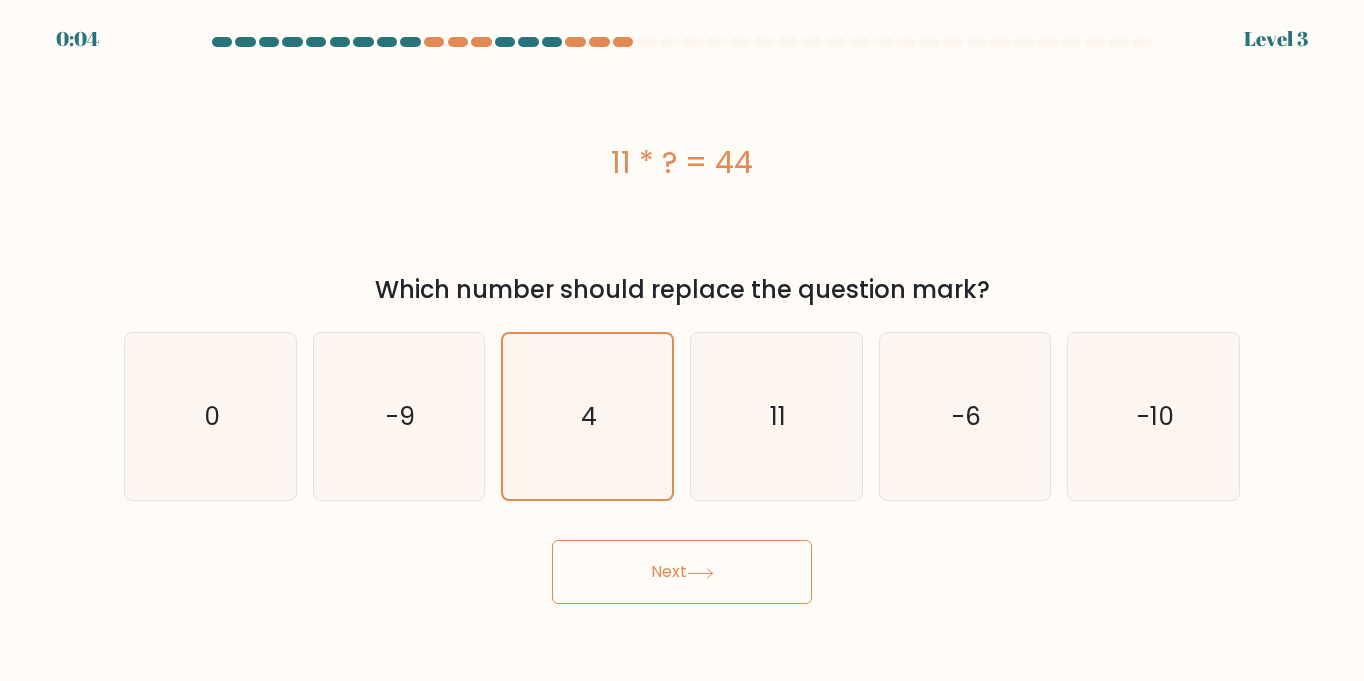 click on "Next" at bounding box center (682, 572) 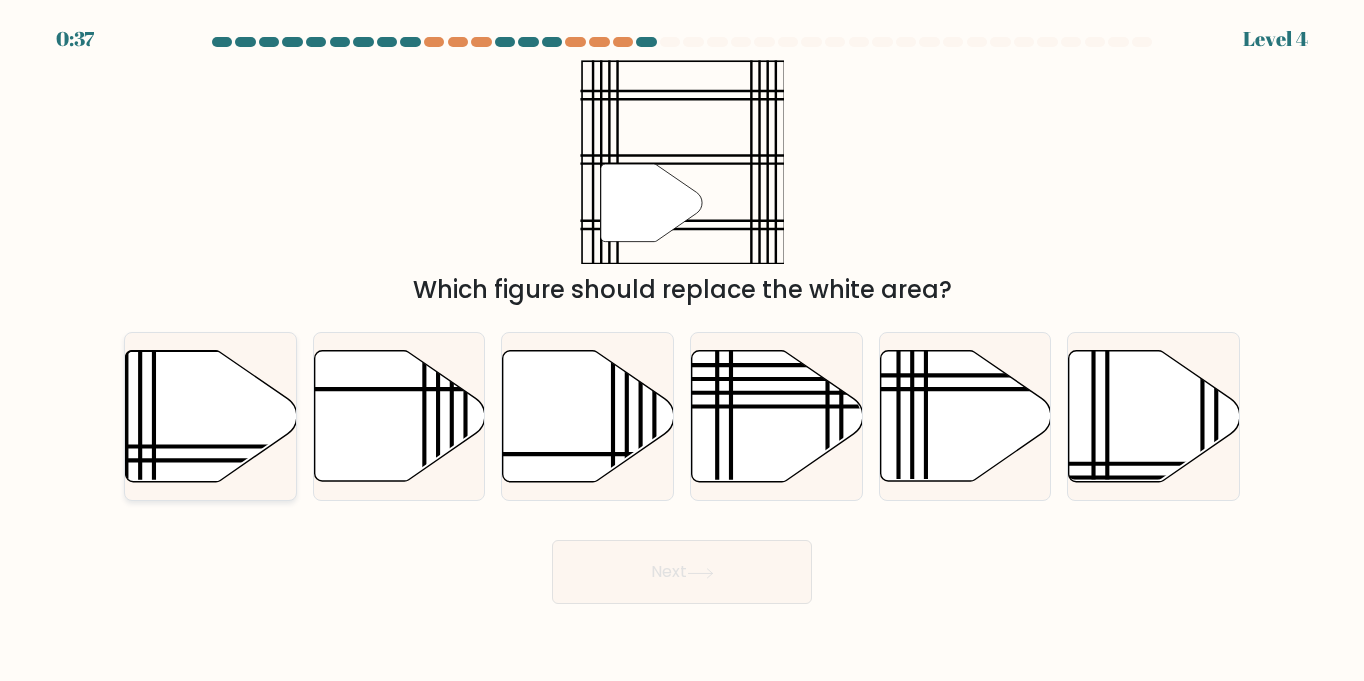 click 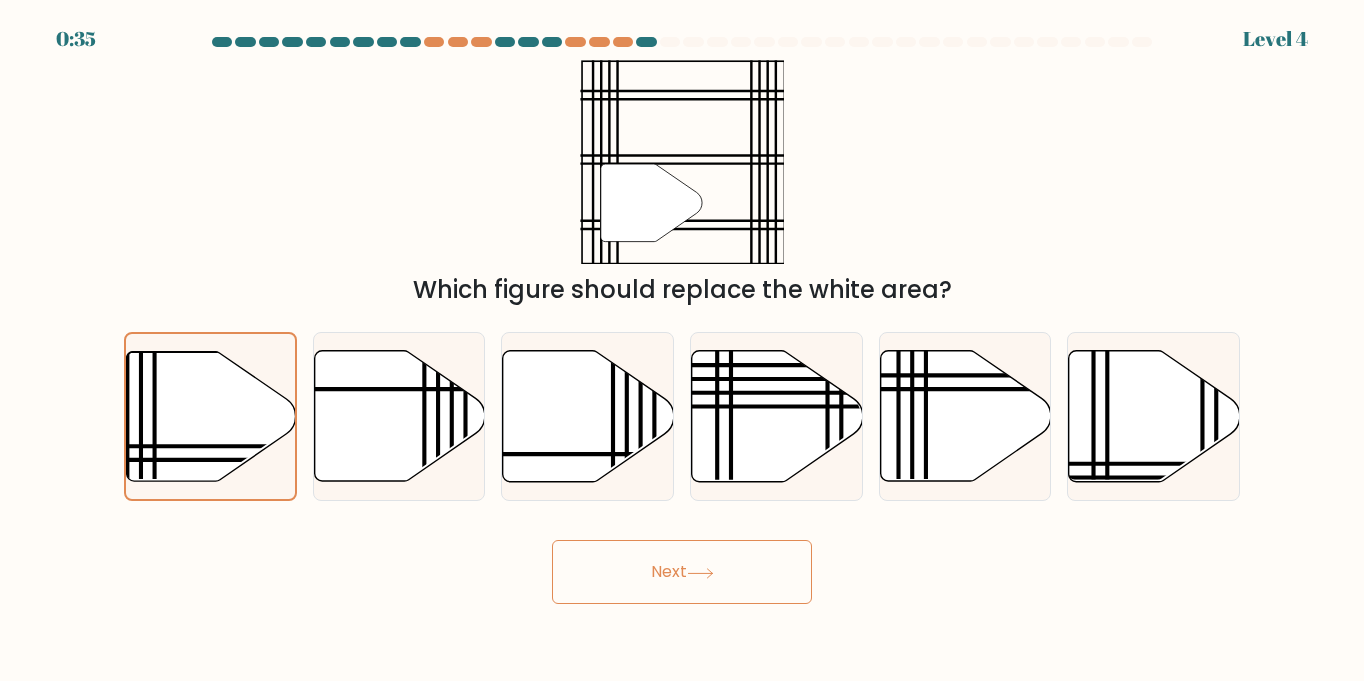 click on "Next" at bounding box center [682, 572] 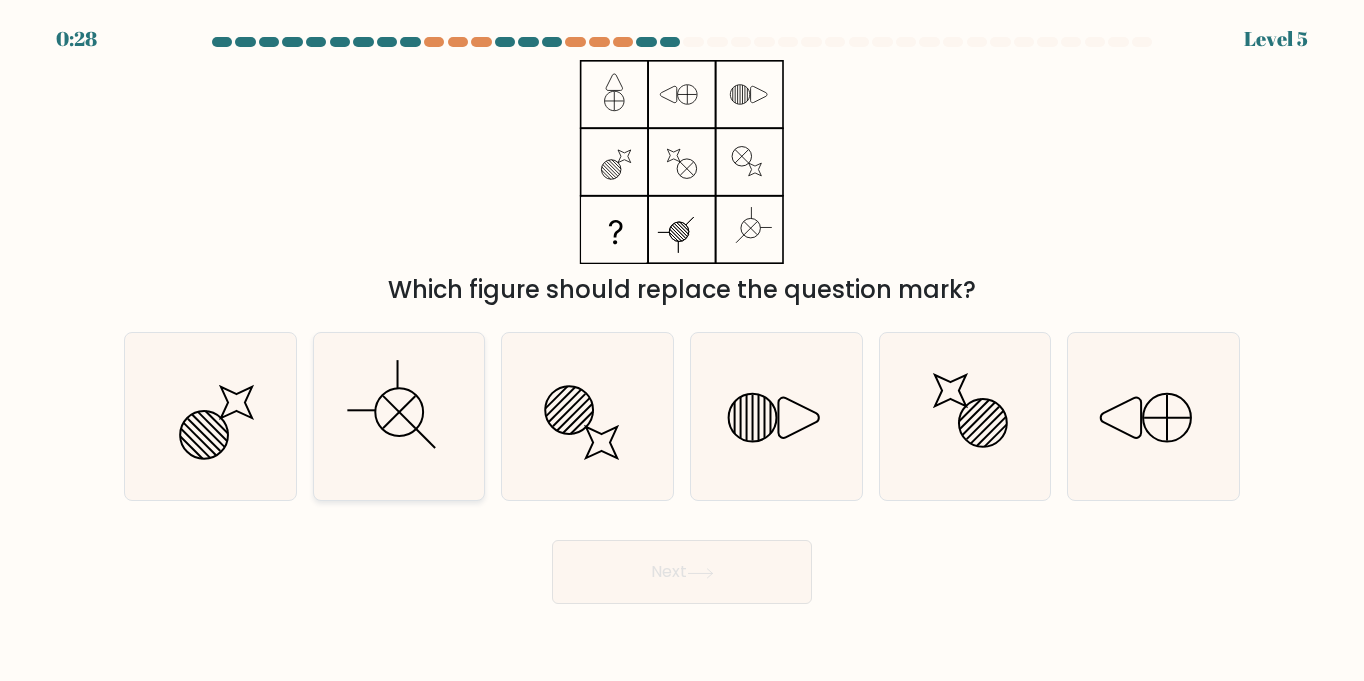 click 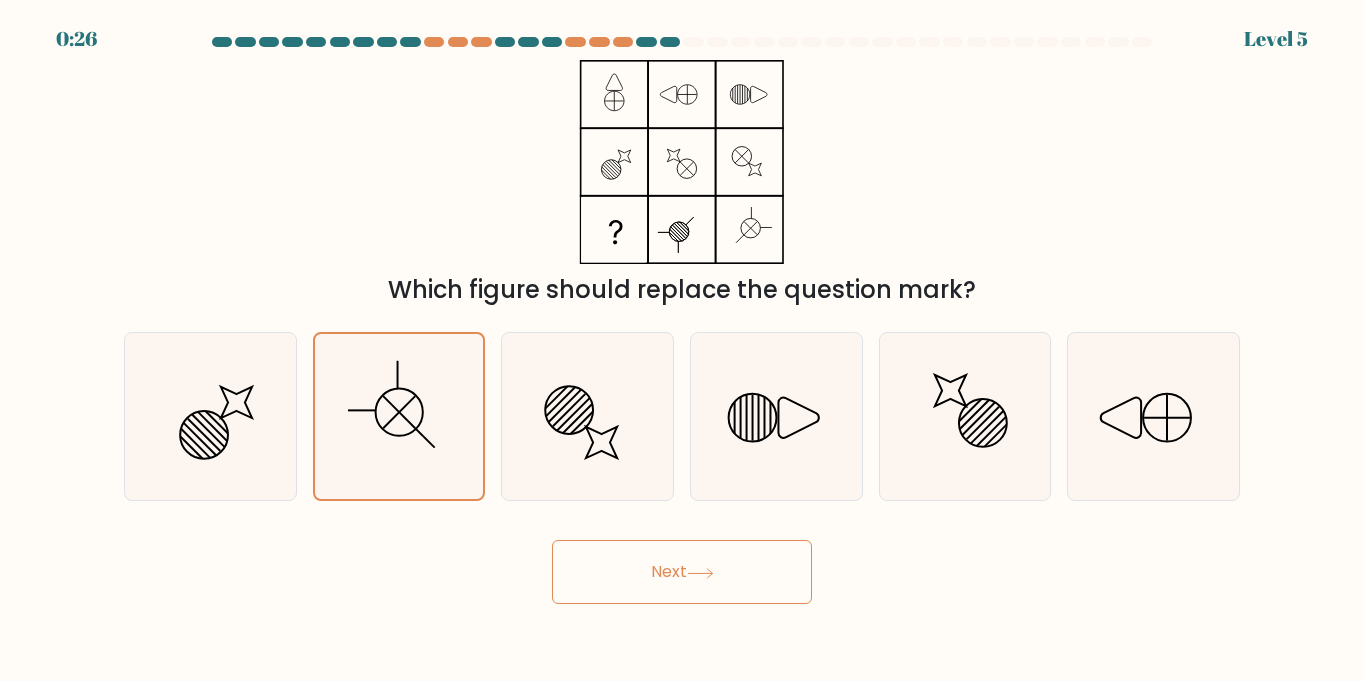 click on "Next" at bounding box center (682, 572) 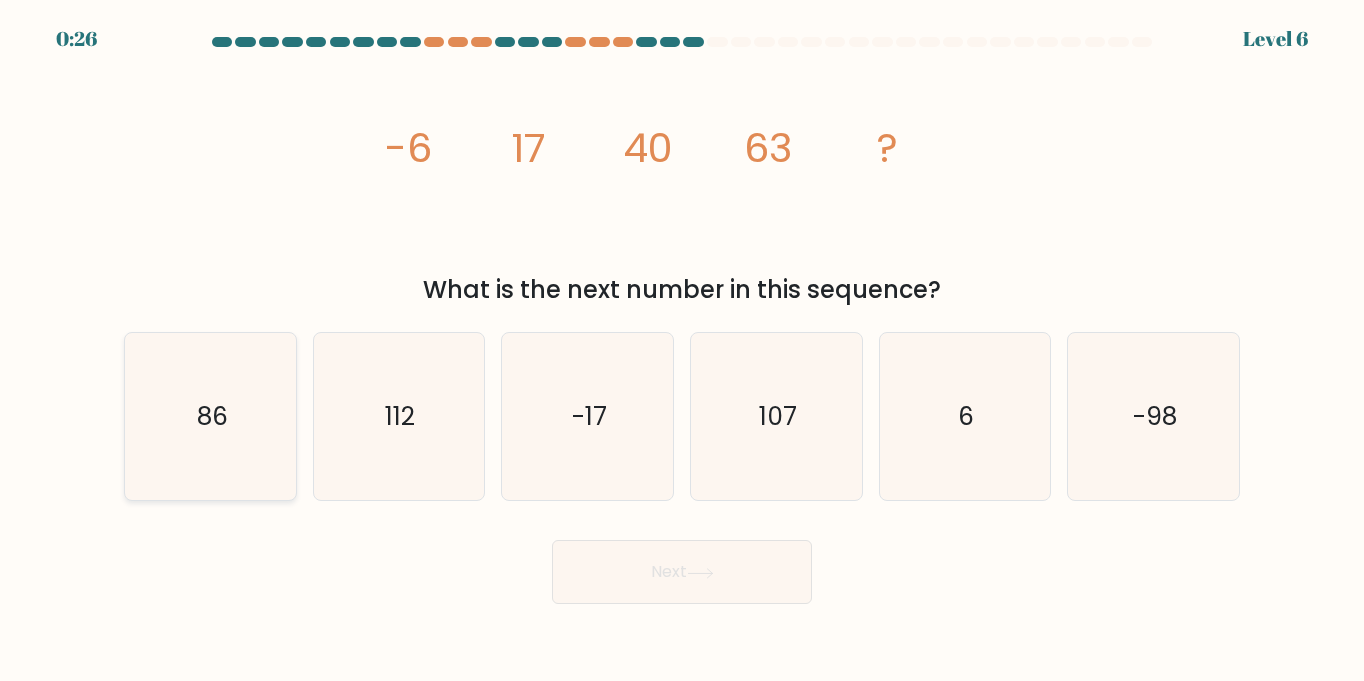 click on "86" 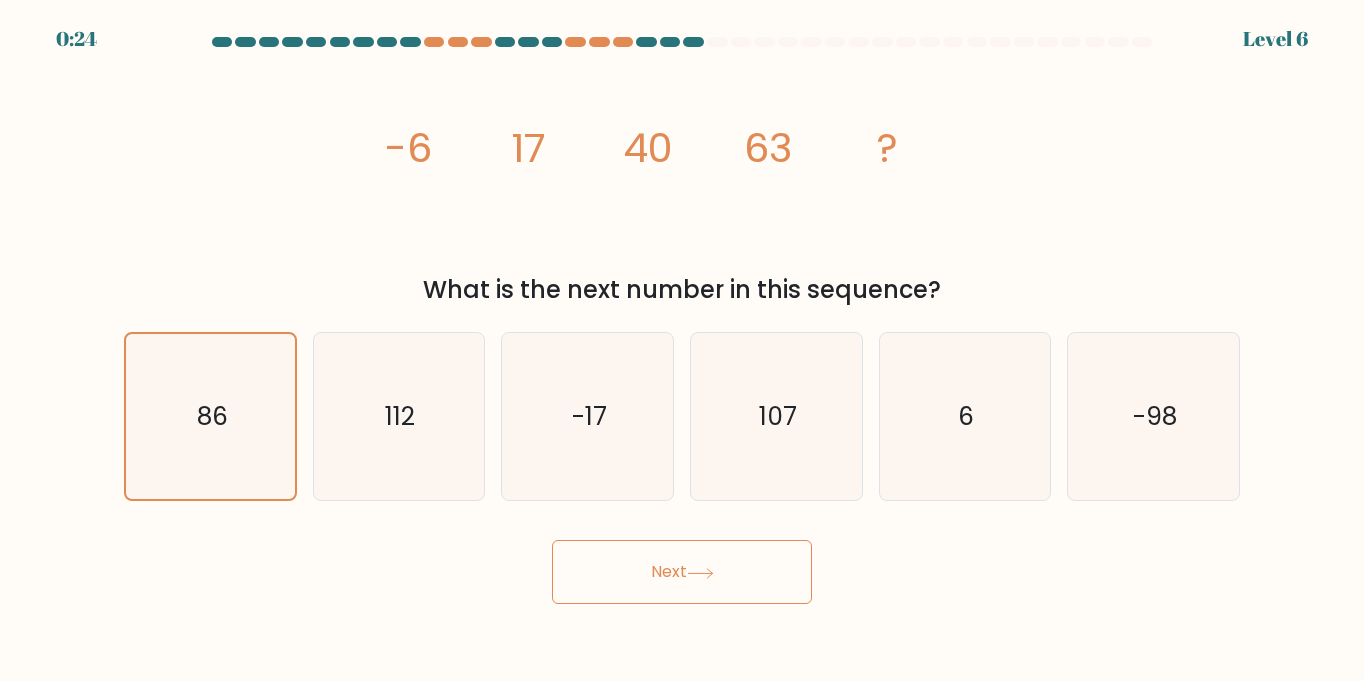 click on "Next" at bounding box center (682, 572) 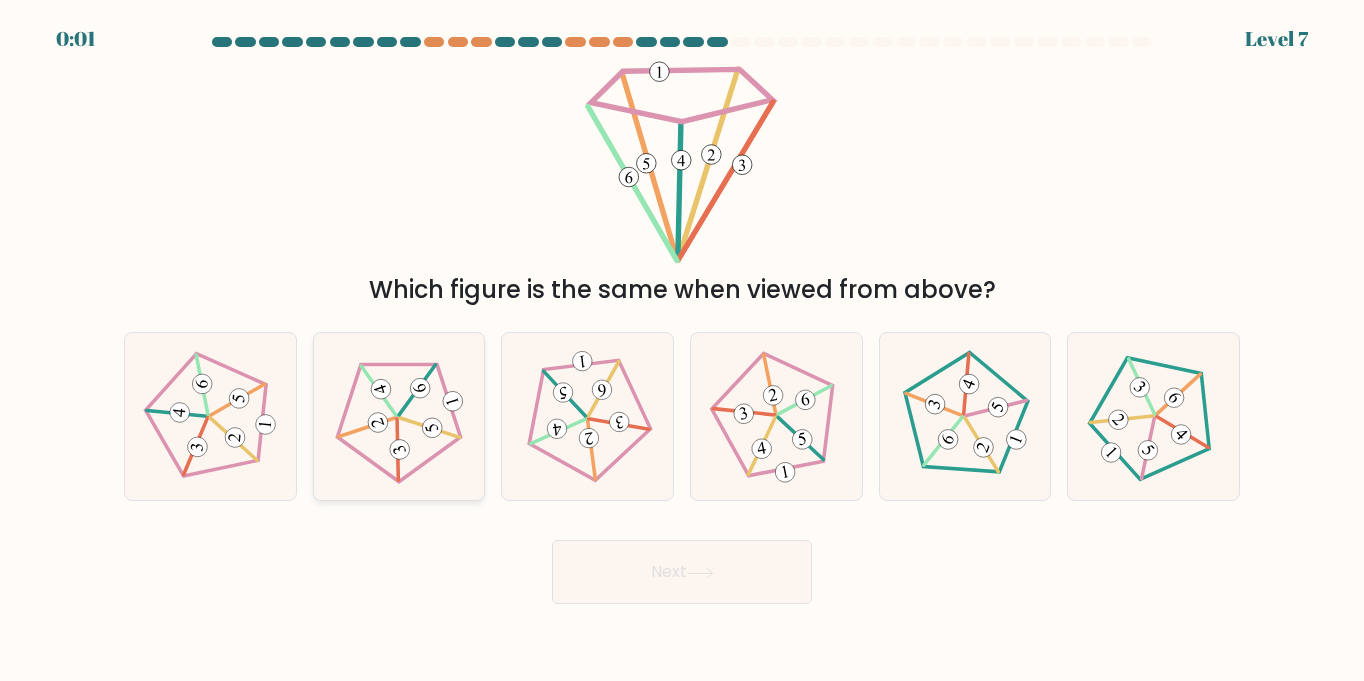 click 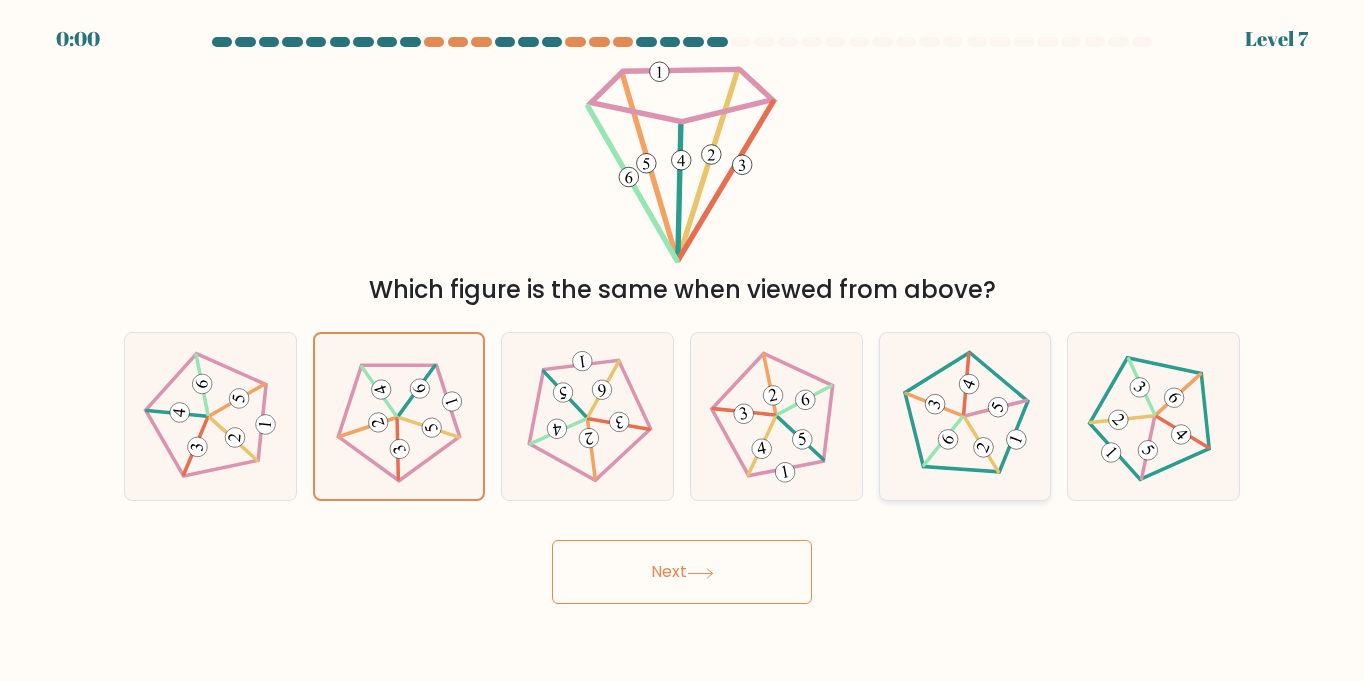 drag, startPoint x: 966, startPoint y: 666, endPoint x: 892, endPoint y: 356, distance: 318.7099 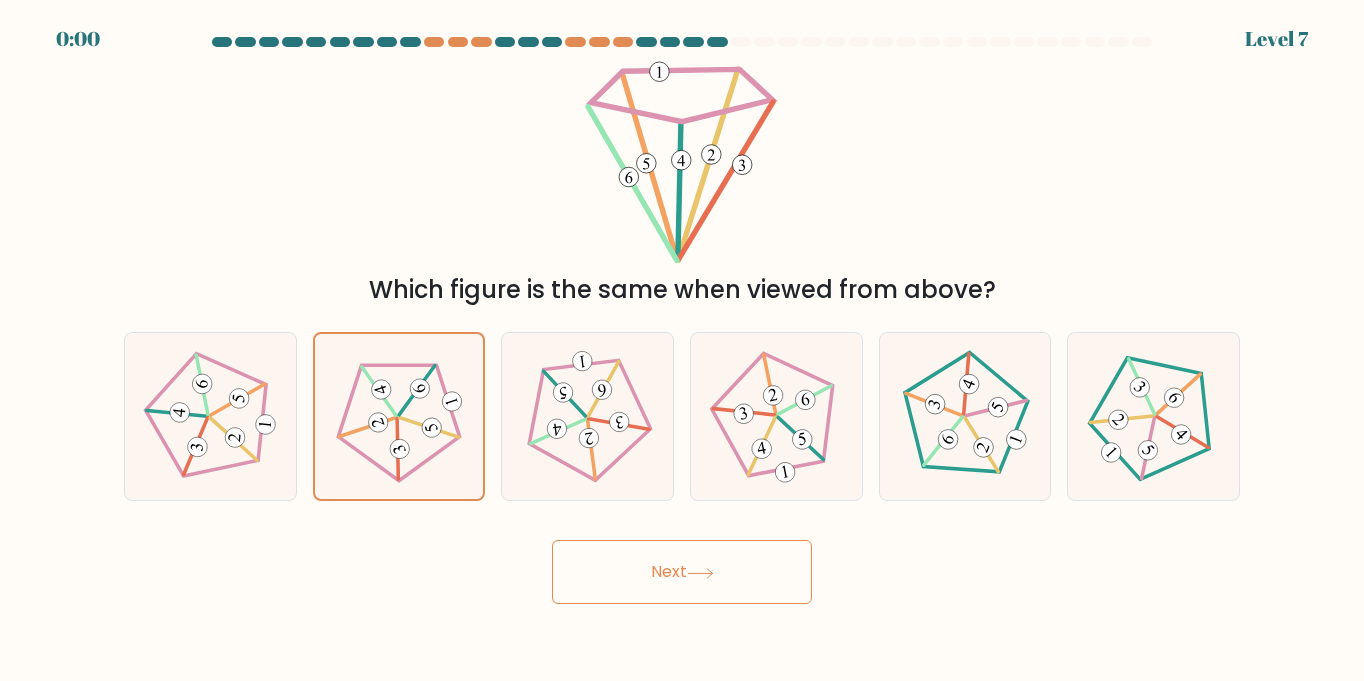 click on "Next" at bounding box center (682, 564) 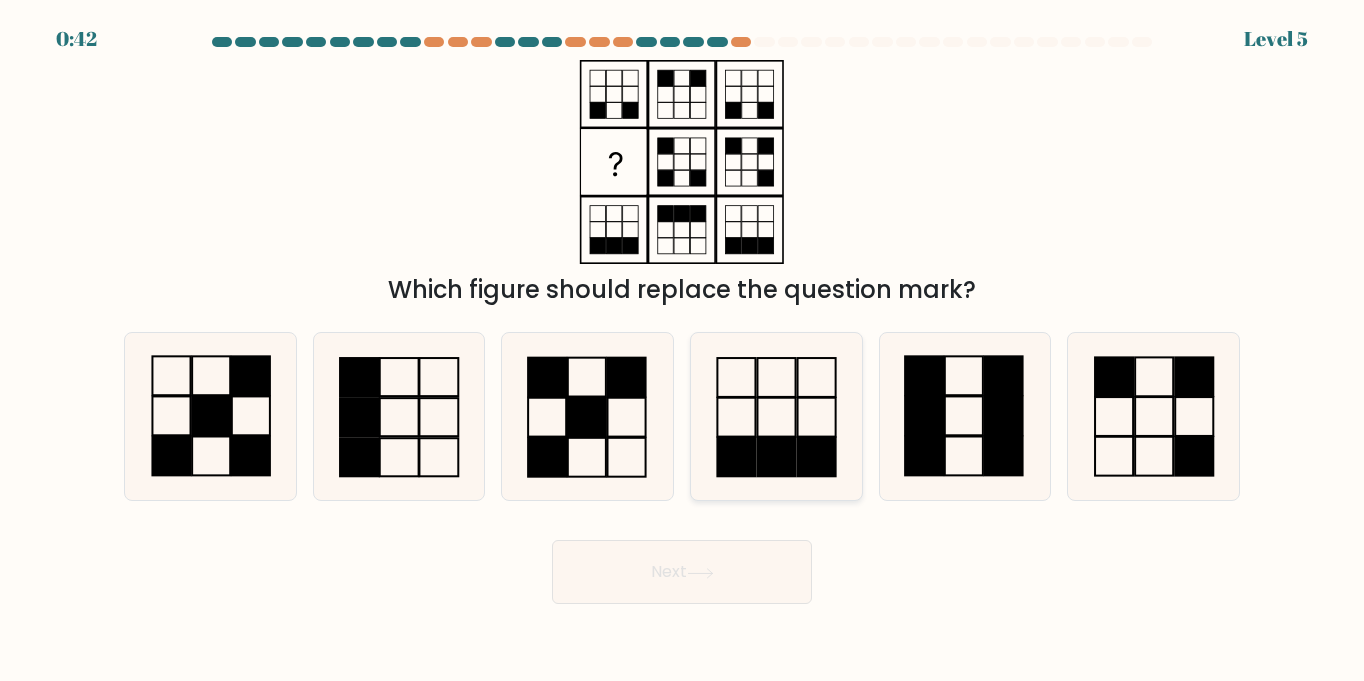 scroll, scrollTop: 0, scrollLeft: 0, axis: both 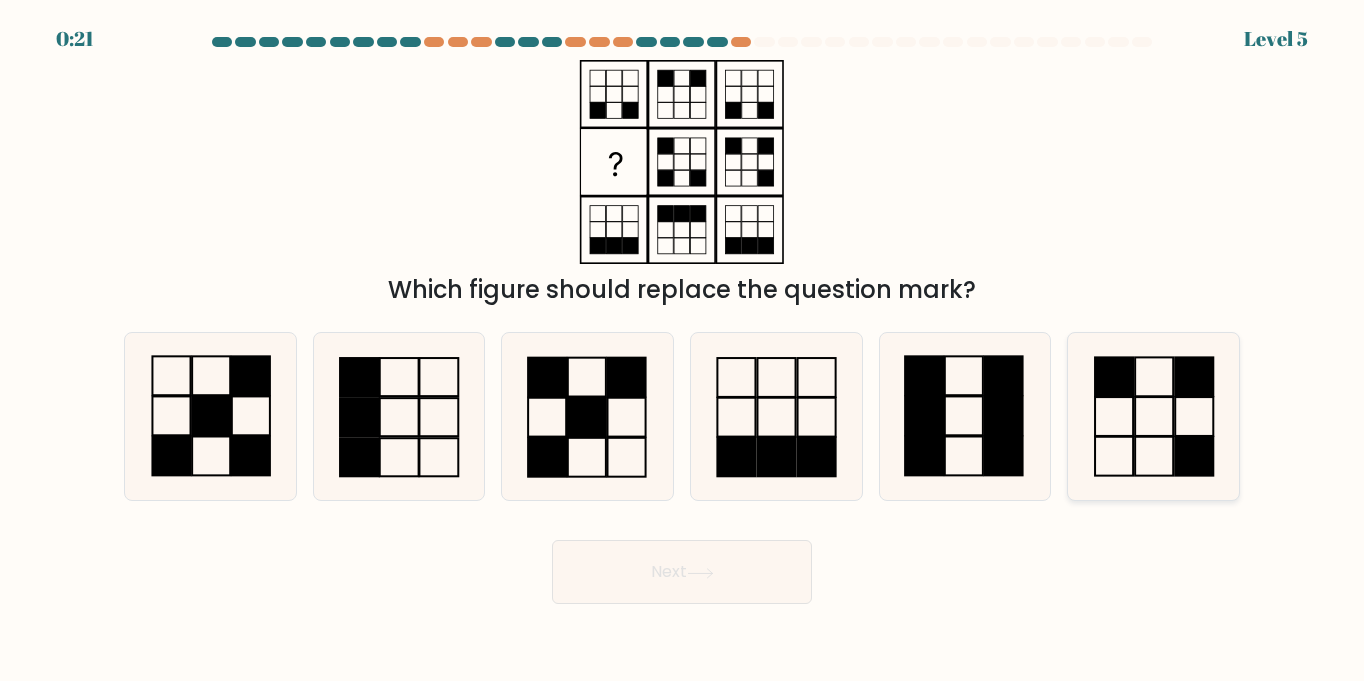 click 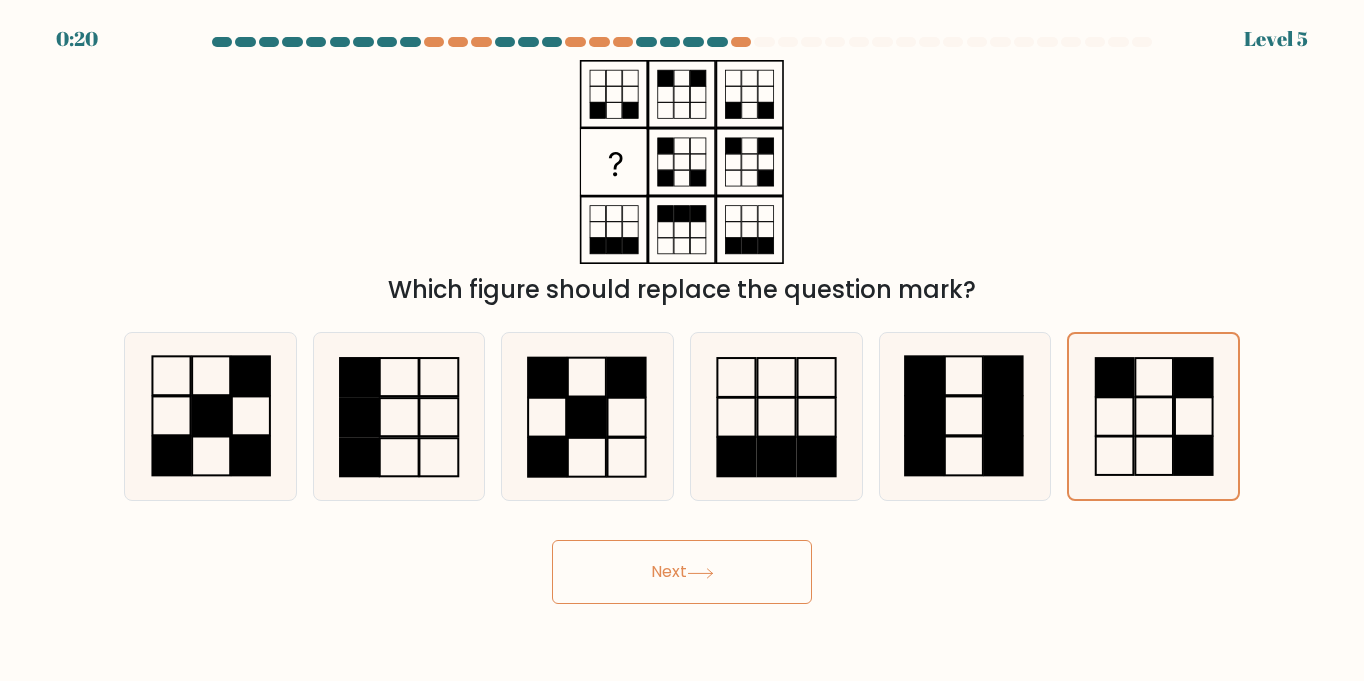 click on "Next" at bounding box center [682, 572] 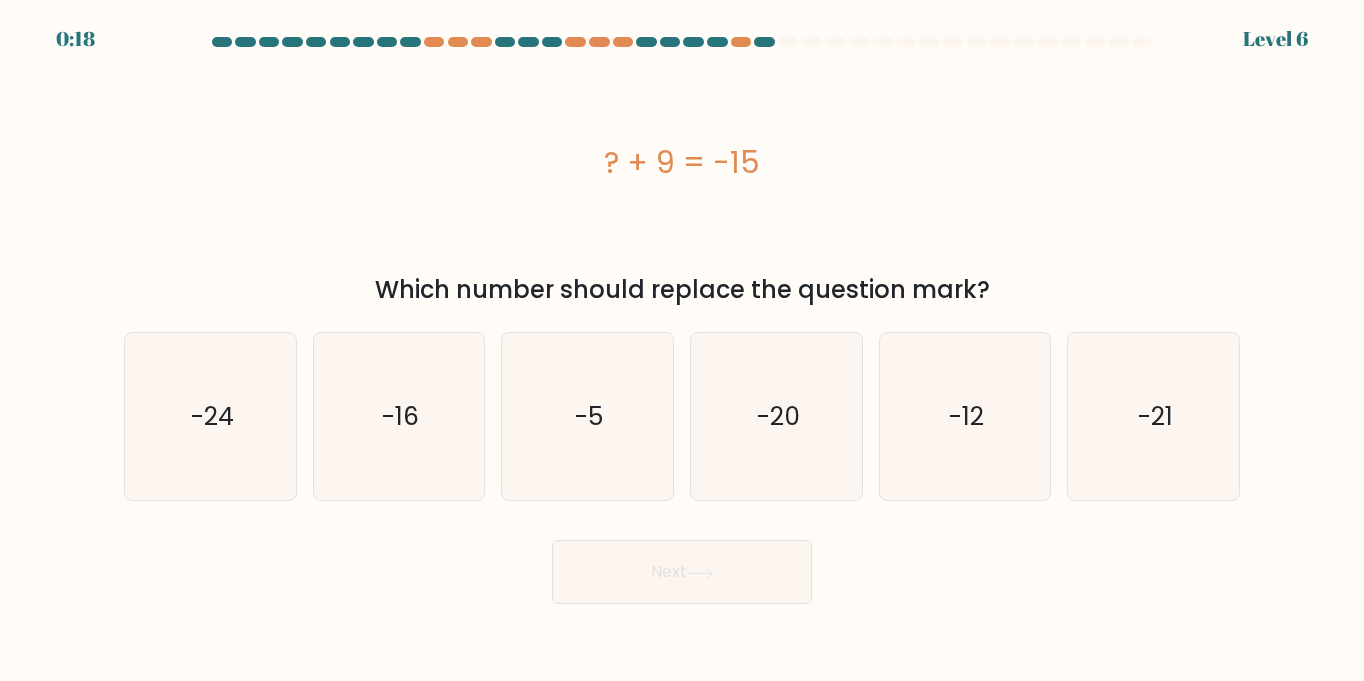 click on "Next" at bounding box center (682, 572) 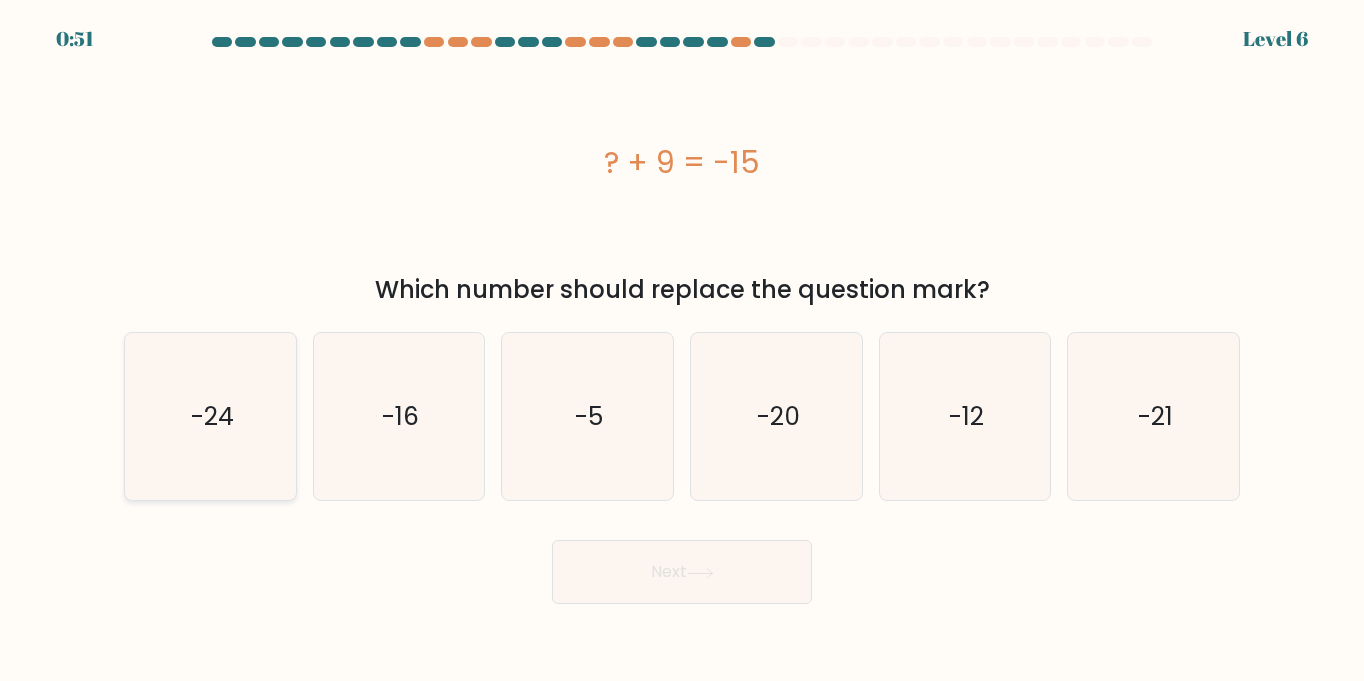 click on "-24" 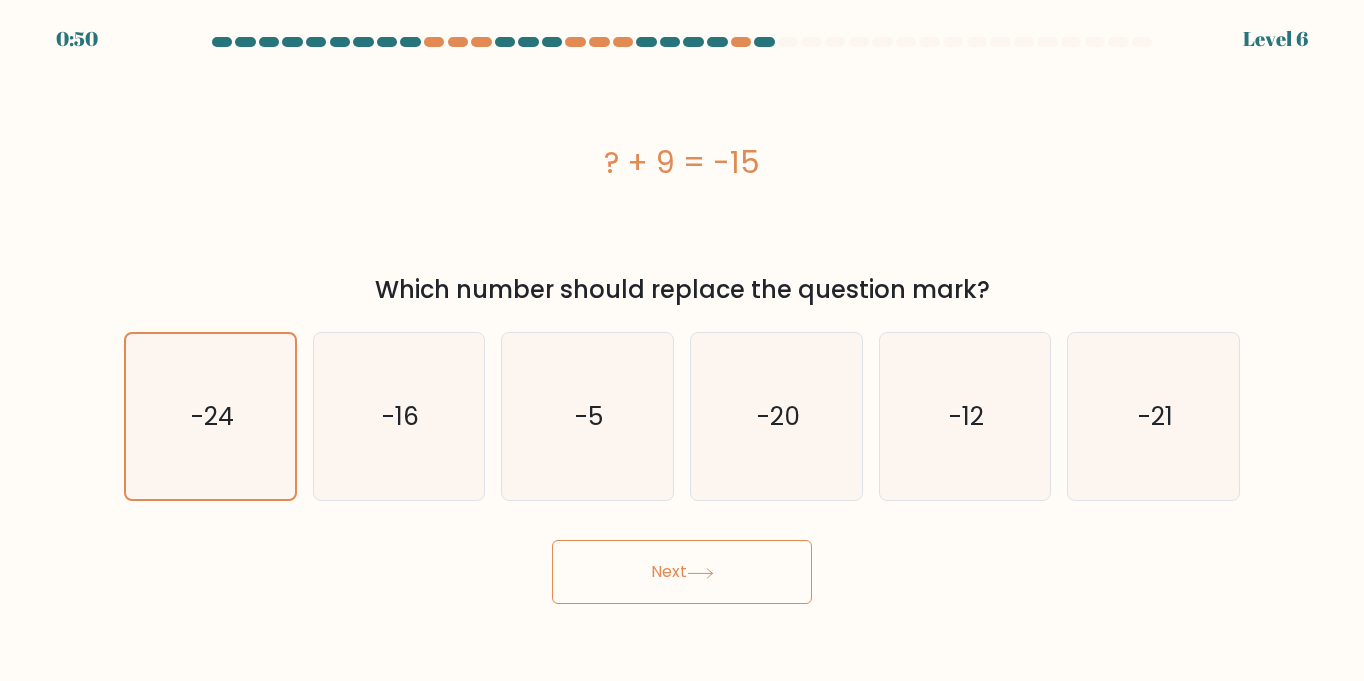 click on "Next" at bounding box center [682, 572] 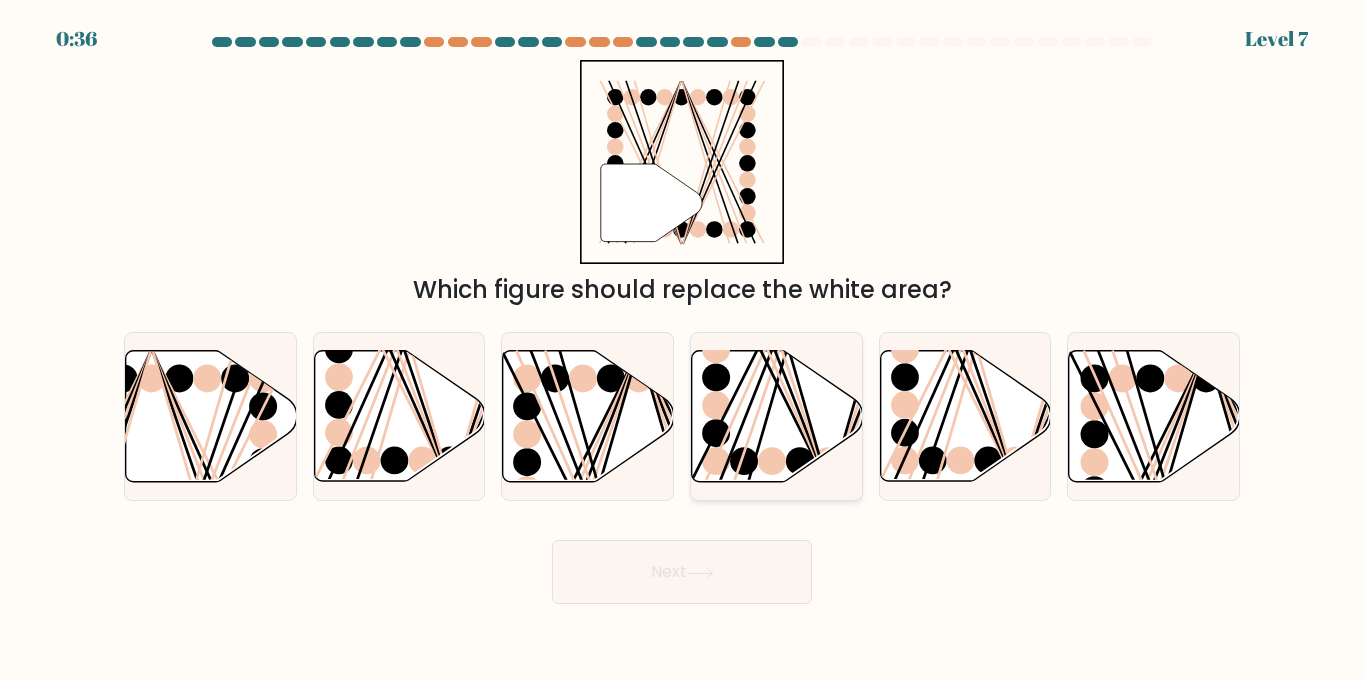 click 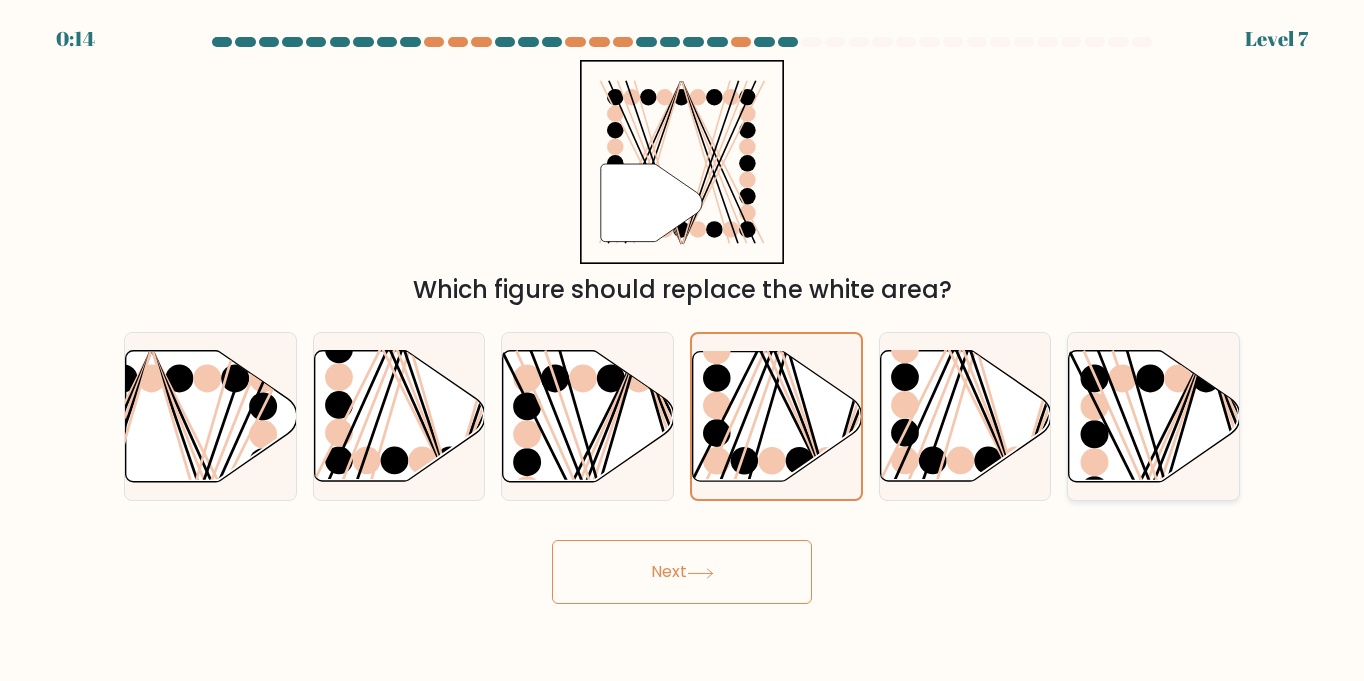 click 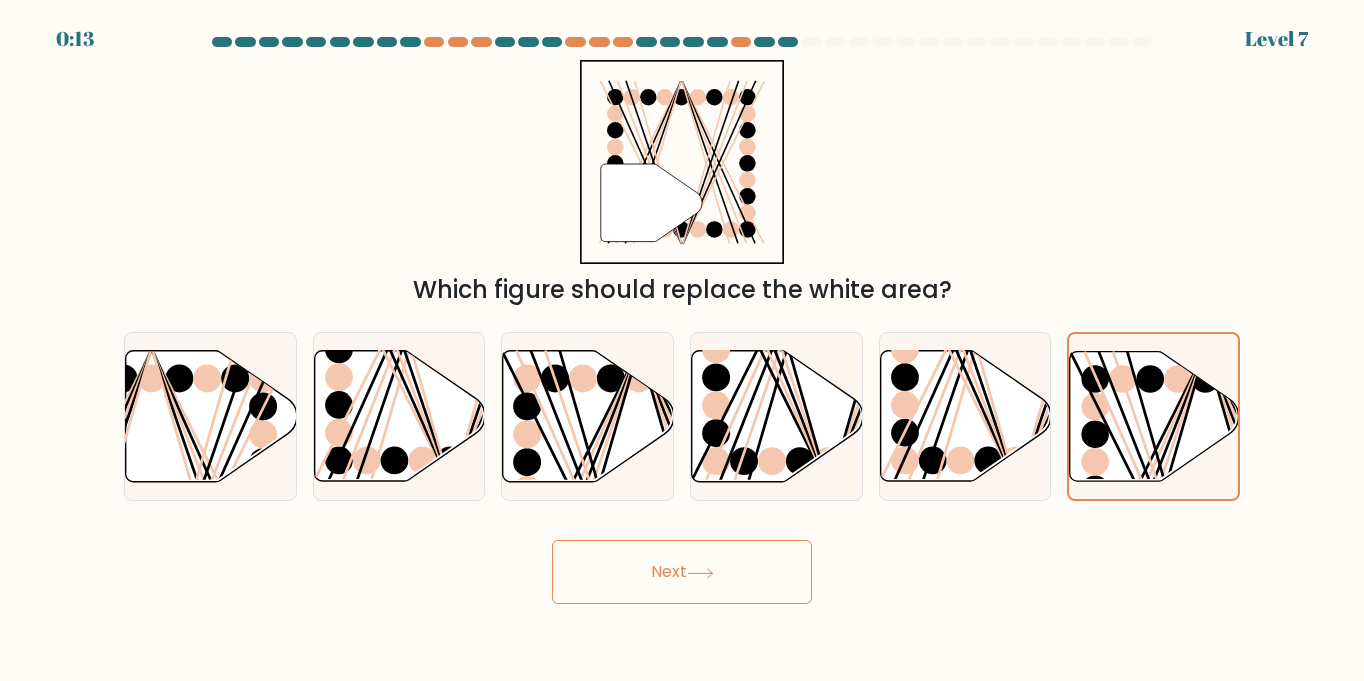 click on "Next" at bounding box center [682, 572] 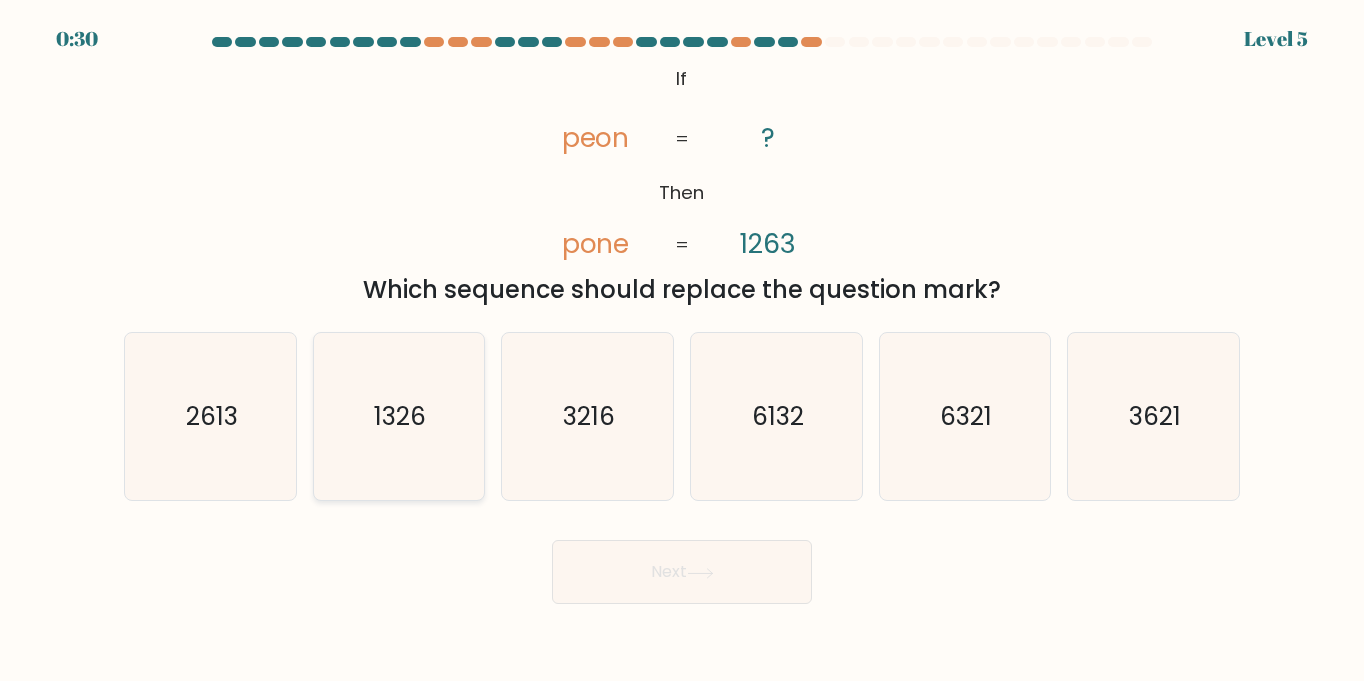 click on "1326" 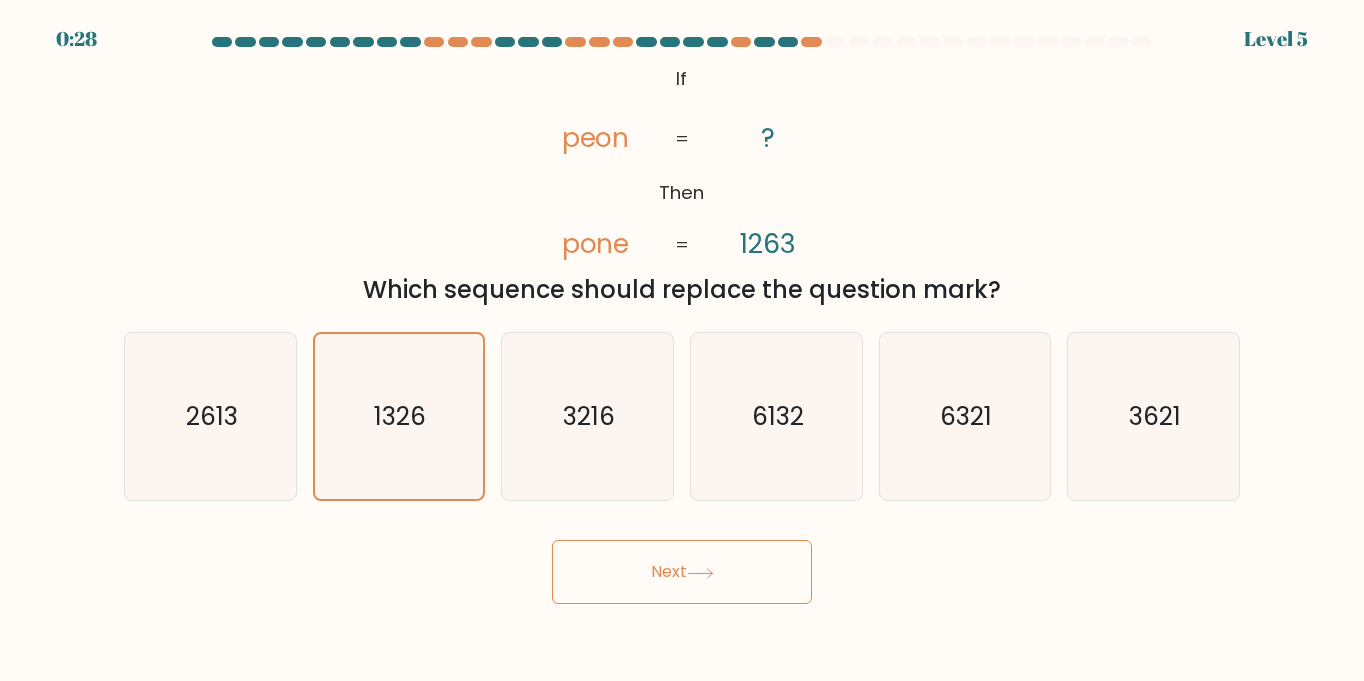 click on "Next" at bounding box center (682, 572) 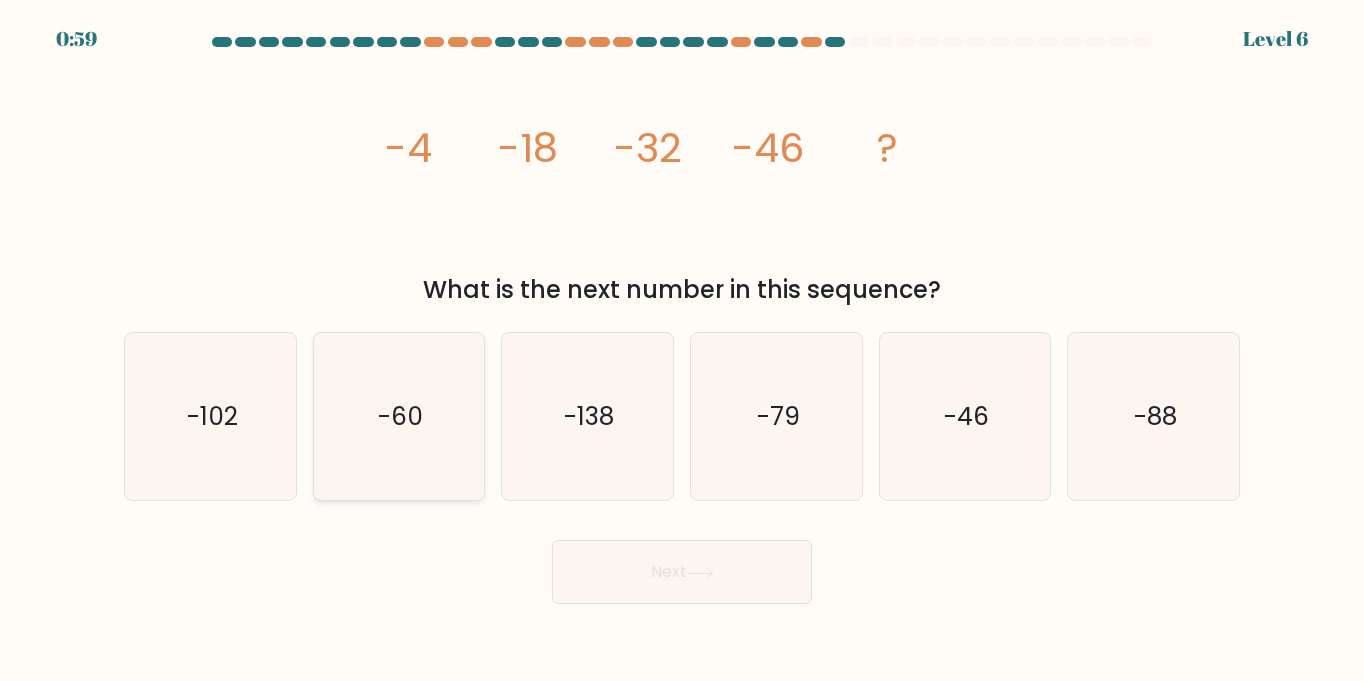 click on "-60" 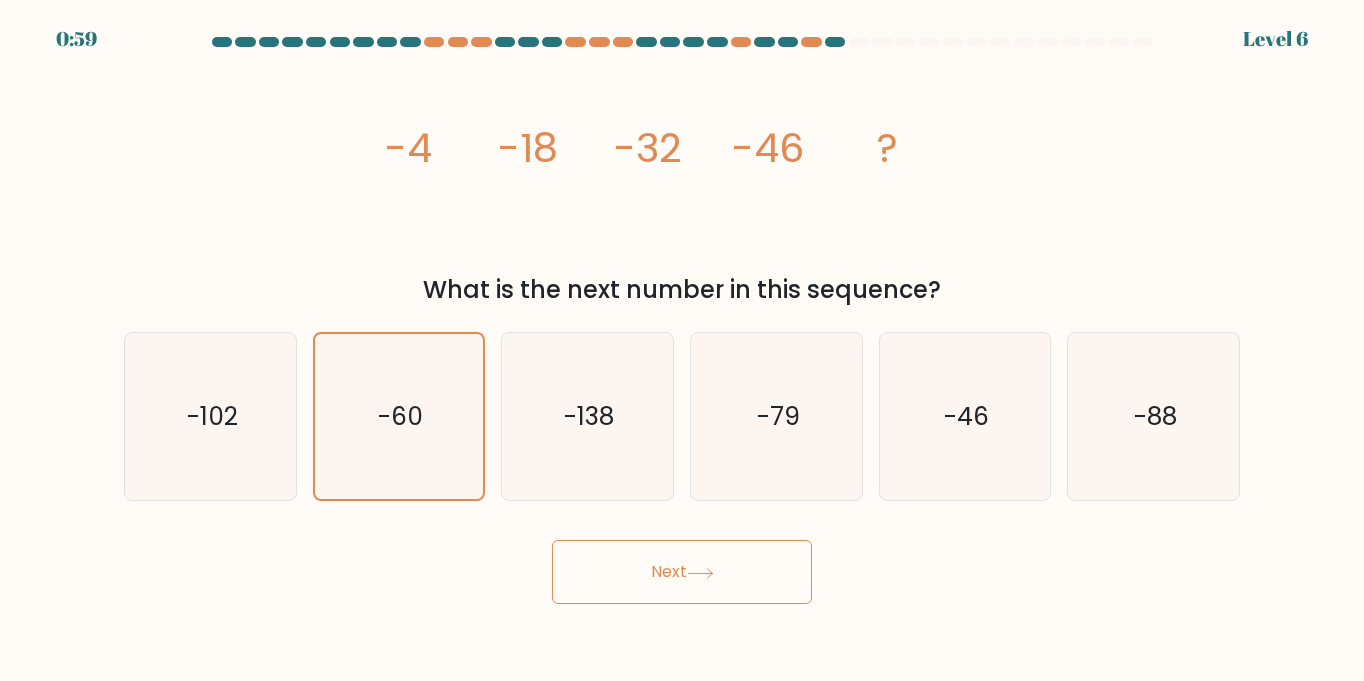 click on "Next" at bounding box center [682, 572] 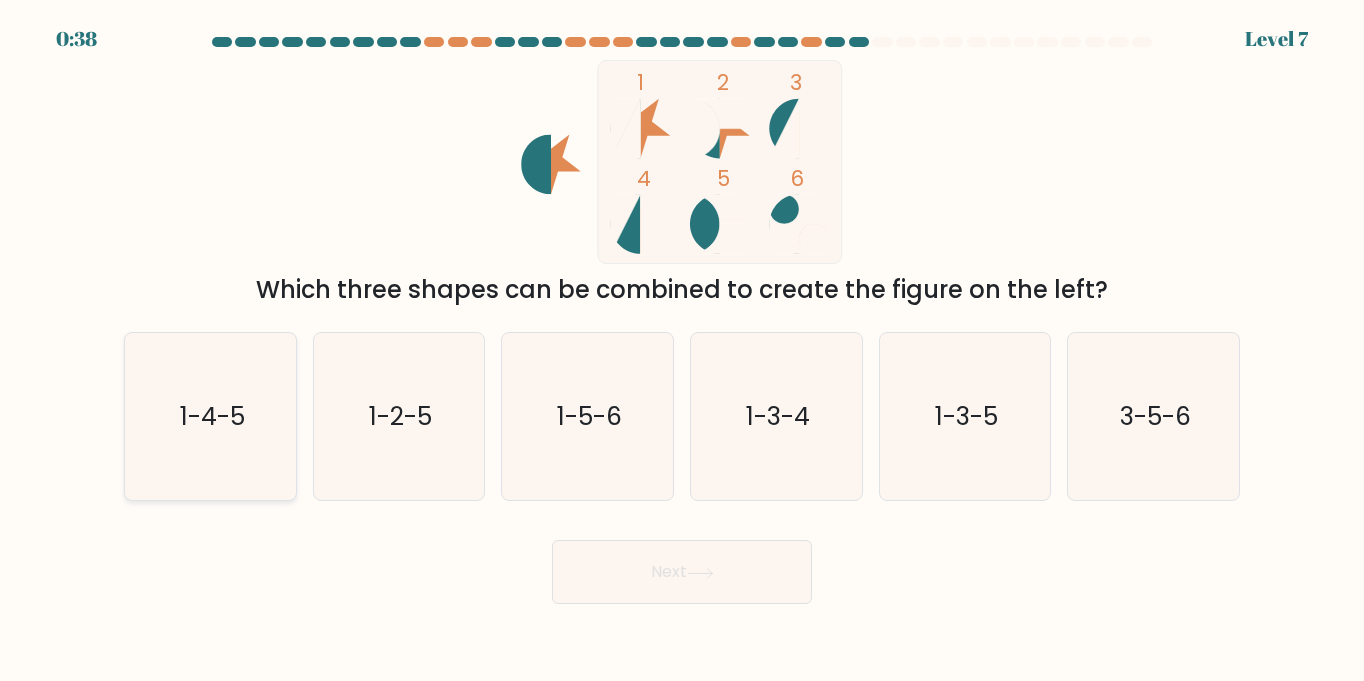 click on "1-4-5" 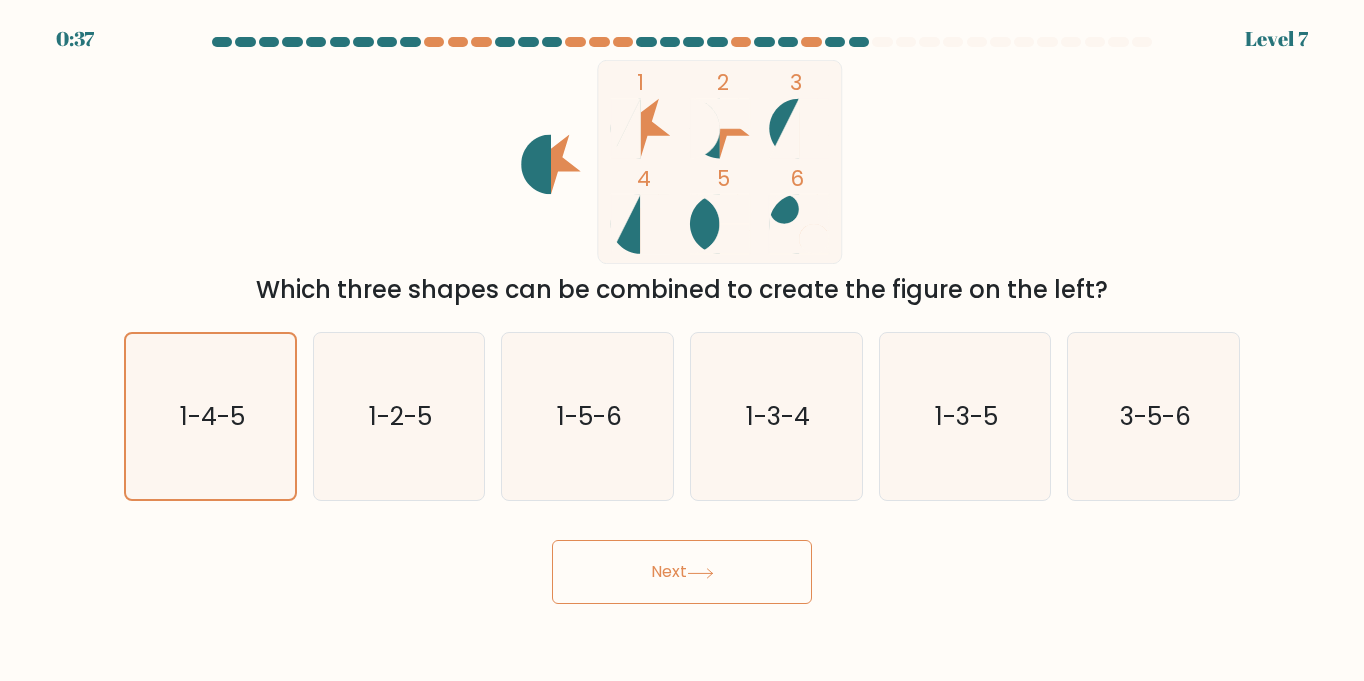 click on "Next" at bounding box center (682, 572) 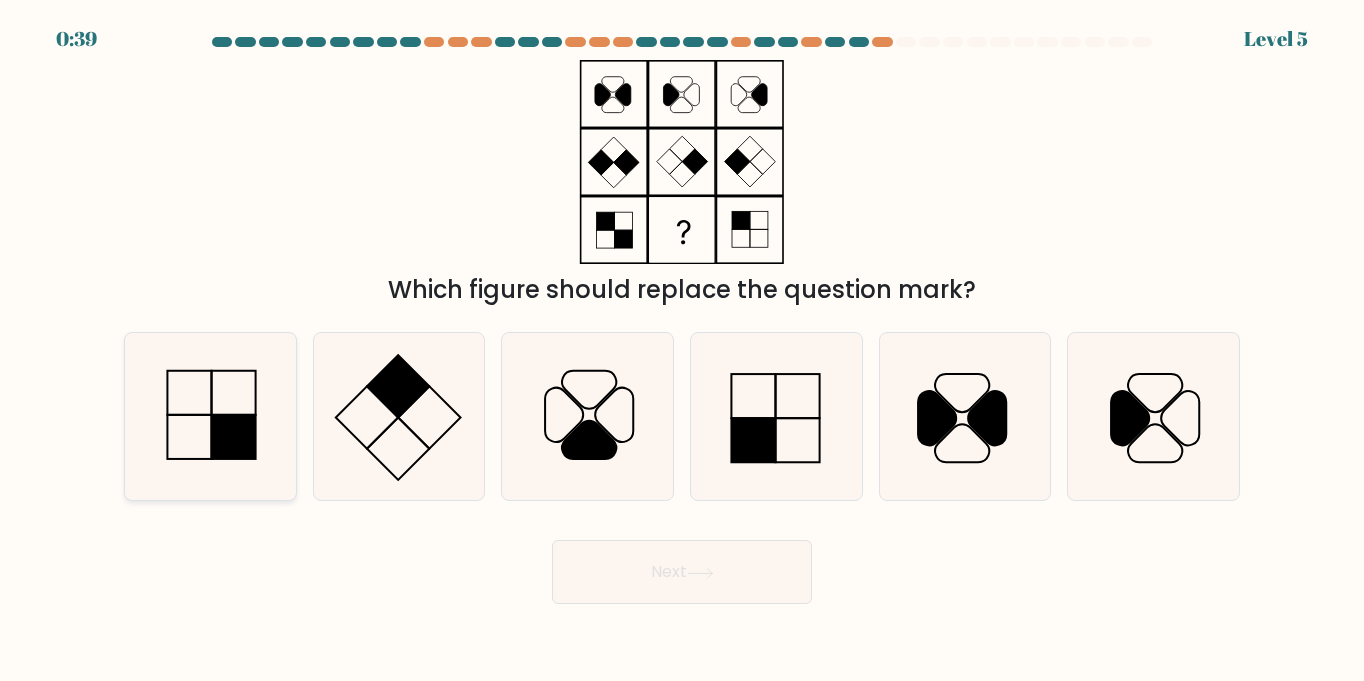 click 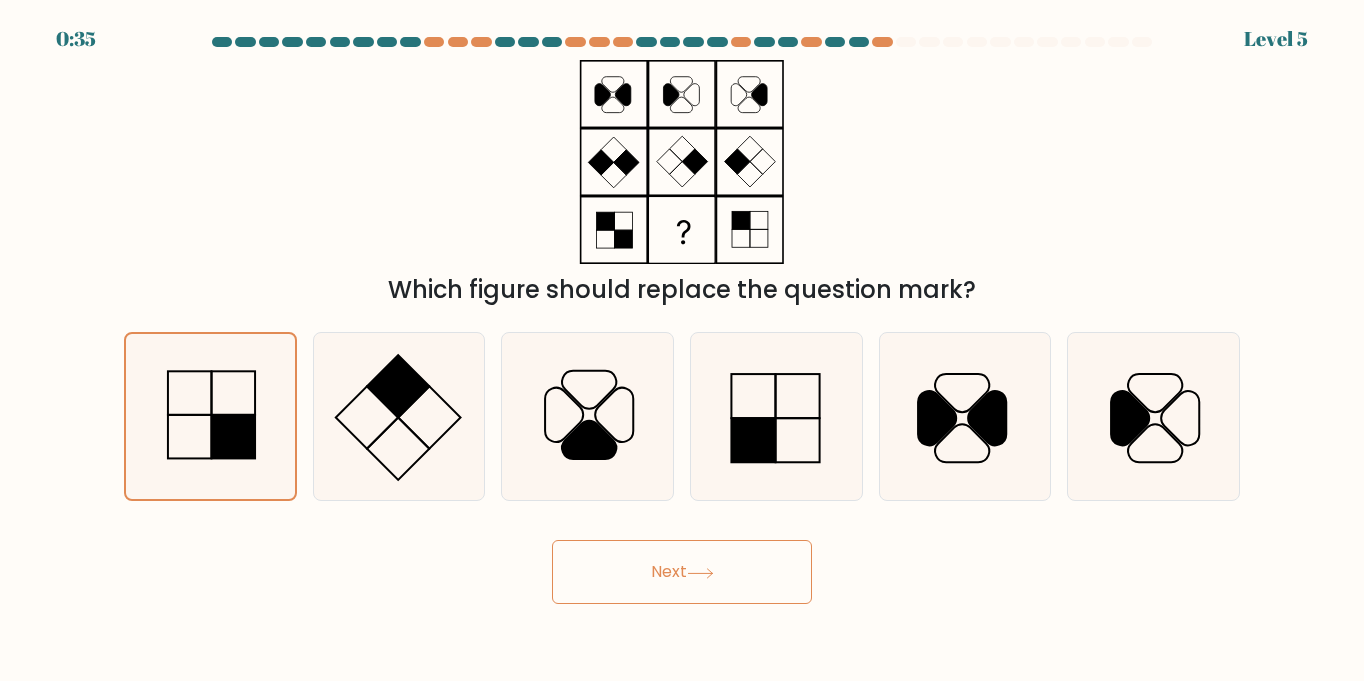 click on "Next" at bounding box center (682, 572) 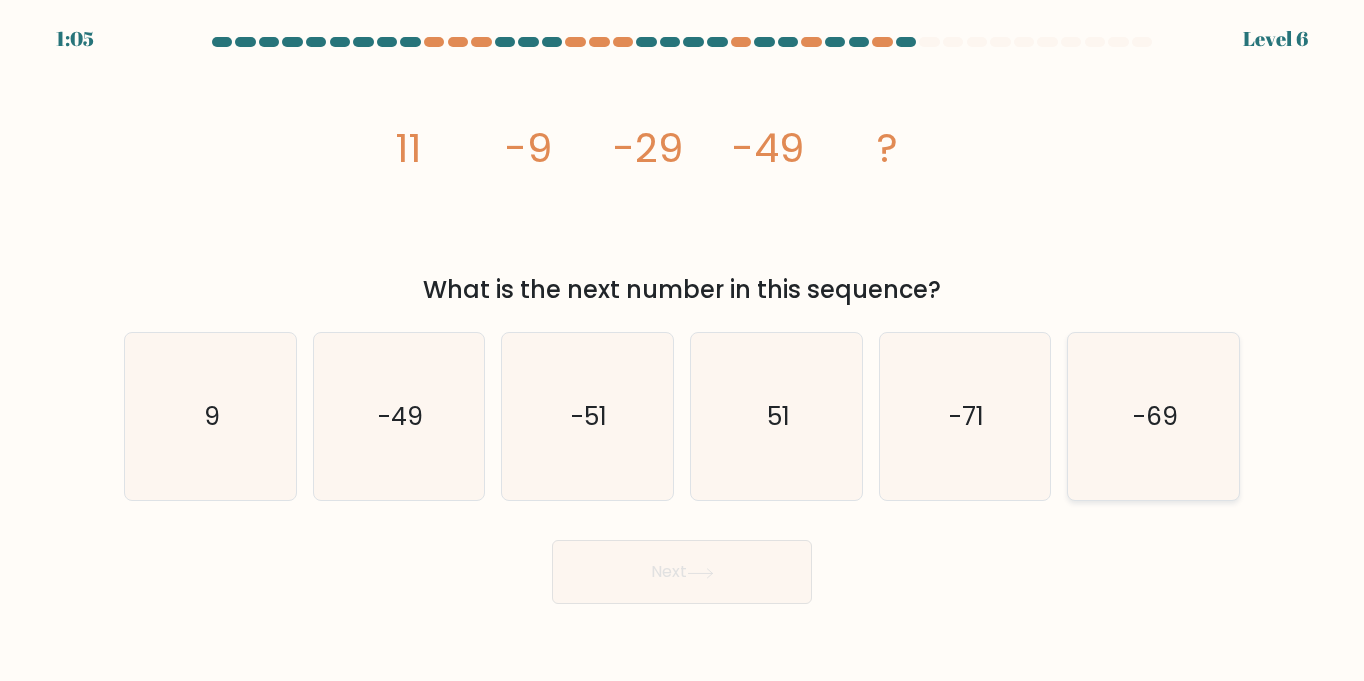 click on "-69" 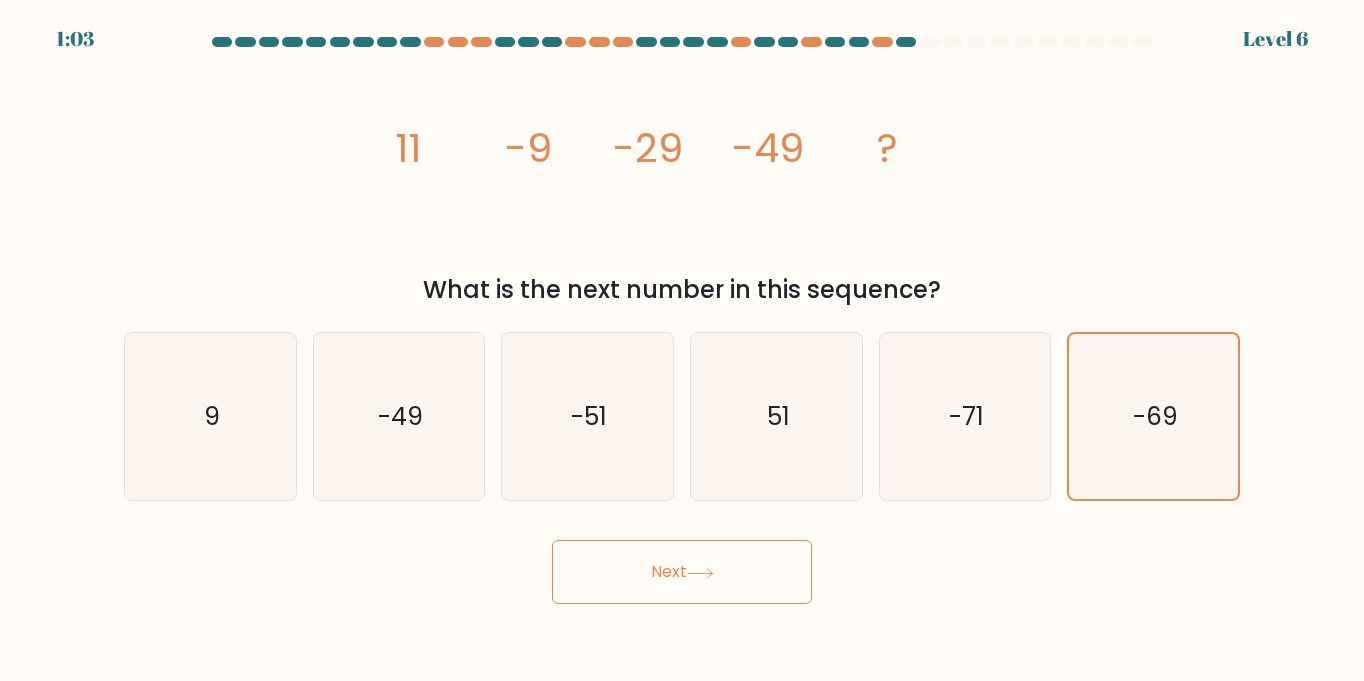 click on "Next" at bounding box center [682, 572] 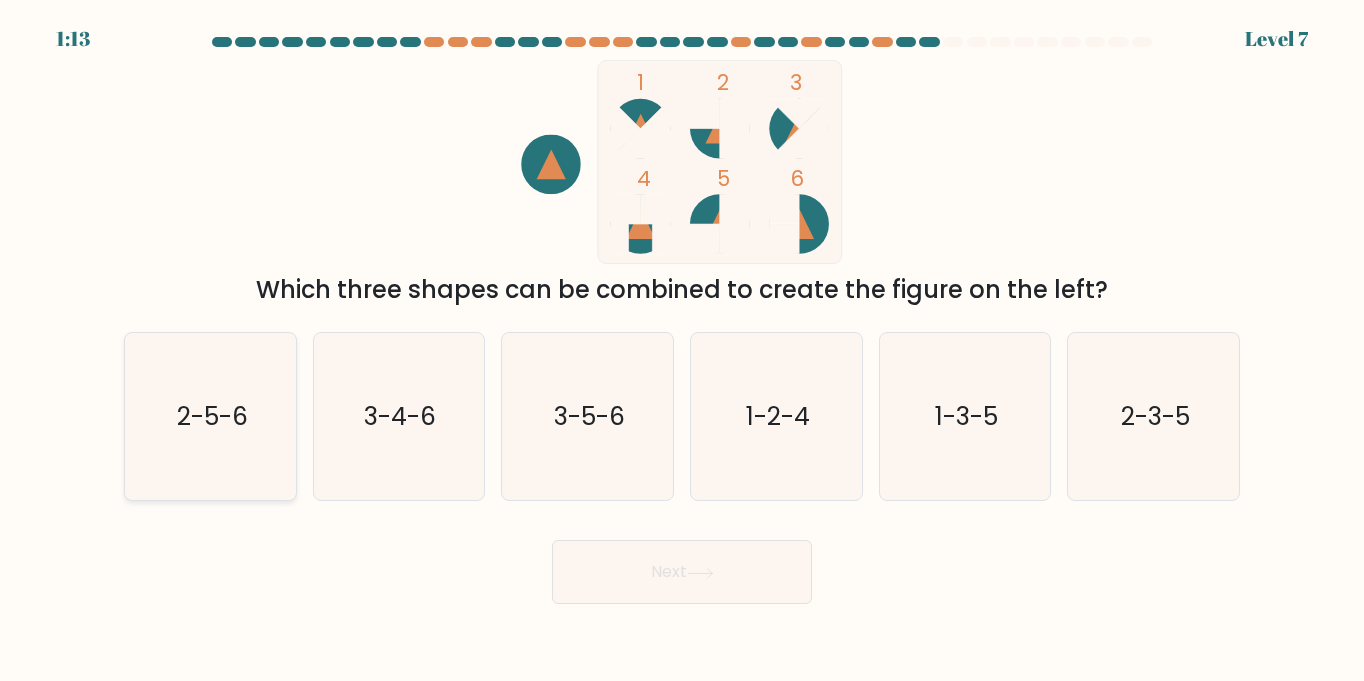 click on "2-5-6" 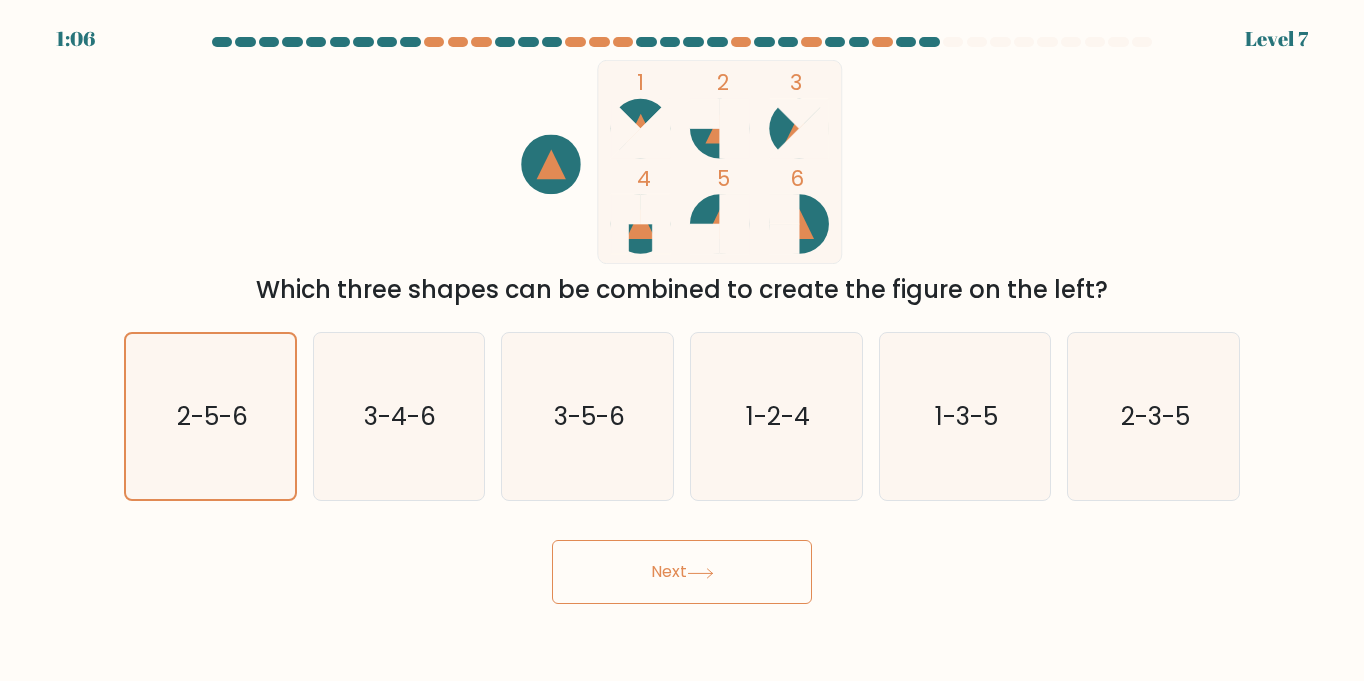 click on "Next" at bounding box center [682, 572] 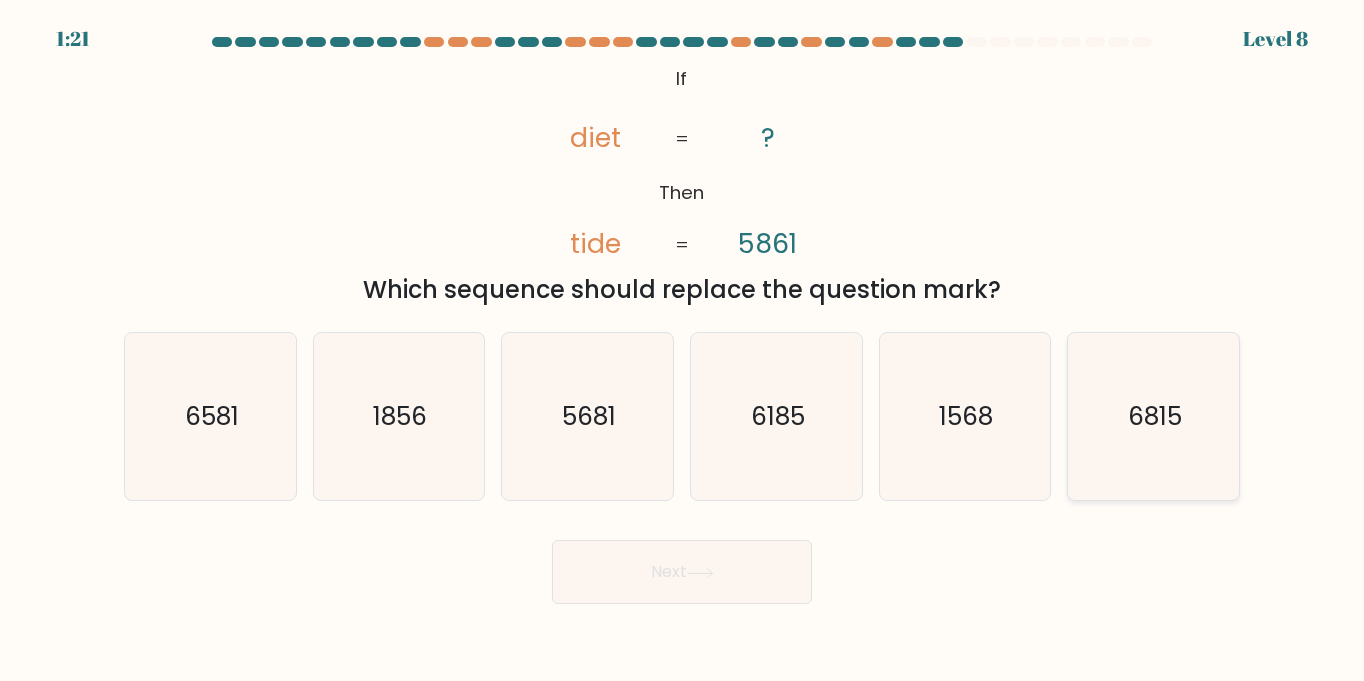 click on "6815" 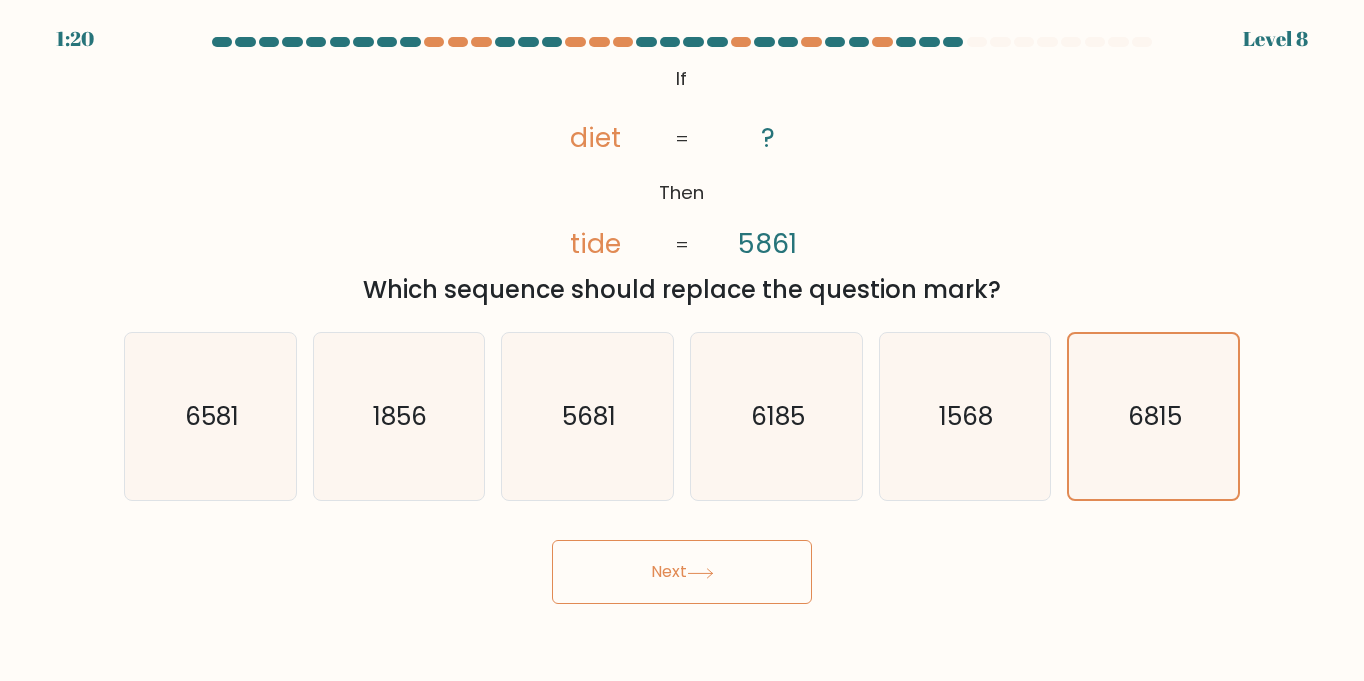 click on "Next" at bounding box center (682, 572) 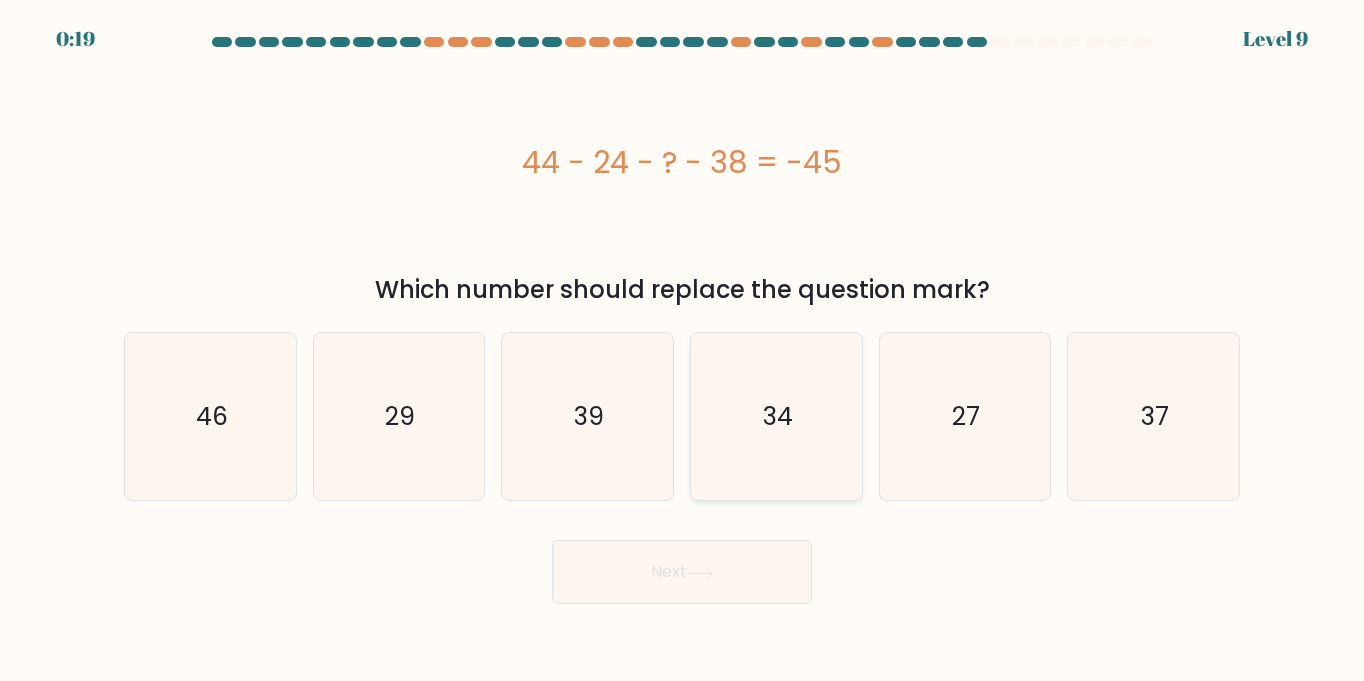 click on "34" 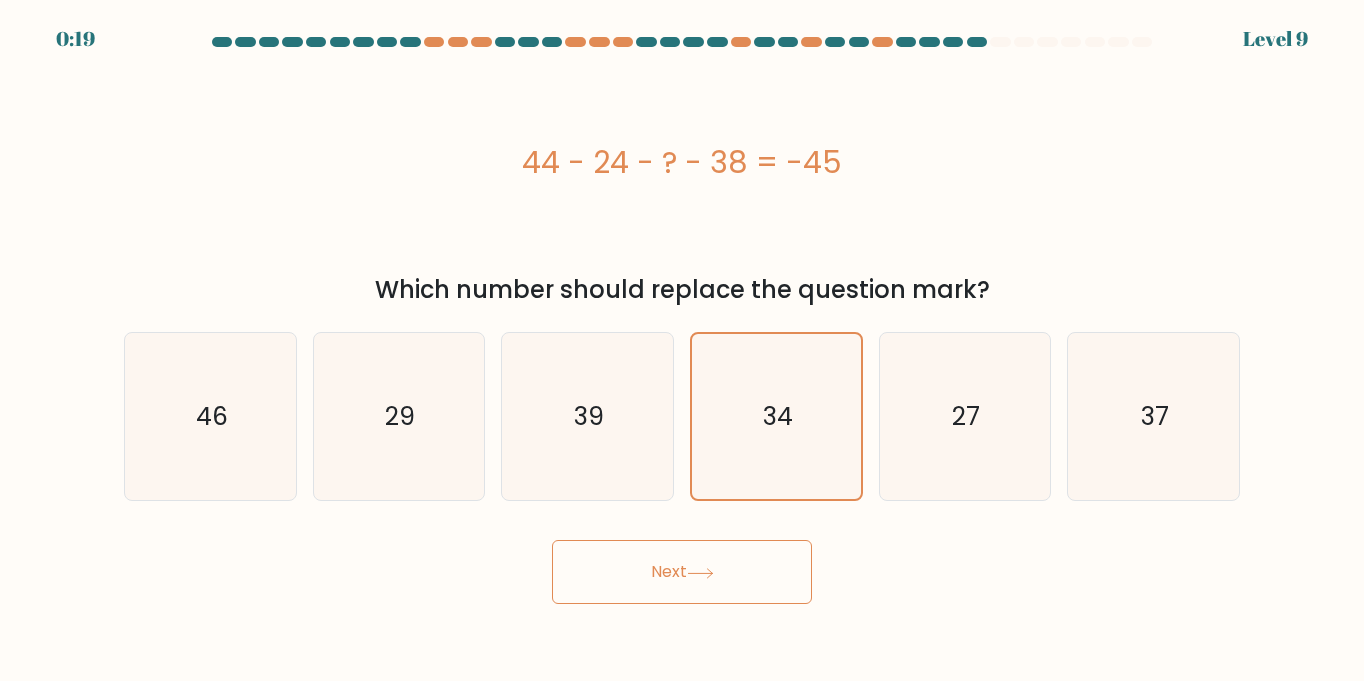 click on "Next" at bounding box center [682, 572] 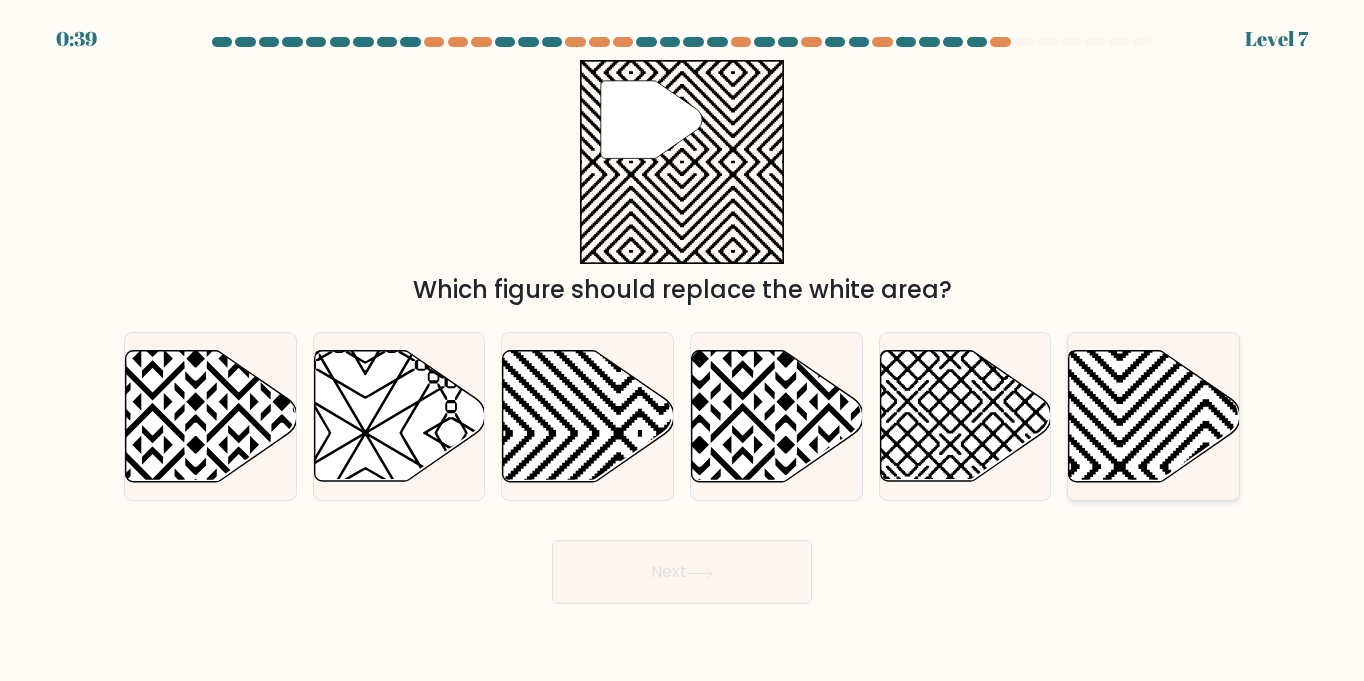 click 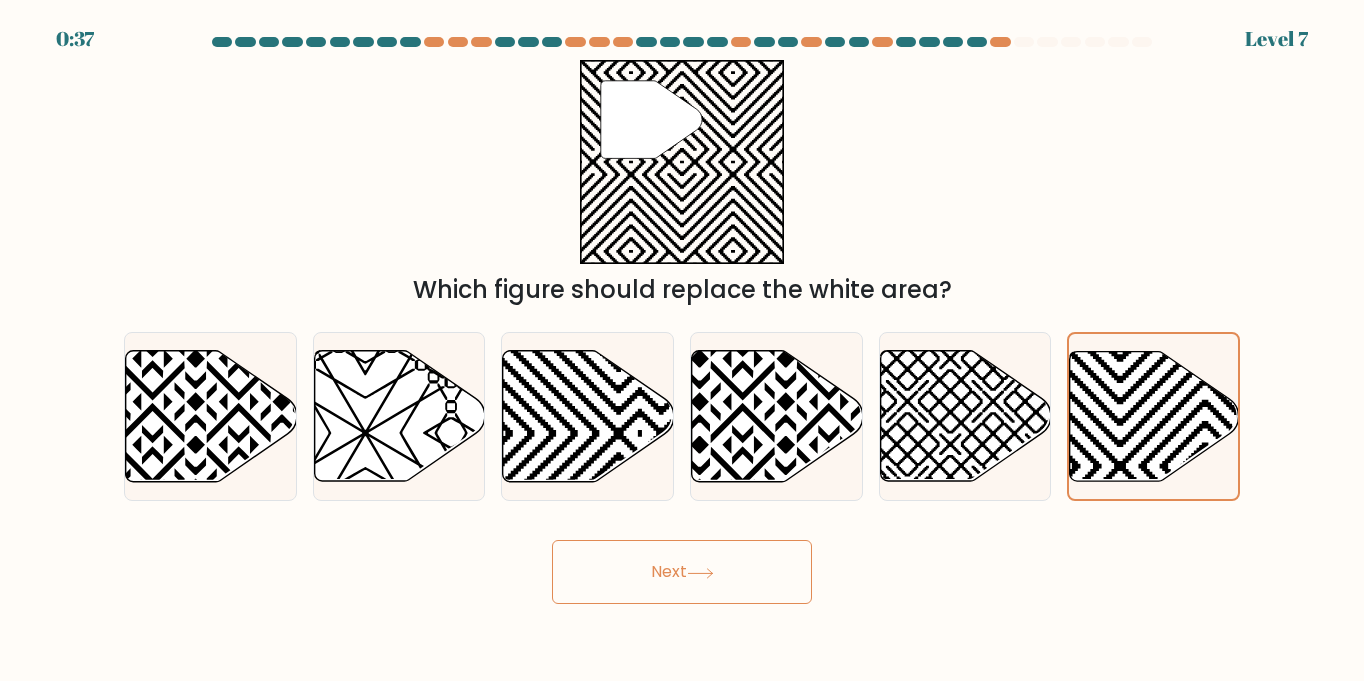 click on "Next" at bounding box center [682, 572] 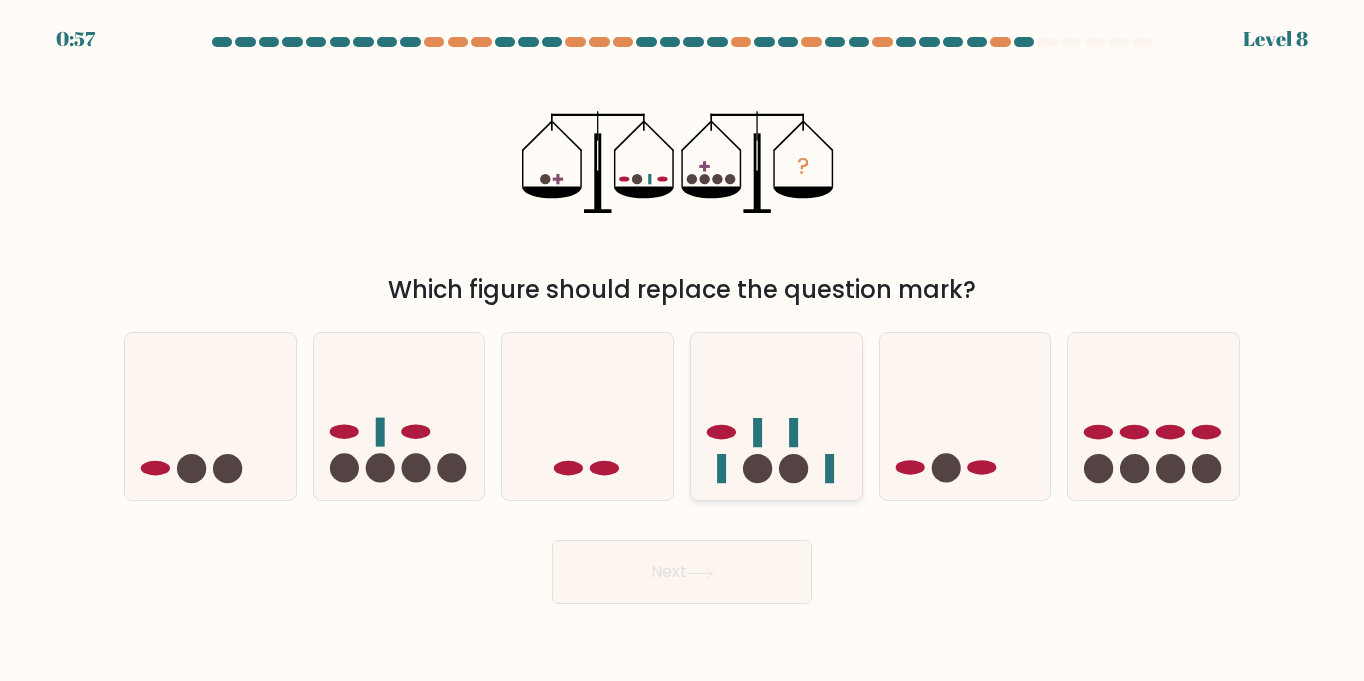 click 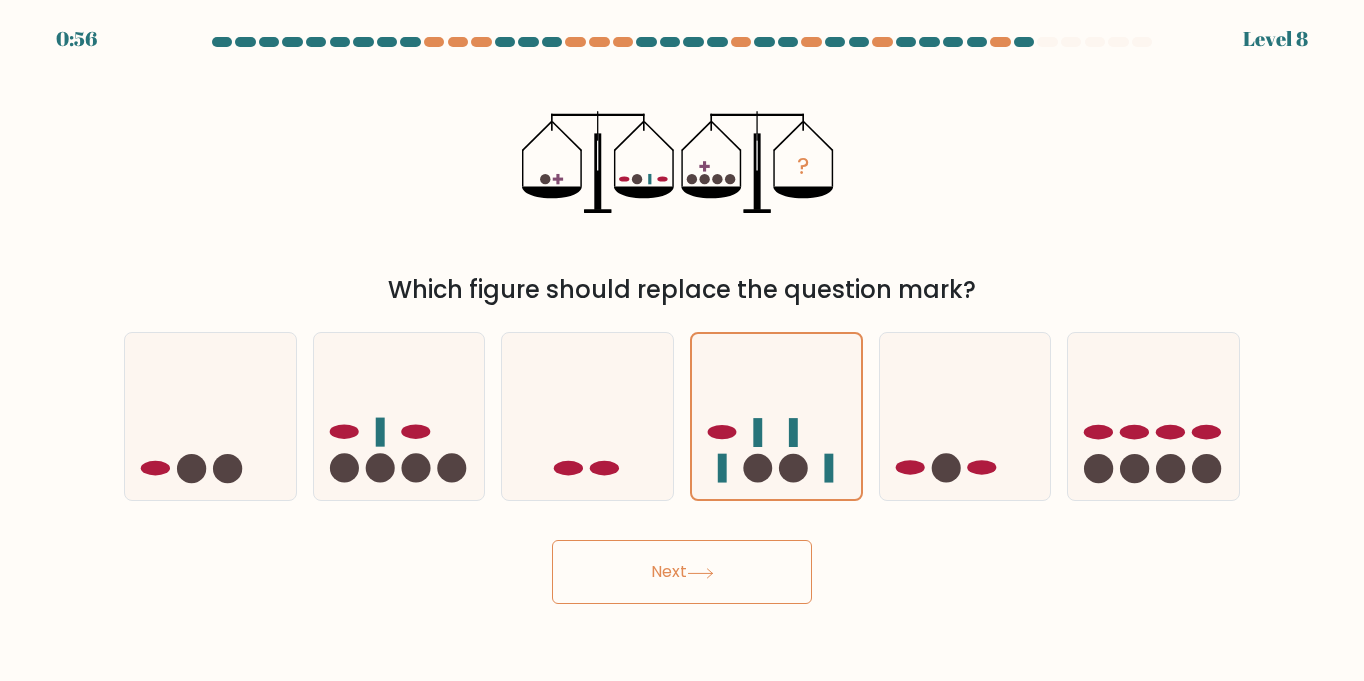 click on "Next" at bounding box center [682, 572] 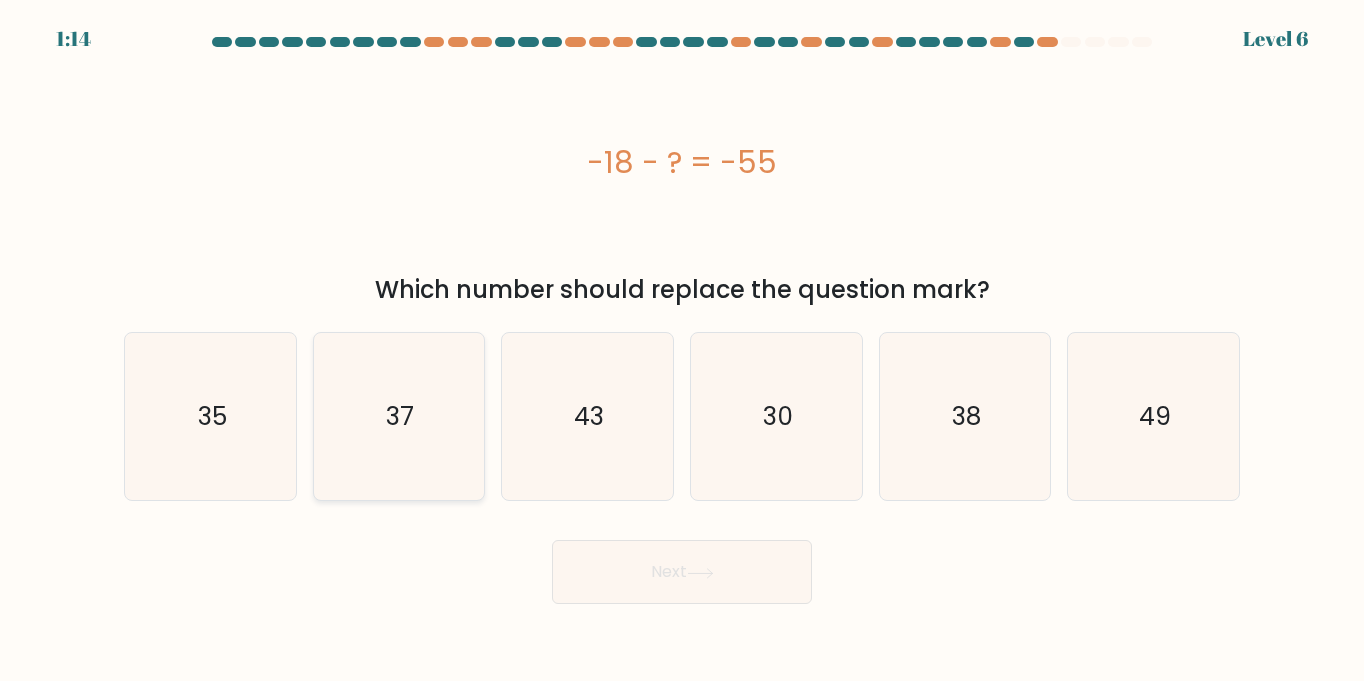 click on "37" 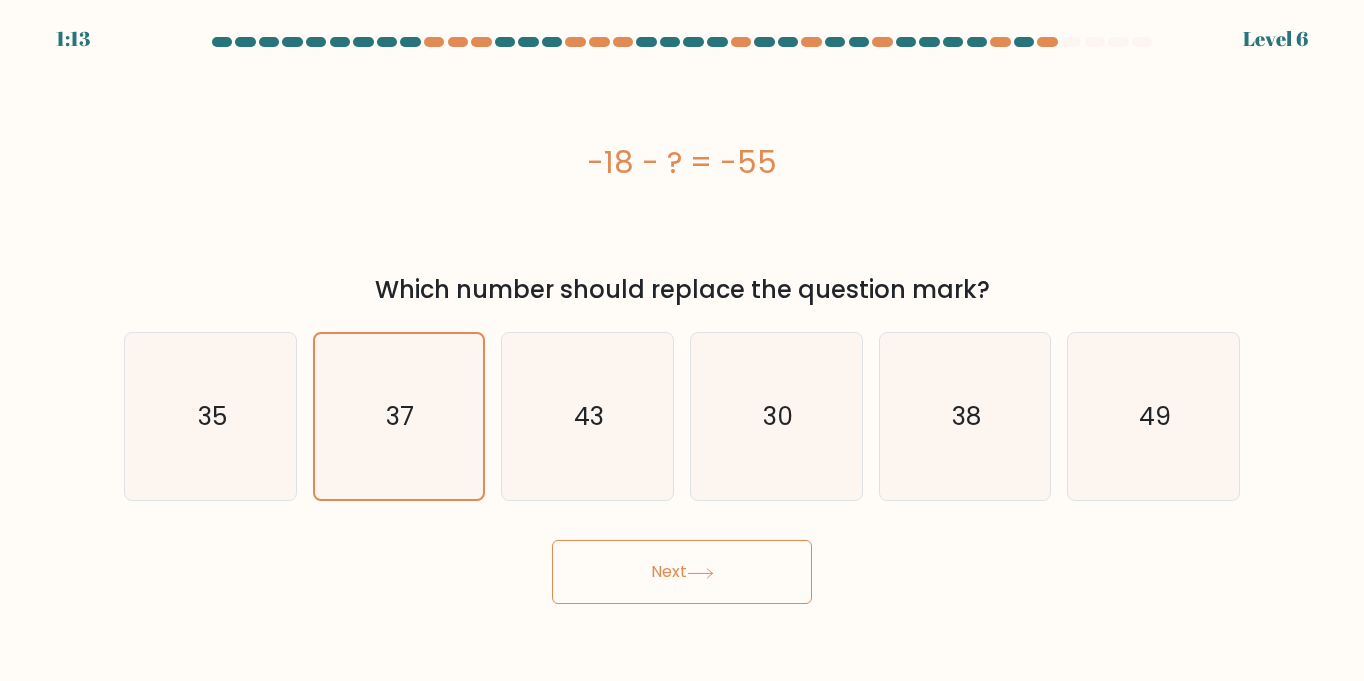click on "Next" at bounding box center [682, 572] 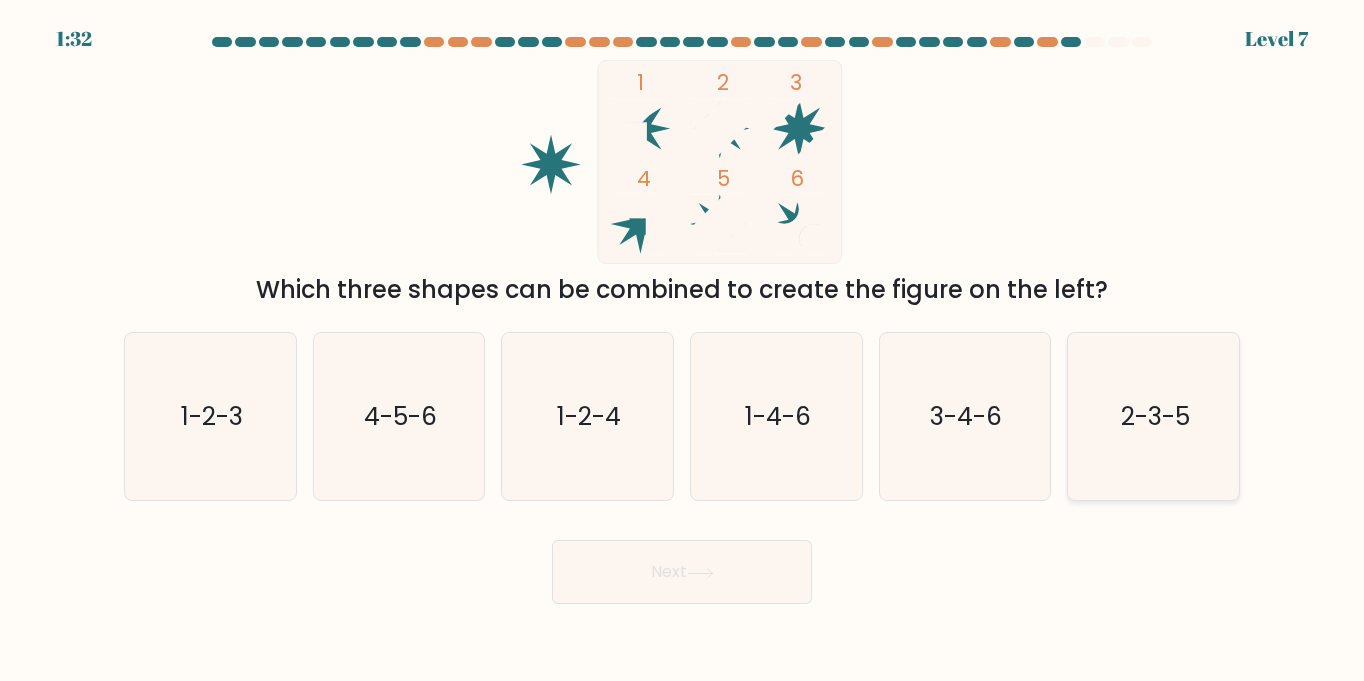 click on "2-3-5" 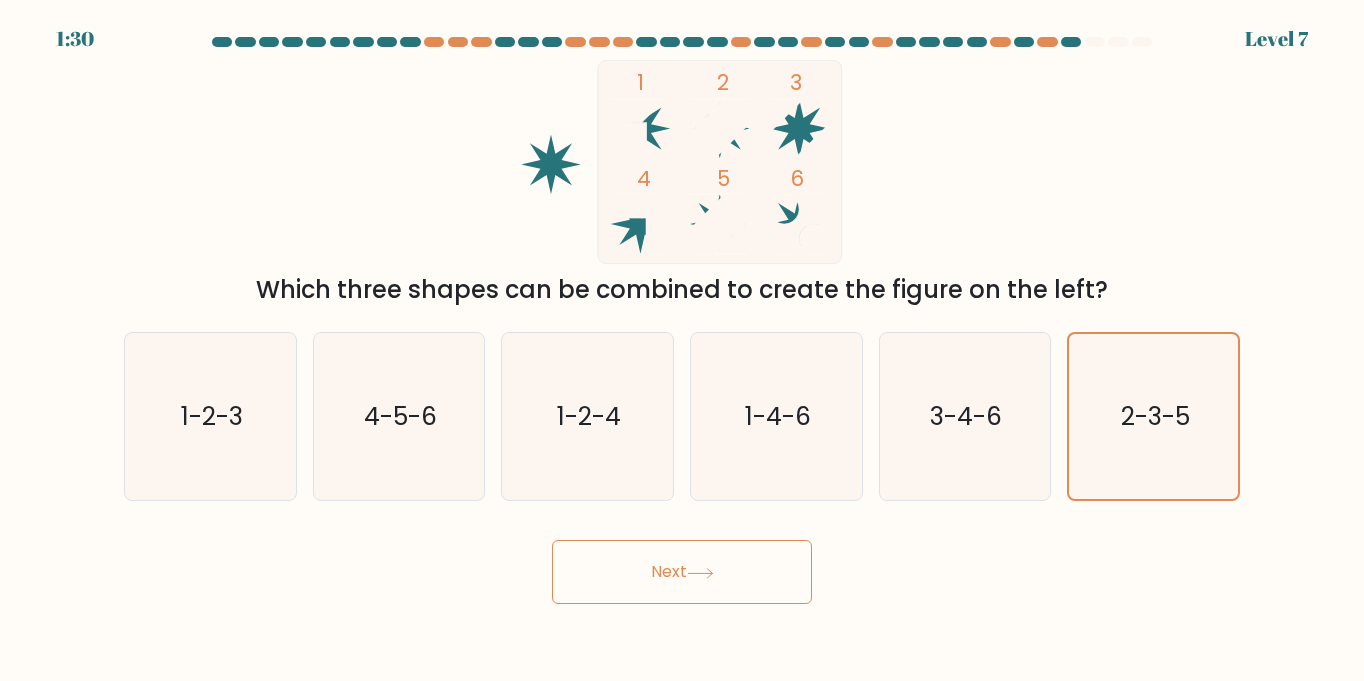 click on "Next" at bounding box center [682, 572] 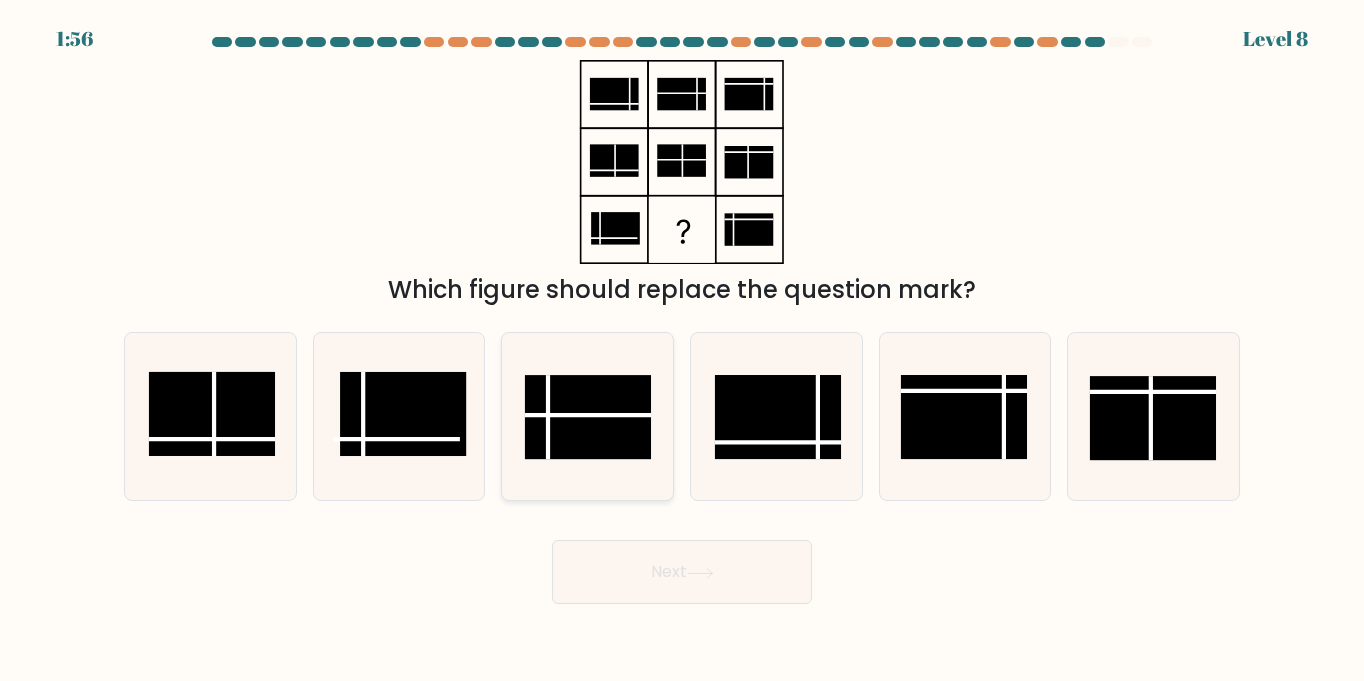 click 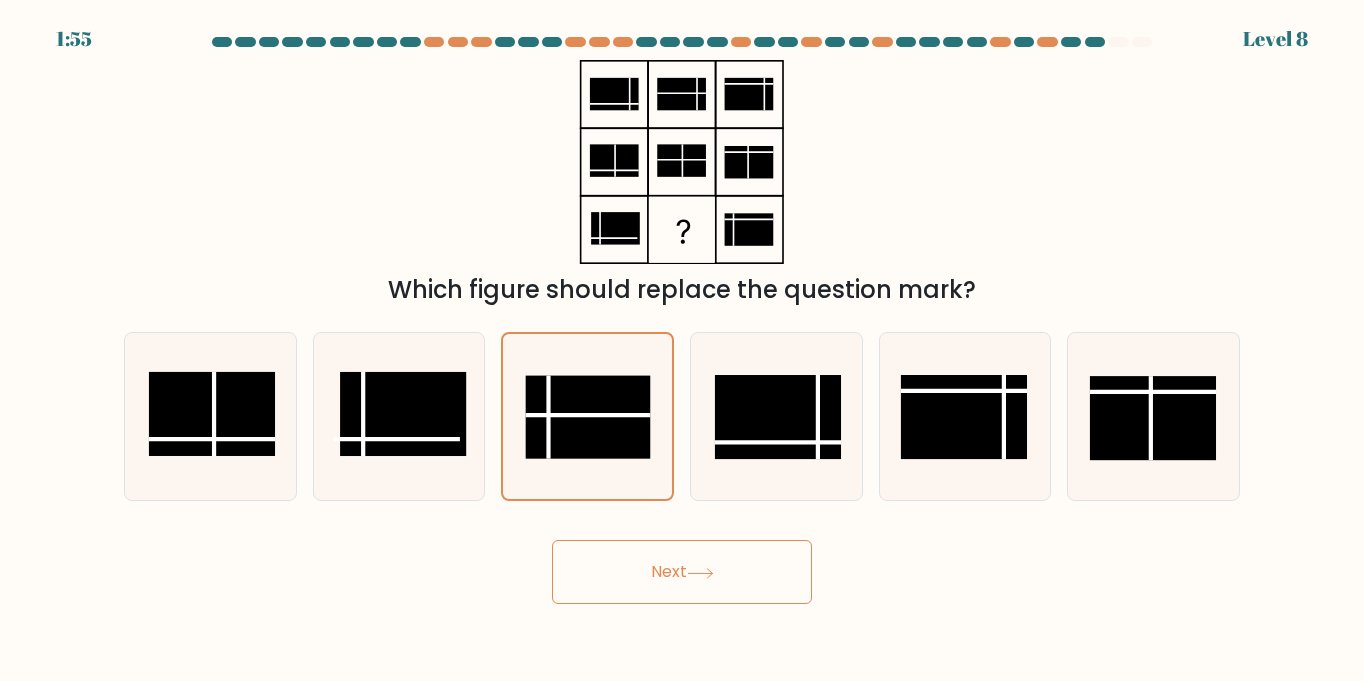 click on "Next" at bounding box center [682, 572] 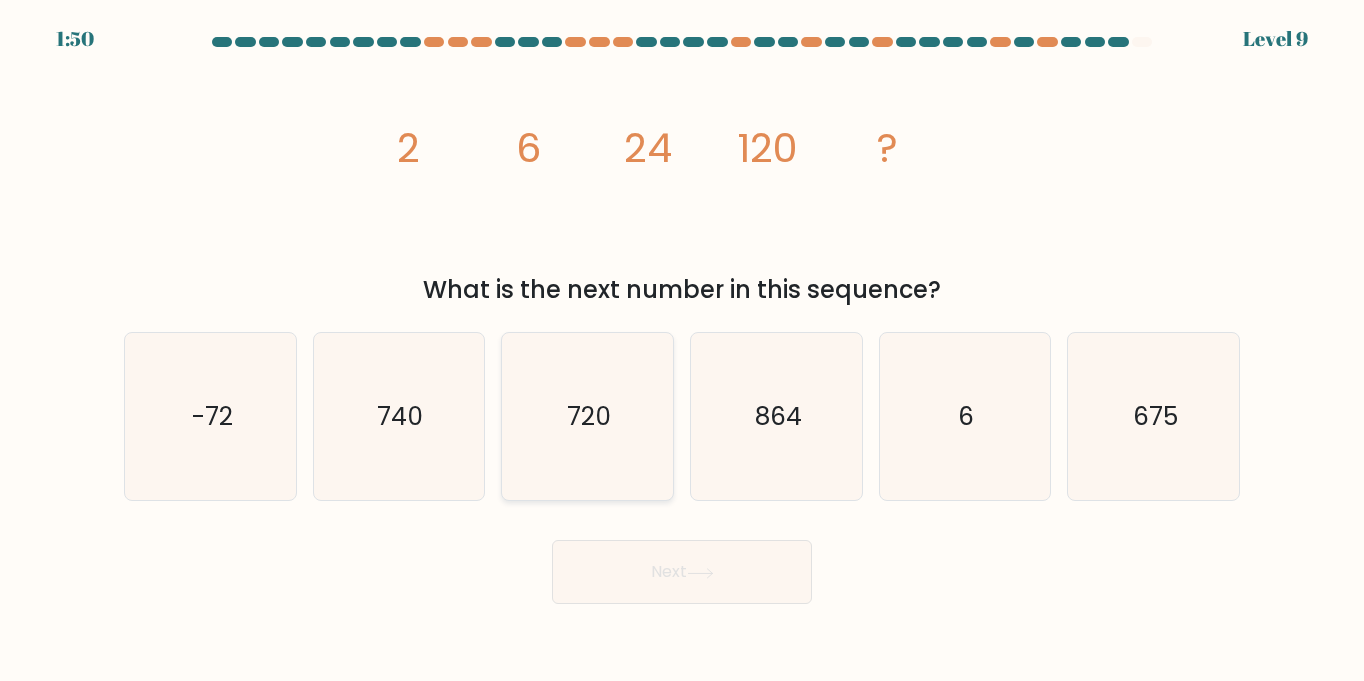click on "720" 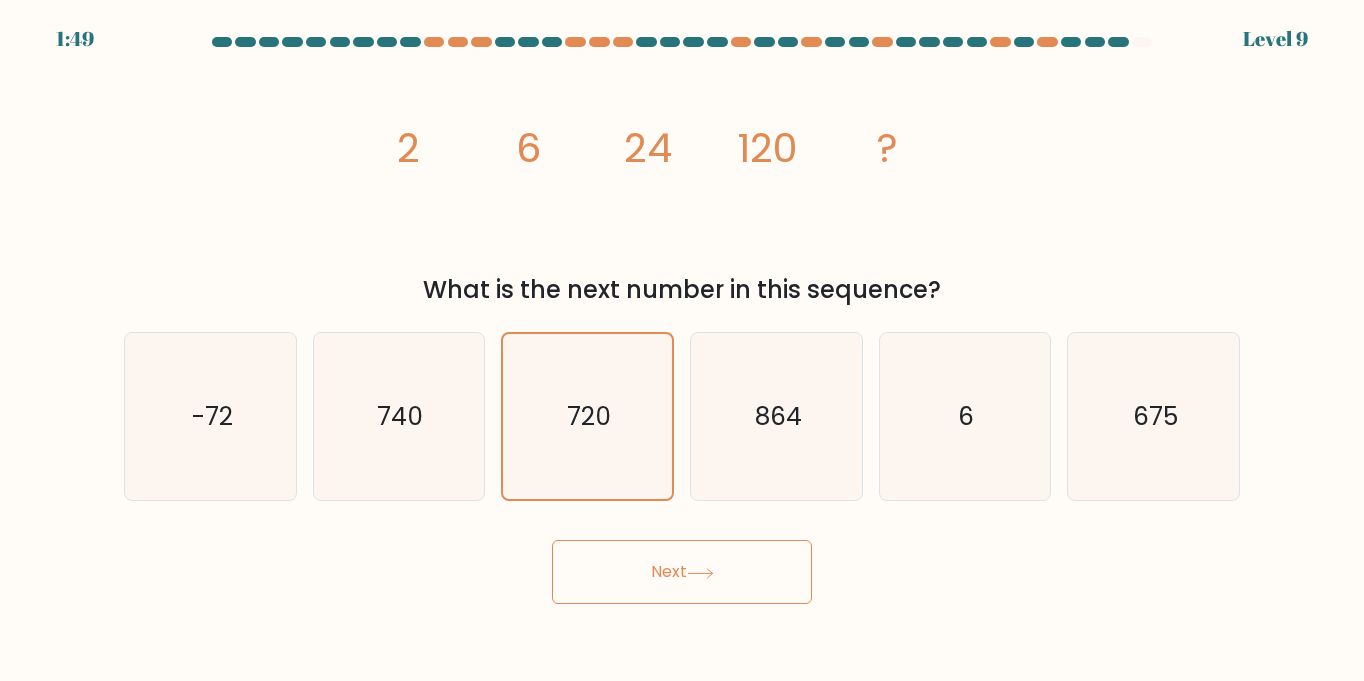 click on "Next" at bounding box center (682, 572) 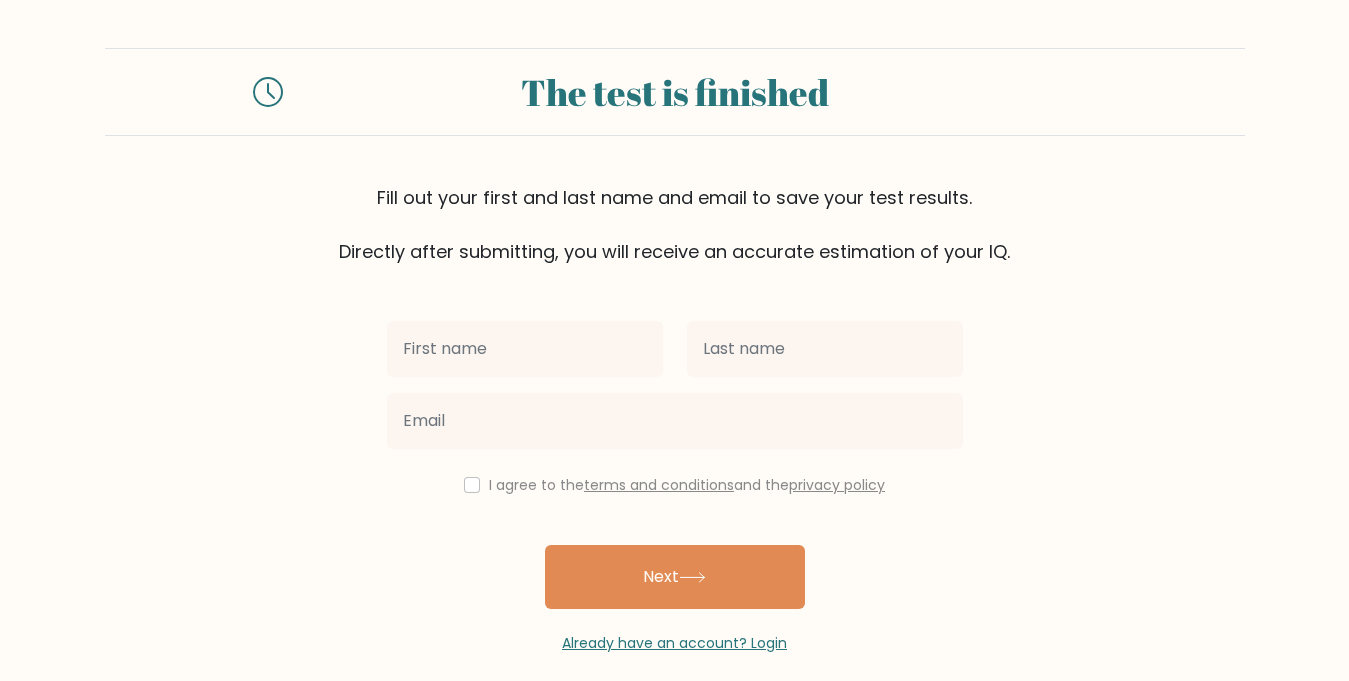 scroll, scrollTop: 0, scrollLeft: 0, axis: both 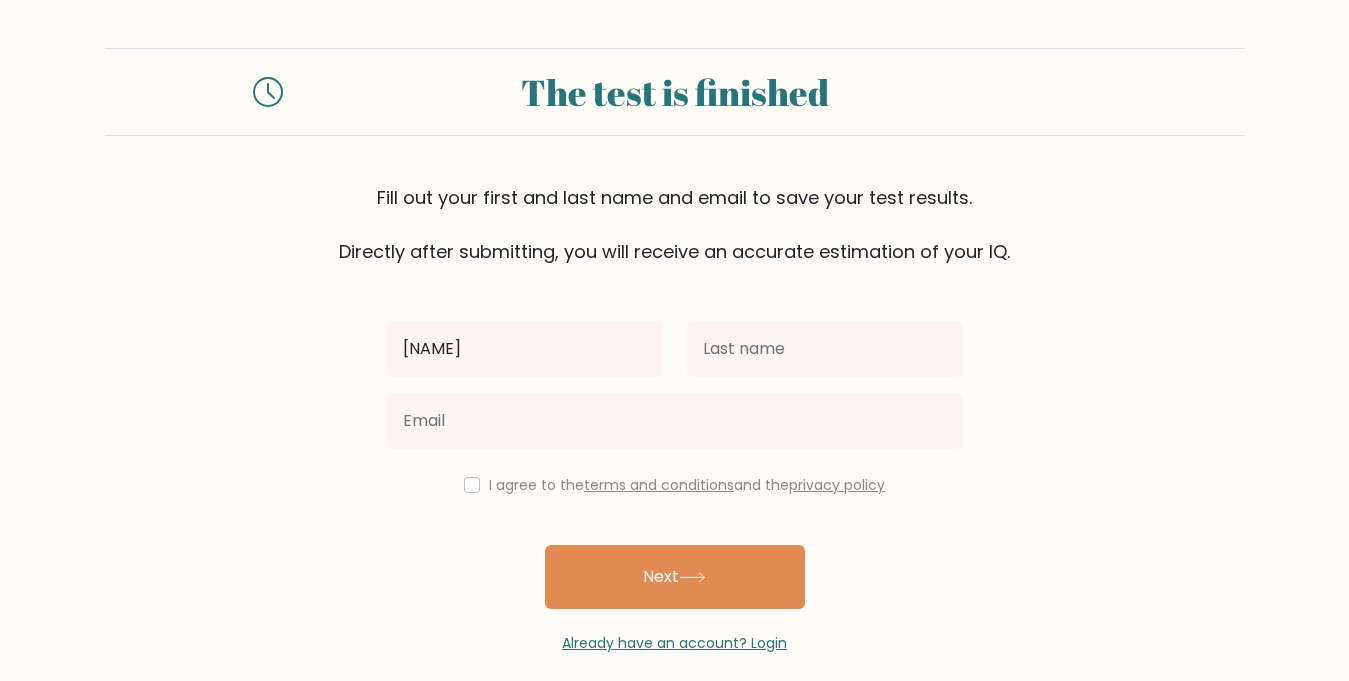 type on "[NAME]" 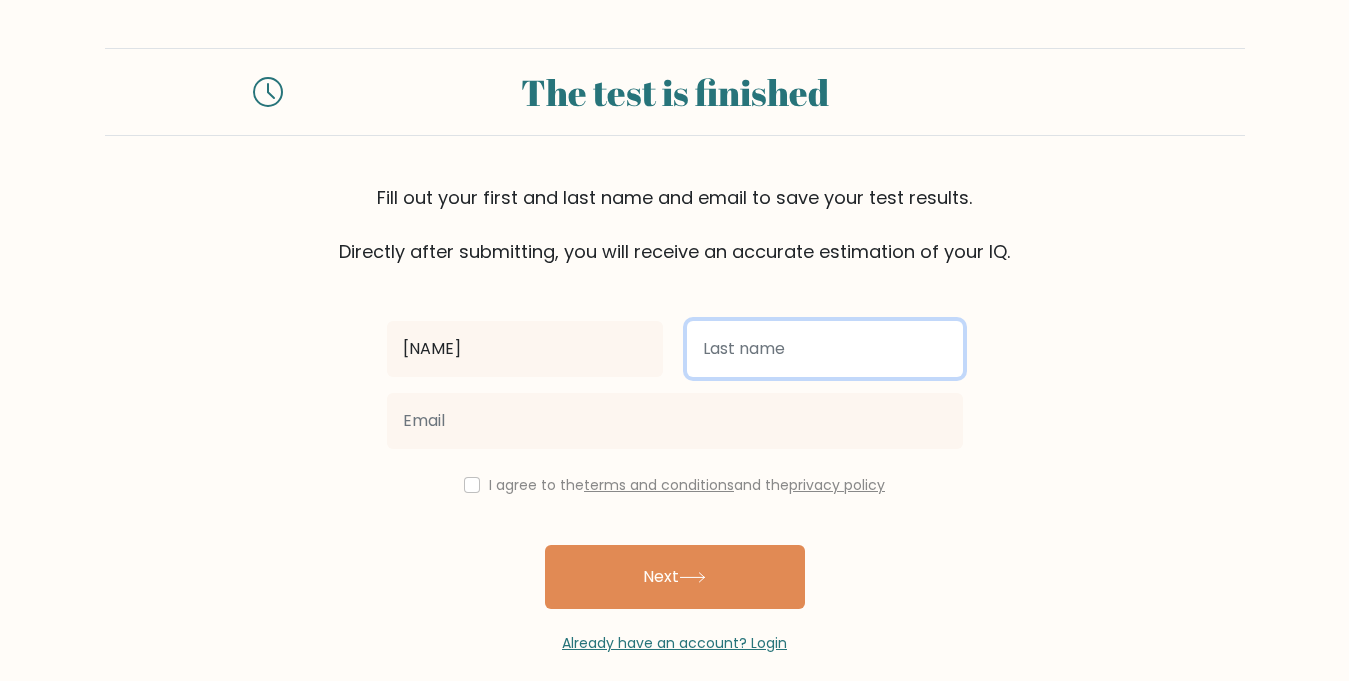 click at bounding box center [825, 349] 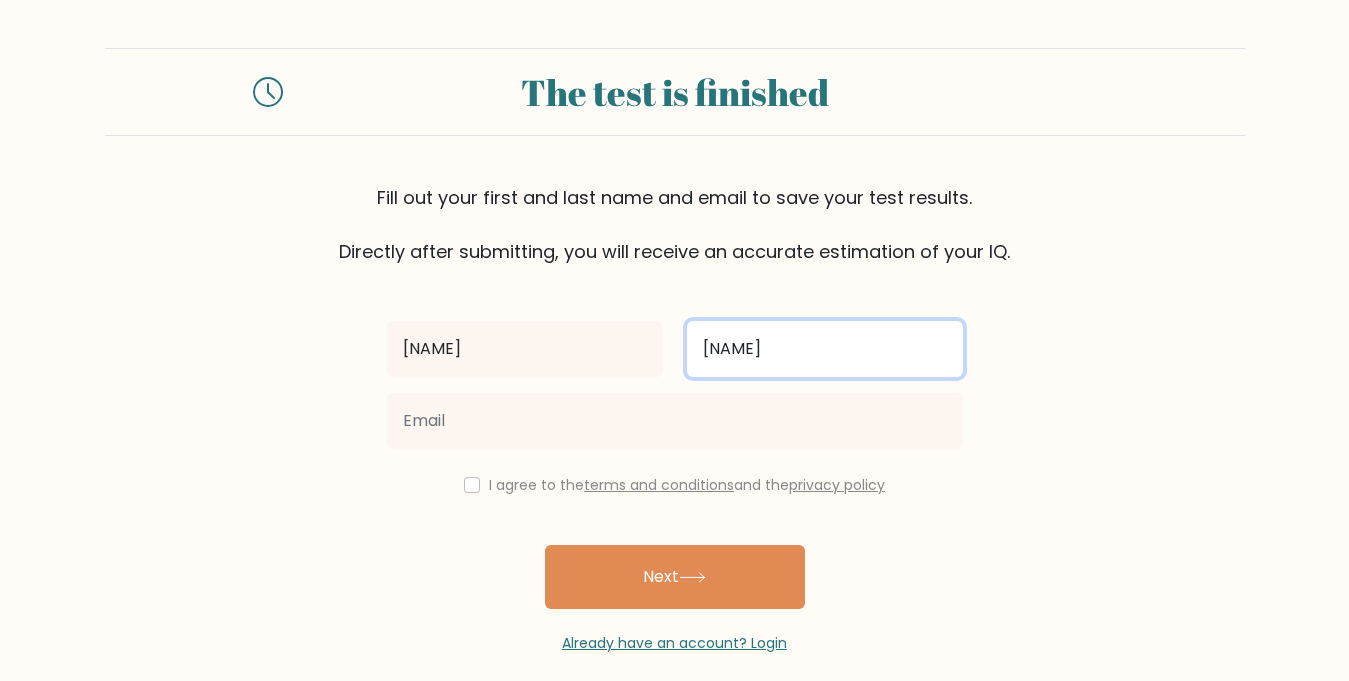 type on "[NAME]" 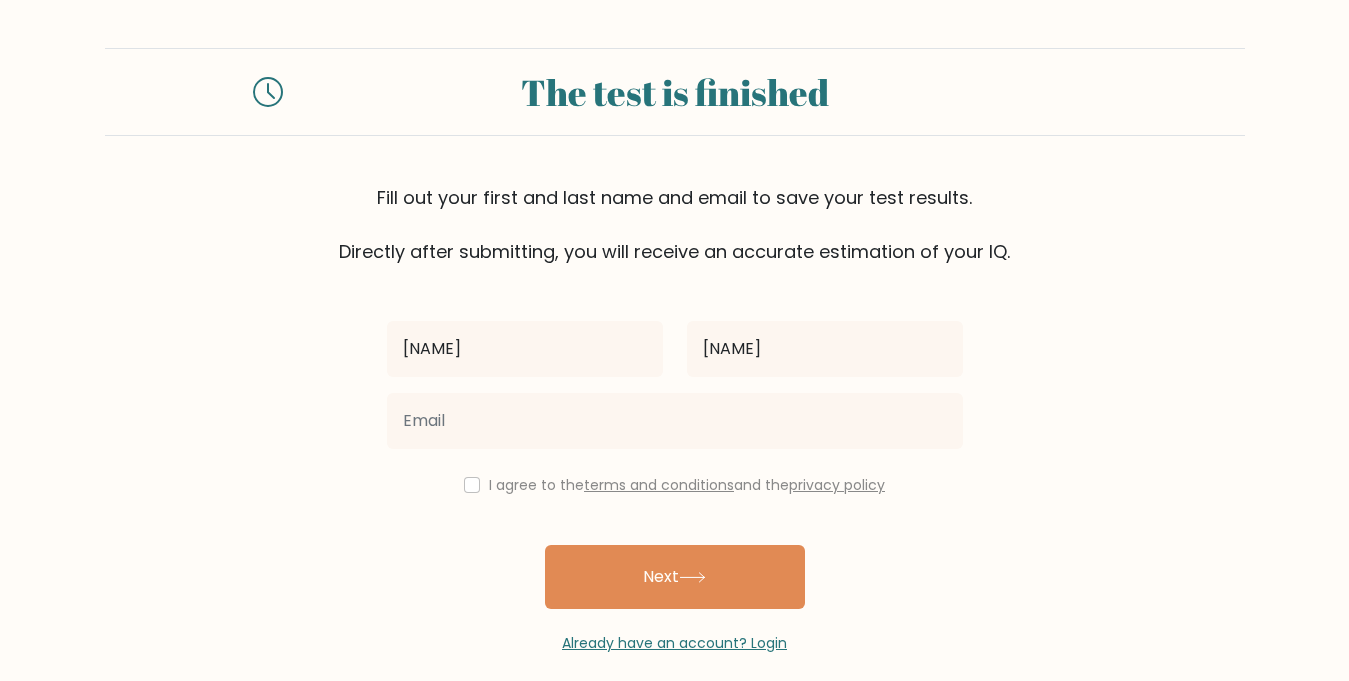 click on "[FIRST]
[LAST]
I agree to the  terms and conditions  and the  privacy policy
Next
Already have an account? Login" at bounding box center [675, 459] 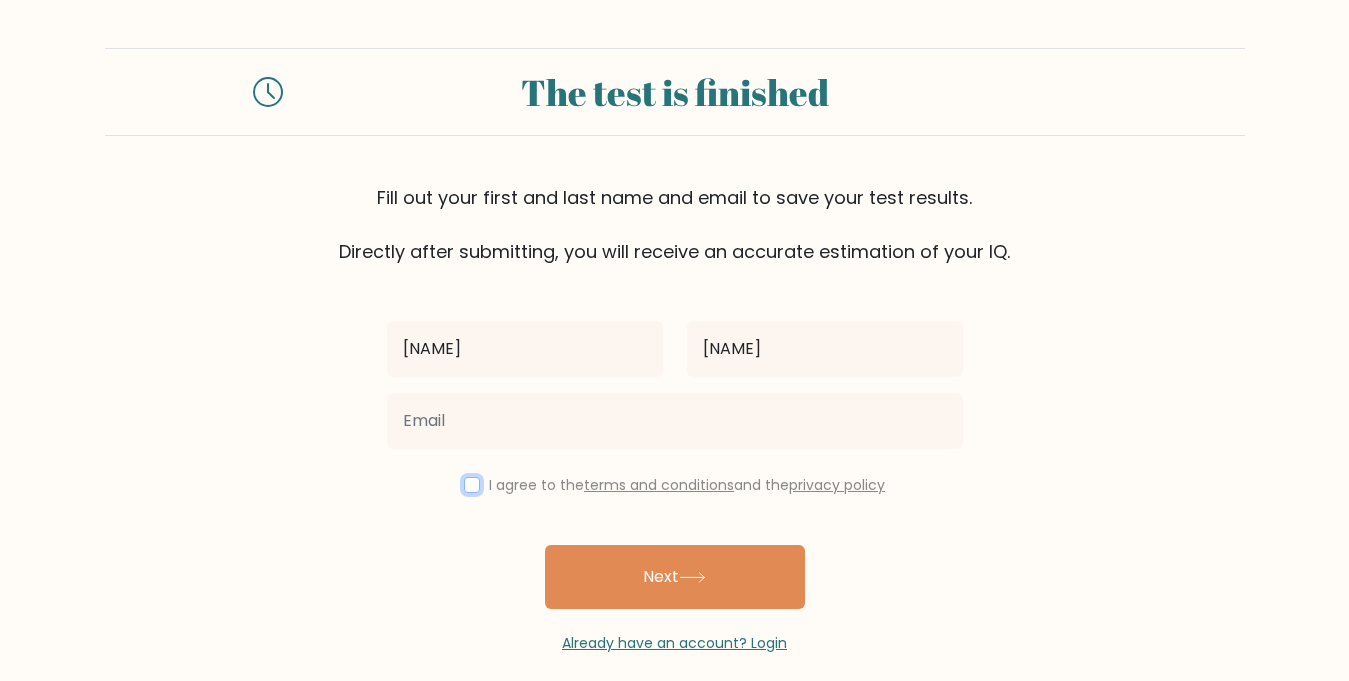 click at bounding box center (472, 485) 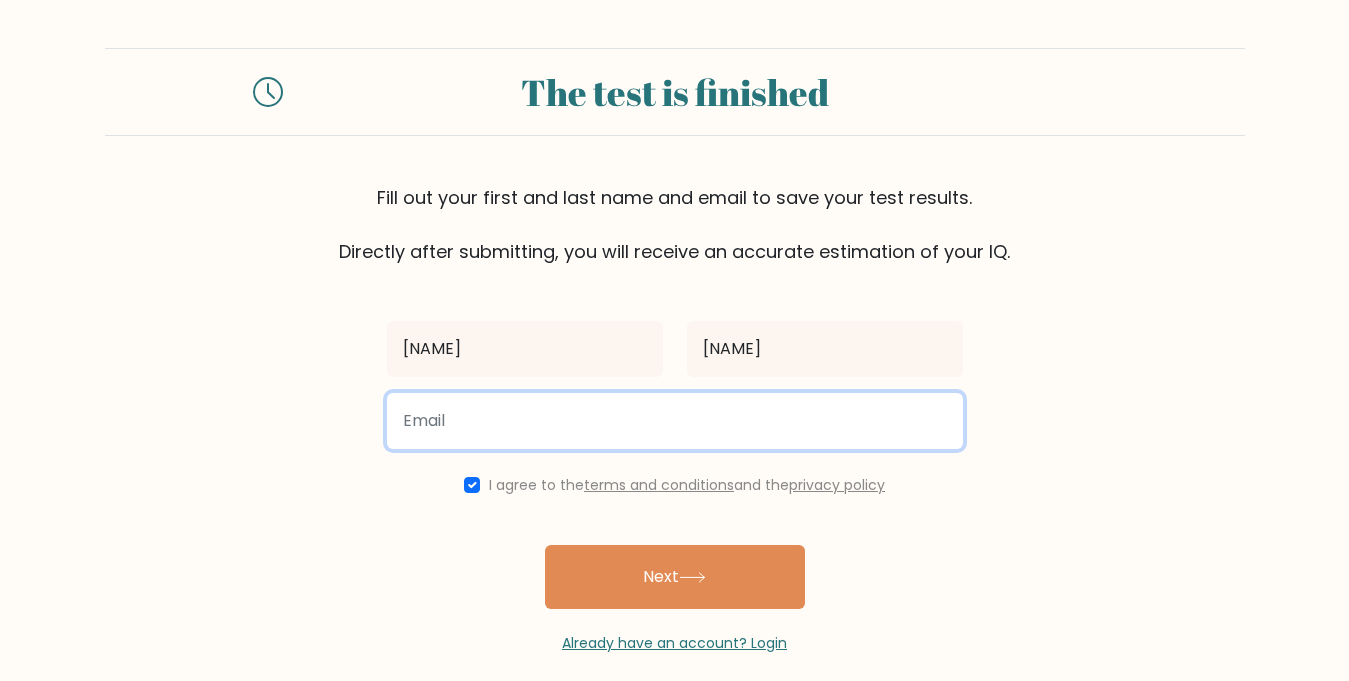 click at bounding box center (675, 421) 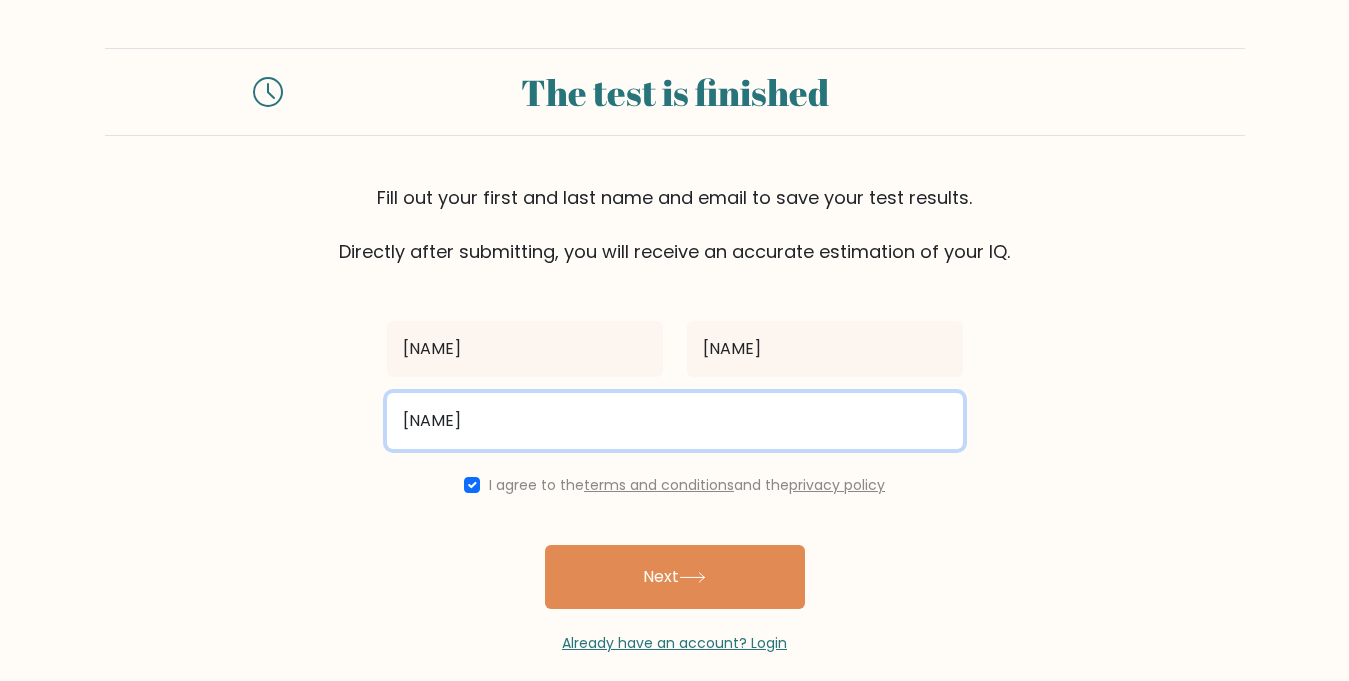 type on "[USERNAME]@example.com" 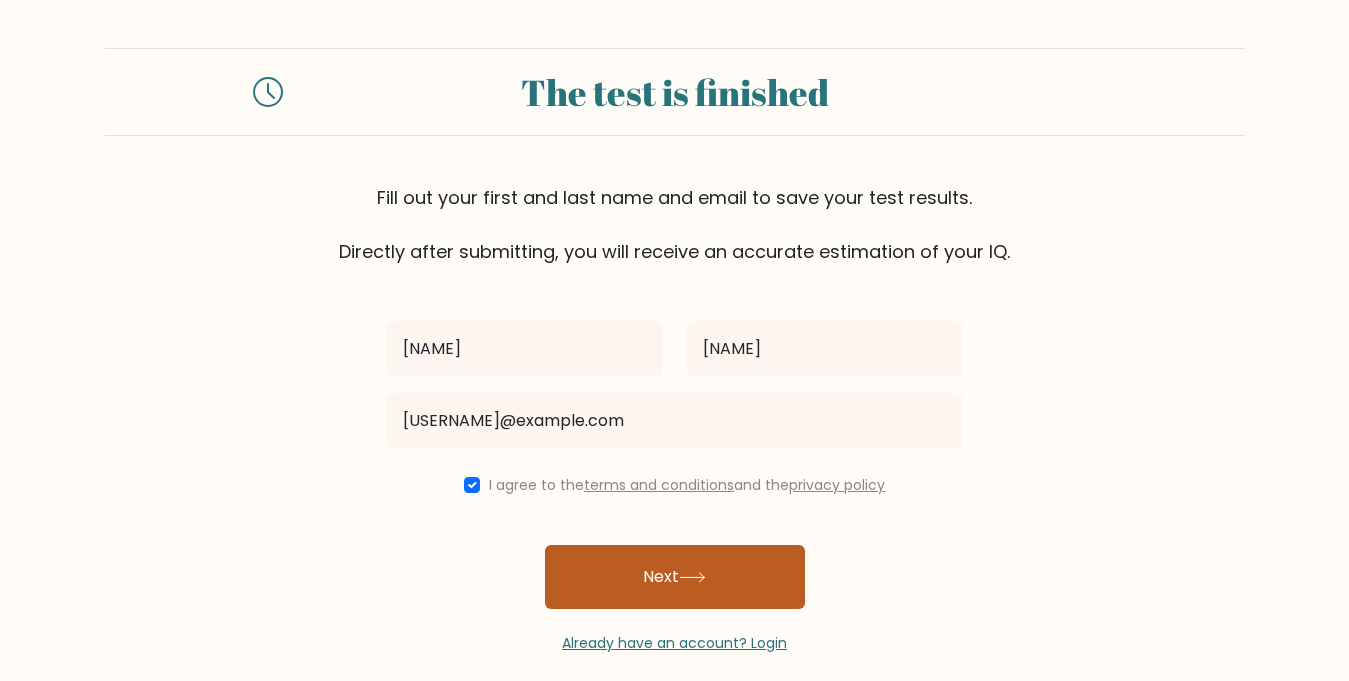 click on "Next" at bounding box center [675, 577] 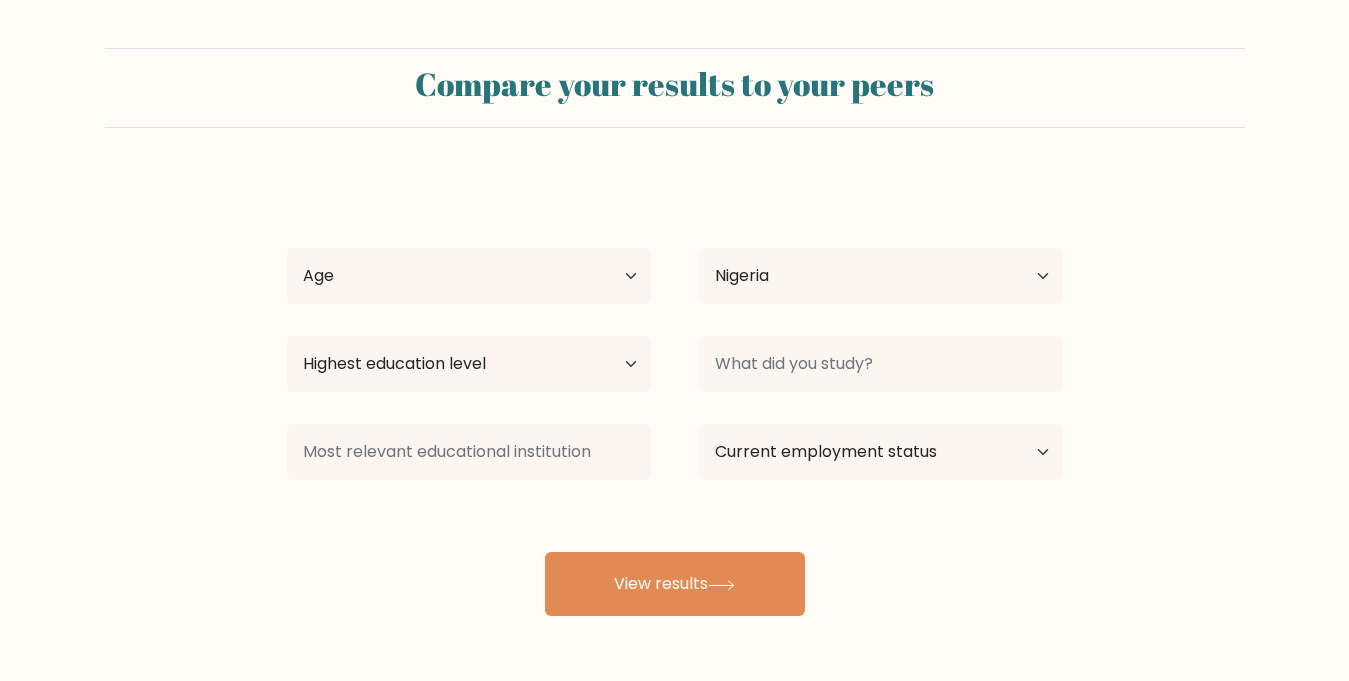 select on "NG" 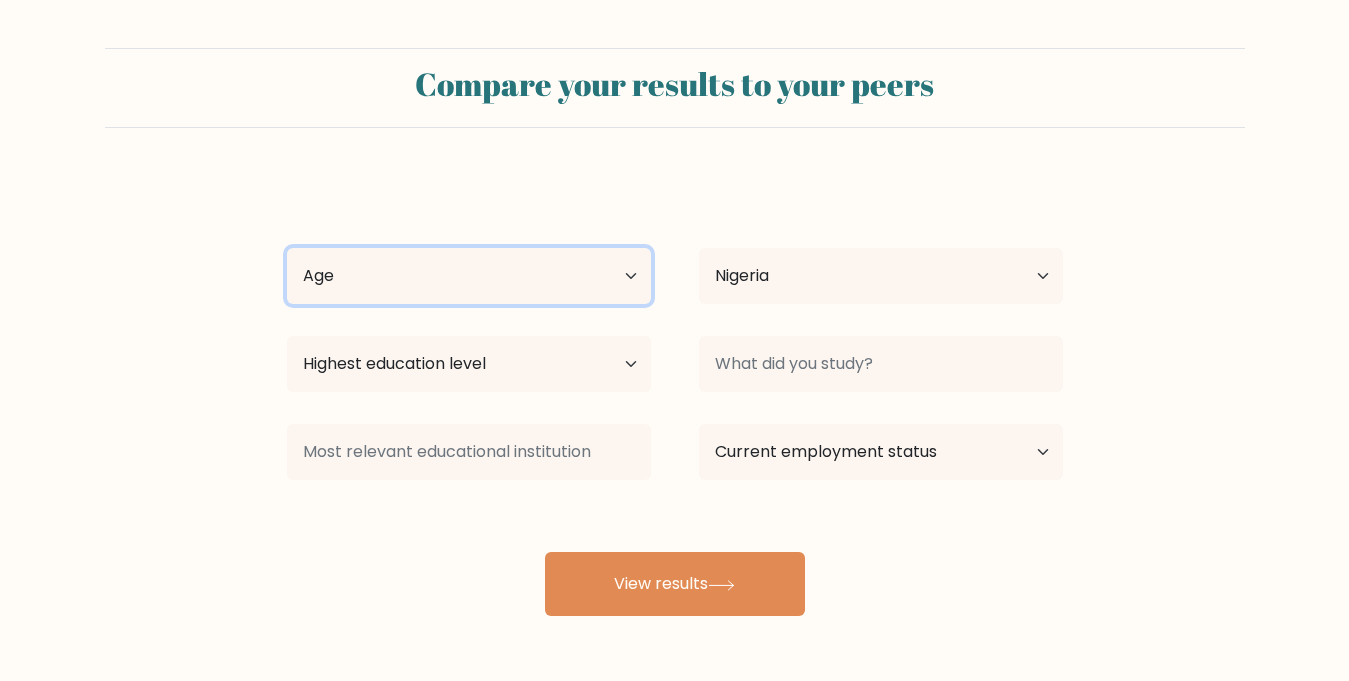 click on "Age
Under 18 years old
18-24 years old
25-34 years old
35-44 years old
45-54 years old
55-64 years old
65 years old and above" at bounding box center [469, 276] 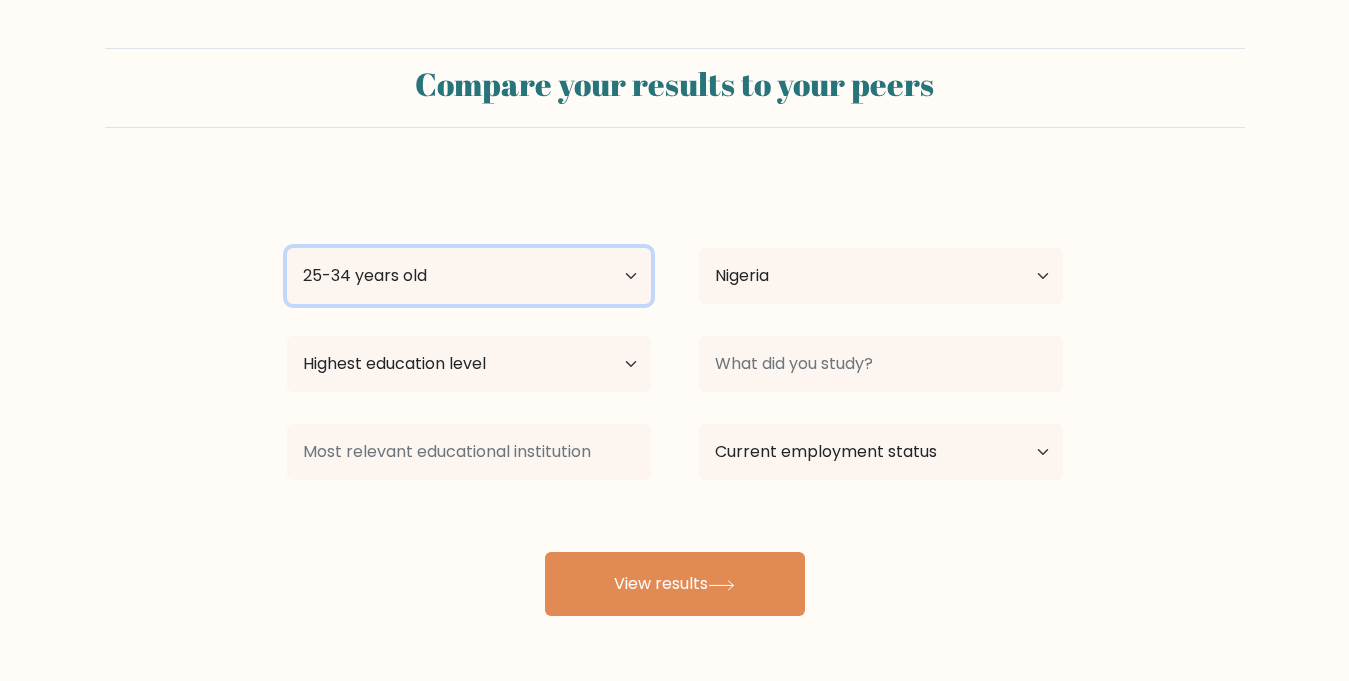 click on "Age
Under 18 years old
18-24 years old
25-34 years old
35-44 years old
45-54 years old
55-64 years old
65 years old and above" at bounding box center (469, 276) 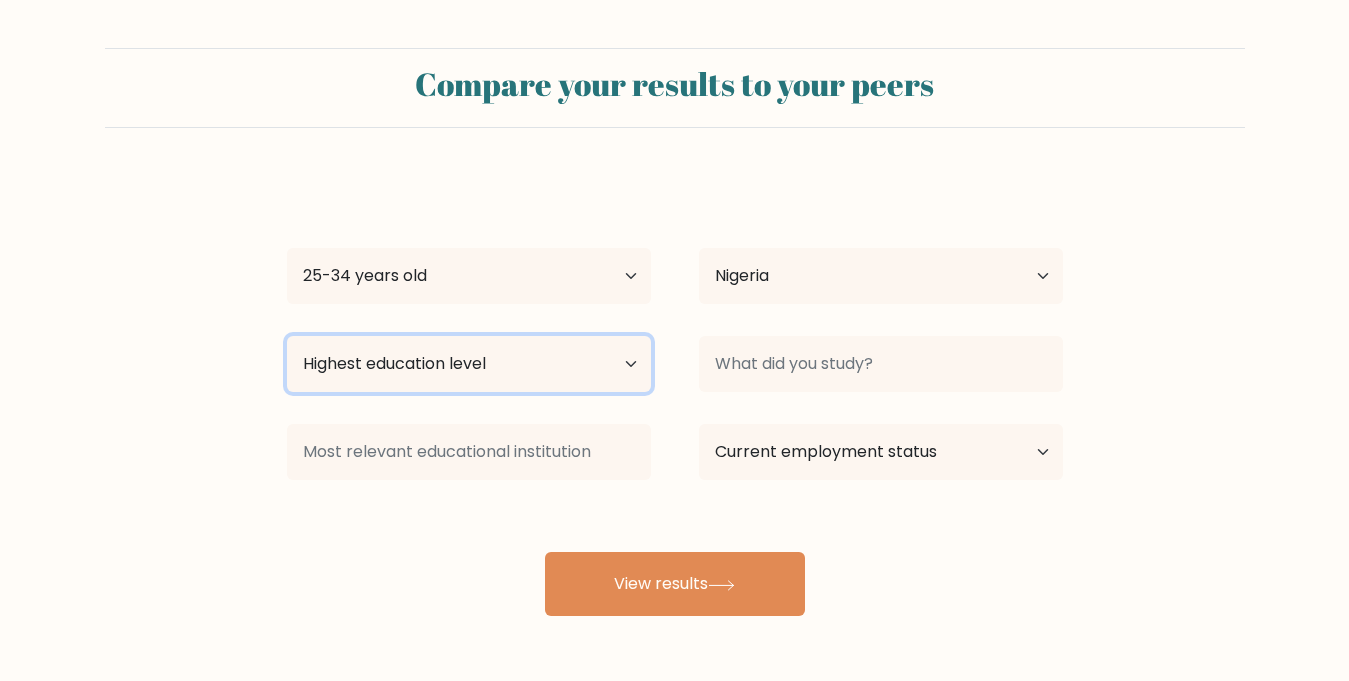 click on "Highest education level
No schooling
Primary
Lower Secondary
Upper Secondary
Occupation Specific
Bachelor's degree
Master's degree
Doctoral degree" at bounding box center (469, 364) 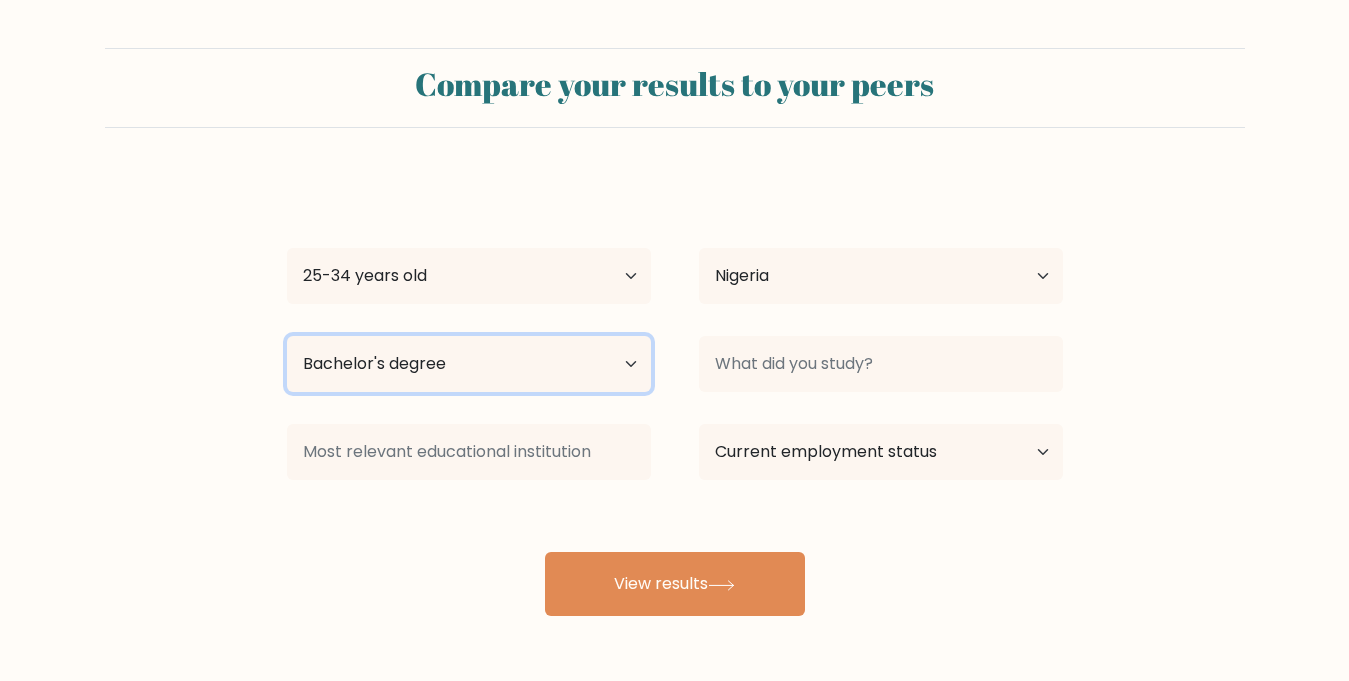 click on "Highest education level
No schooling
Primary
Lower Secondary
Upper Secondary
Occupation Specific
Bachelor's degree
Master's degree
Doctoral degree" at bounding box center [469, 364] 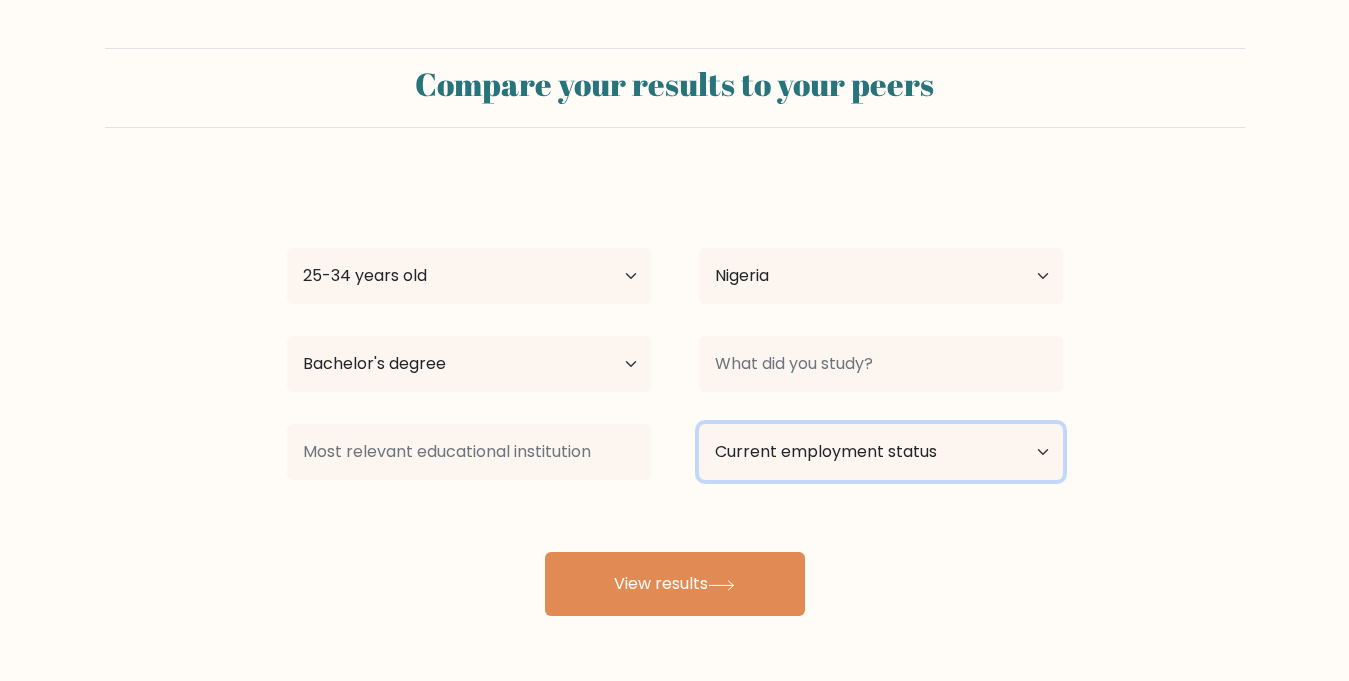 click on "Current employment status
Employed
Student
Retired
Other / prefer not to answer" at bounding box center (881, 452) 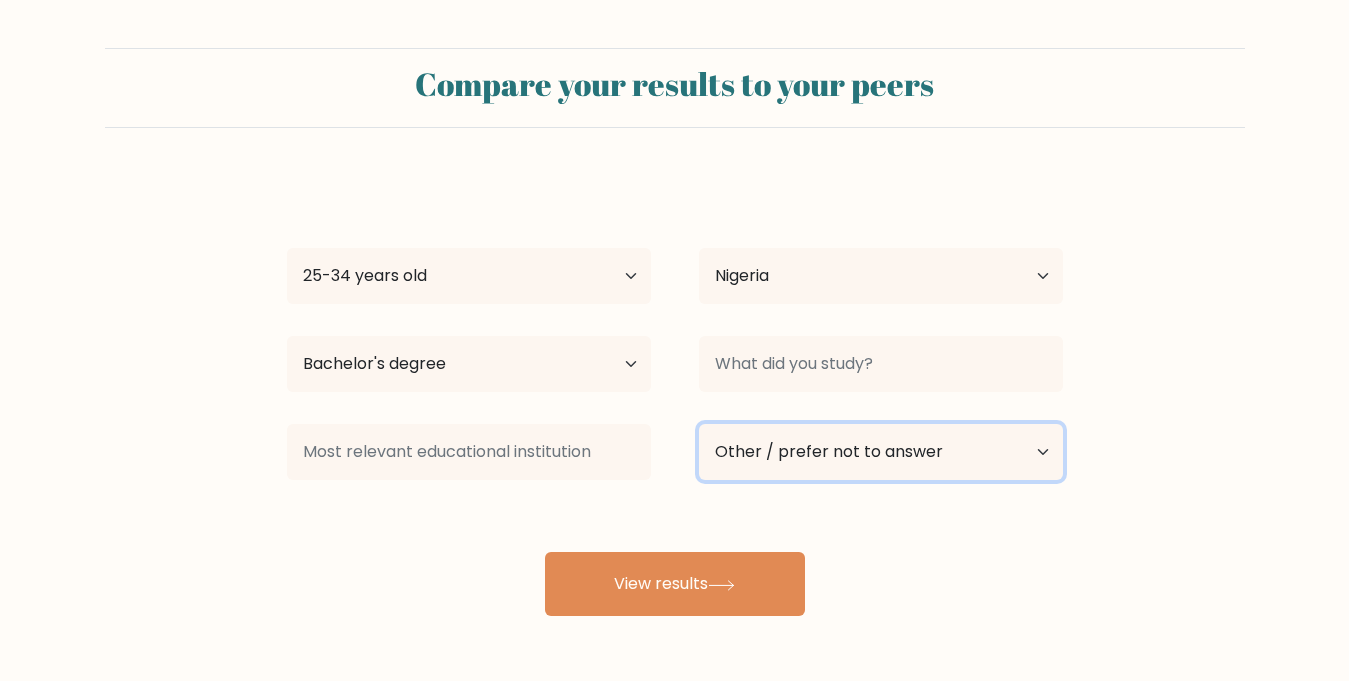 click on "Current employment status
Employed
Student
Retired
Other / prefer not to answer" at bounding box center (881, 452) 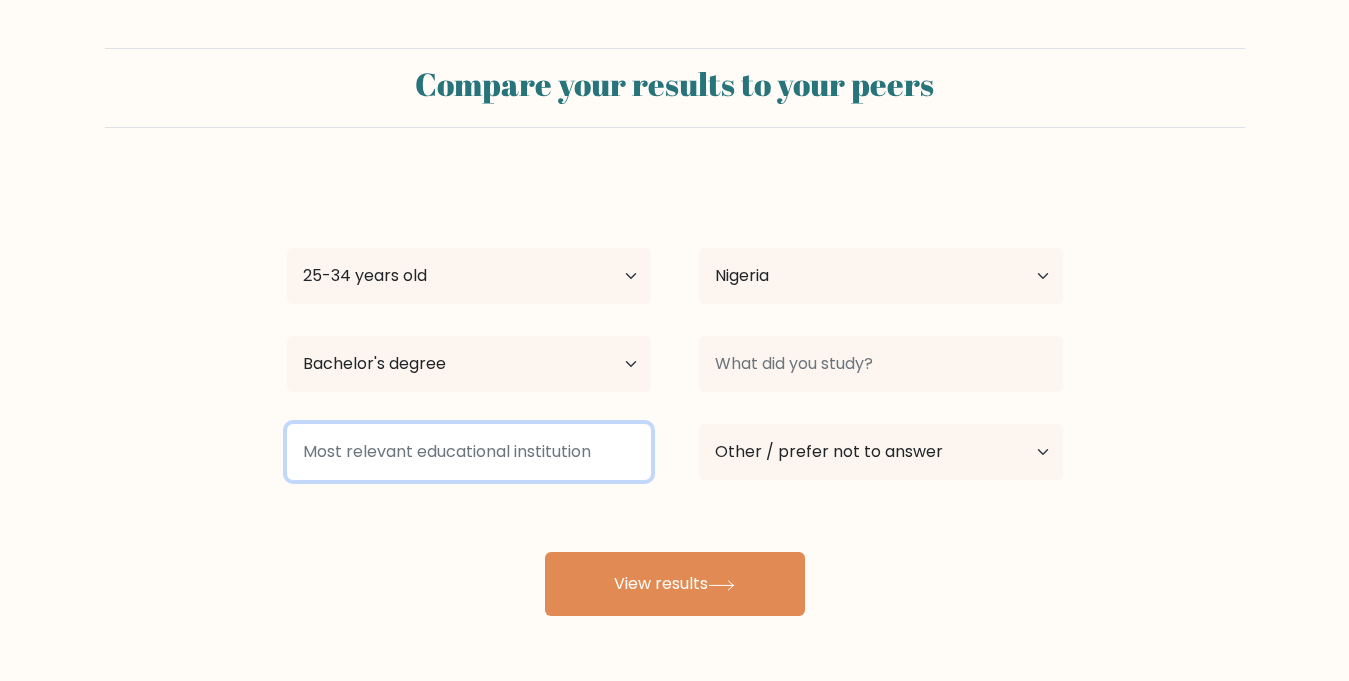 click at bounding box center (469, 452) 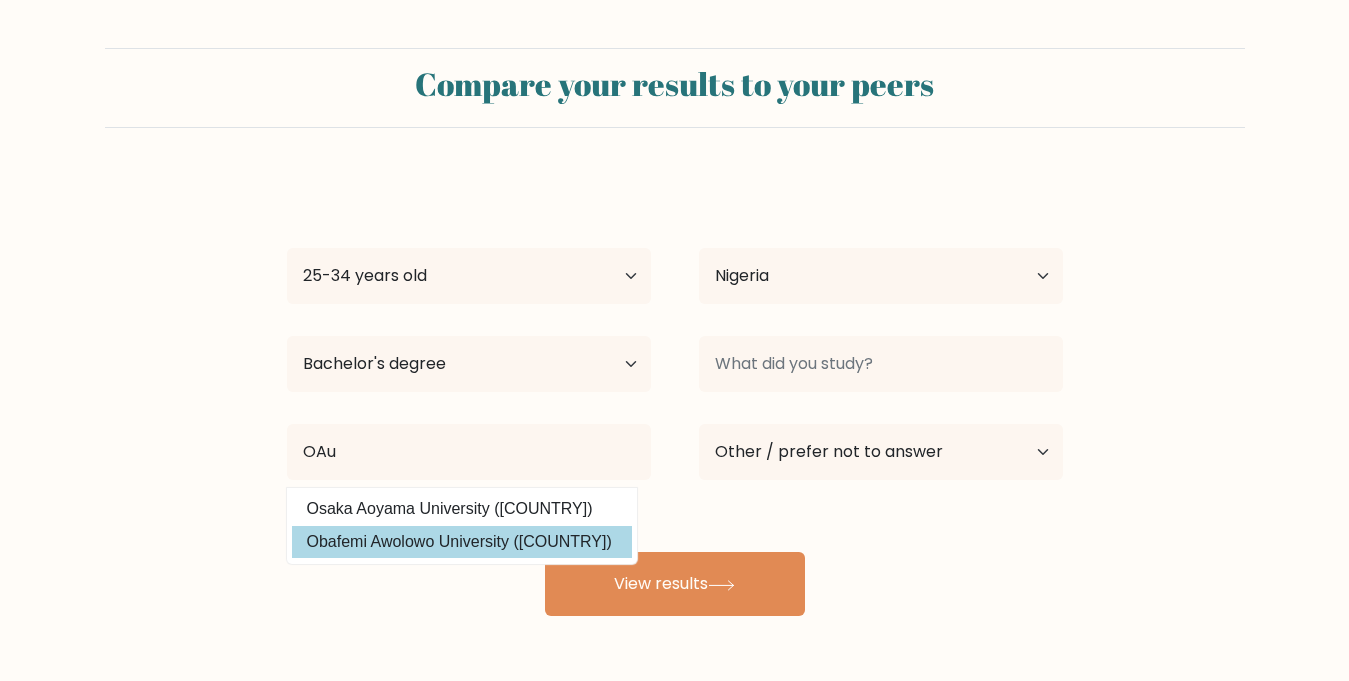 click on "Emmanuel
[LAST NAME]
Age
Under 18 years old
18-24 years old
25-34 years old
35-44 years old
45-54 years old
55-64 years old
65 years old and above
Country
Afghanistan
Albania
Algeria
American Samoa
Andorra
Angola
Anguilla
Antarctica
Antigua and Barbuda
Argentina
Armenia
Aruba
Australia
Austria
Azerbaijan
Bahamas
Bahrain
Bangladesh
Barbados
Belarus
Belgium
Belize
Benin
Bermuda
Bhutan
Bolivia
Bonaire, Sint Eustatius and Saba
Bosnia and Herzegovina
Botswana
Bouvet Island
Brazil" at bounding box center (675, 396) 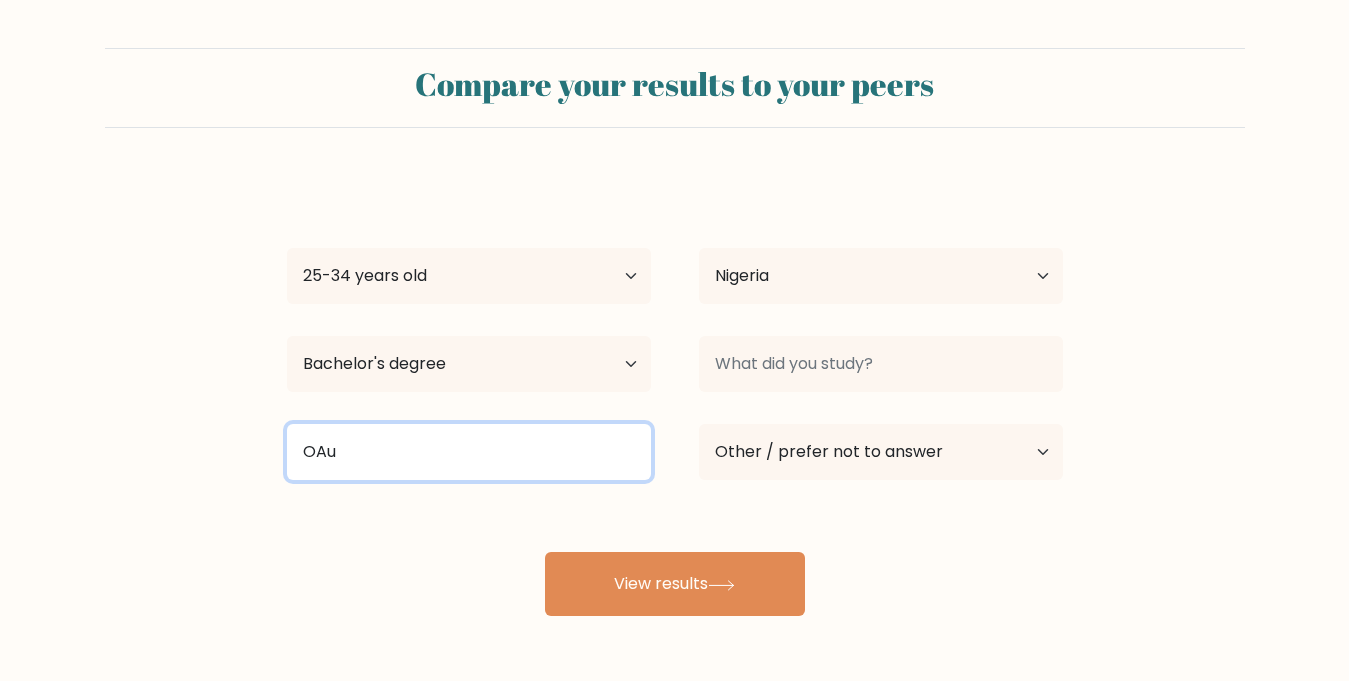 click on "OAu" at bounding box center [469, 452] 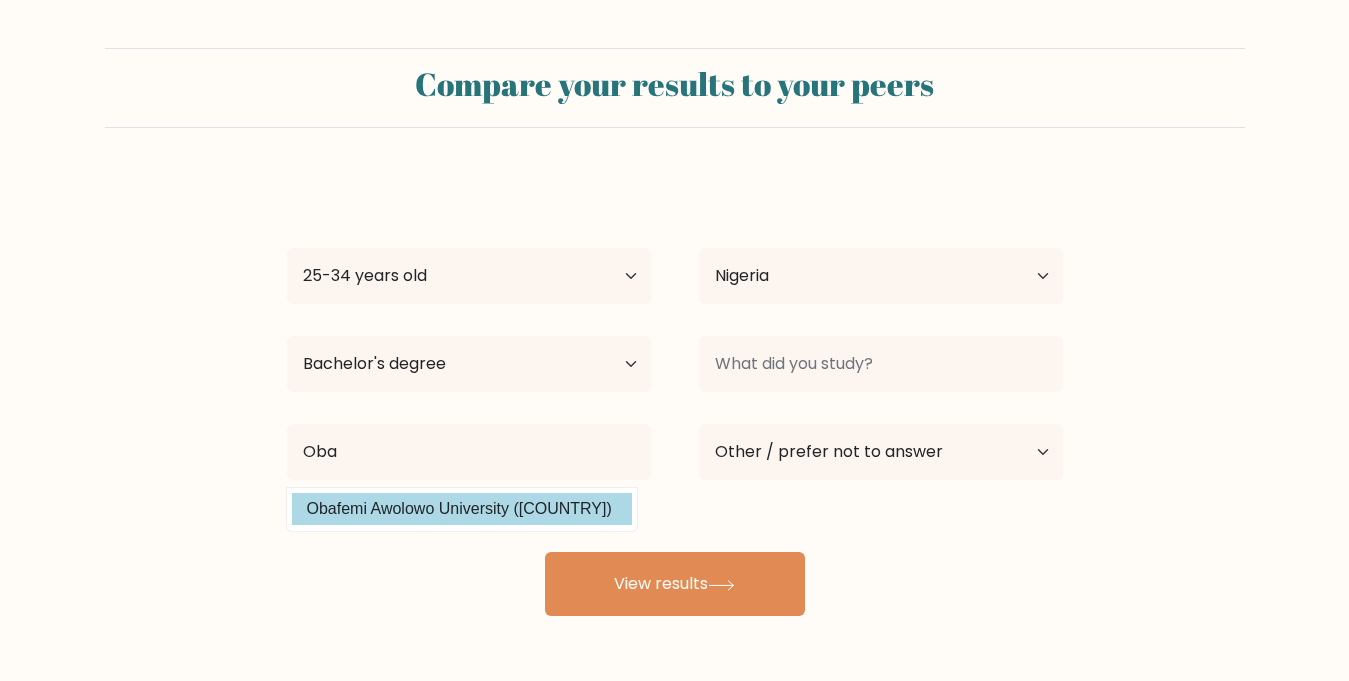 click on "Emmanuel
[LAST NAME]
Age
Under 18 years old
18-24 years old
25-34 years old
35-44 years old
45-54 years old
55-64 years old
65 years old and above
Country
Afghanistan
Albania
Algeria
American Samoa
Andorra
Angola
Anguilla
Antarctica
Antigua and Barbuda
Argentina
Armenia
Aruba
Australia
Austria
Azerbaijan
Bahamas
Bahrain
Bangladesh
Barbados
Belarus
Belgium
Belize
Benin
Bermuda
Bhutan
Bolivia
Bonaire, Sint Eustatius and Saba
Bosnia and Herzegovina
Botswana
Bouvet Island
Brazil" at bounding box center [675, 396] 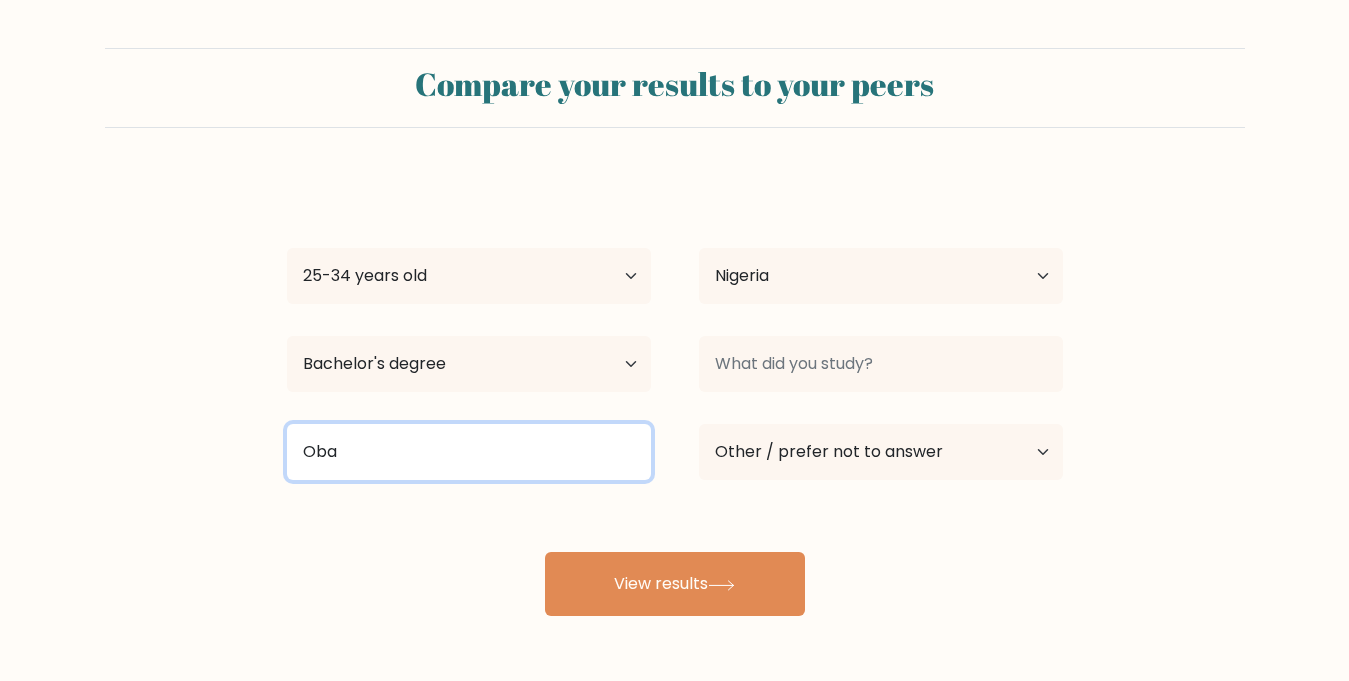 click on "Oba" at bounding box center [469, 452] 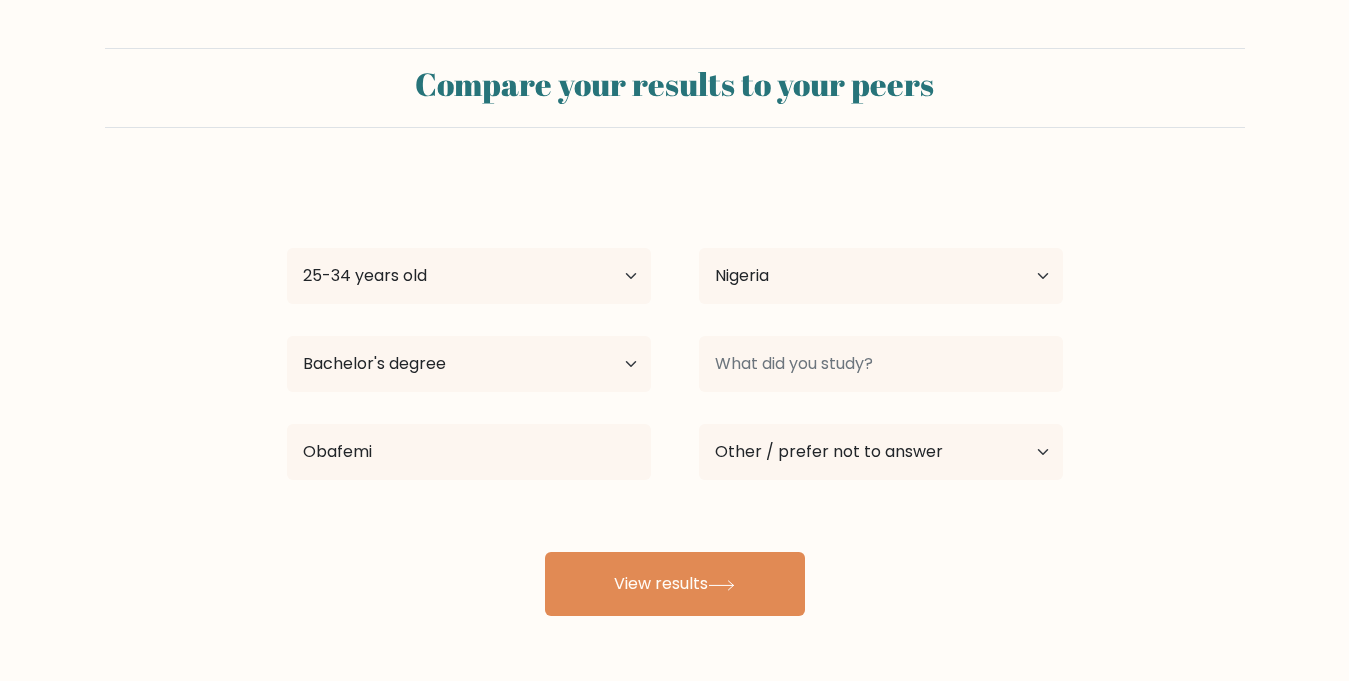 click on "Emmanuel
[LAST NAME]
Age
Under 18 years old
18-24 years old
25-34 years old
35-44 years old
45-54 years old
55-64 years old
65 years old and above
Country
Afghanistan
Albania
Algeria
American Samoa
Andorra
Angola
Anguilla
Antarctica
Antigua and Barbuda
Argentina
Armenia
Aruba
Australia
Austria
Azerbaijan
Bahamas
Bahrain
Bangladesh
Barbados
Belarus
Belgium
Belize
Benin
Bermuda
Bhutan
Bolivia
Bonaire, Sint Eustatius and Saba
Bosnia and Herzegovina
Botswana
Bouvet Island
Brazil" at bounding box center (675, 396) 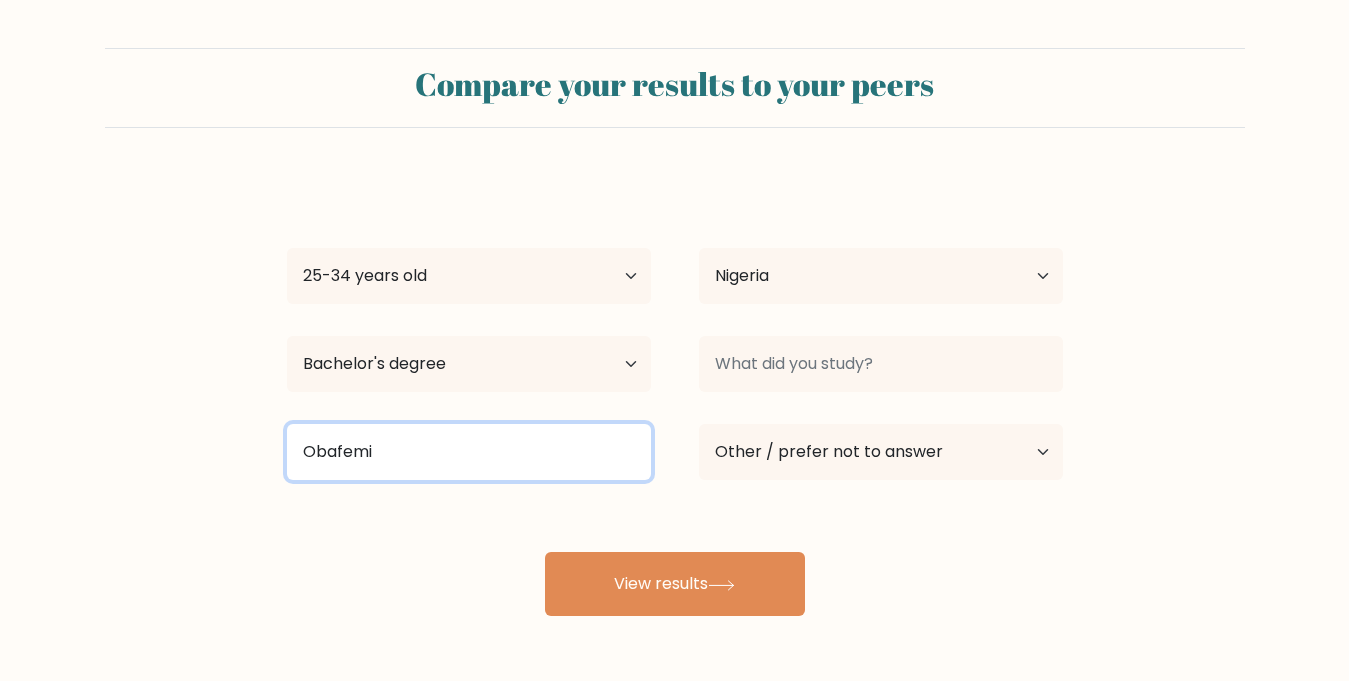 click on "Obafemi" at bounding box center (469, 452) 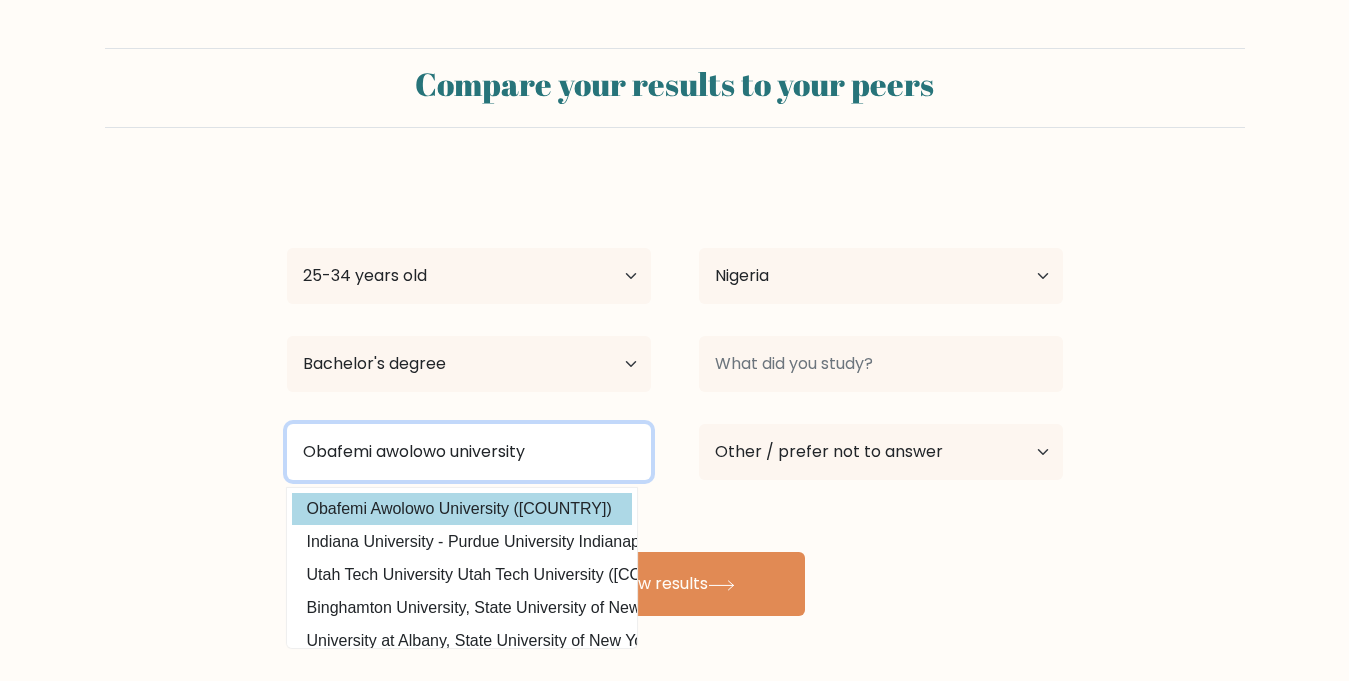 type on "Obafemi awolowo university" 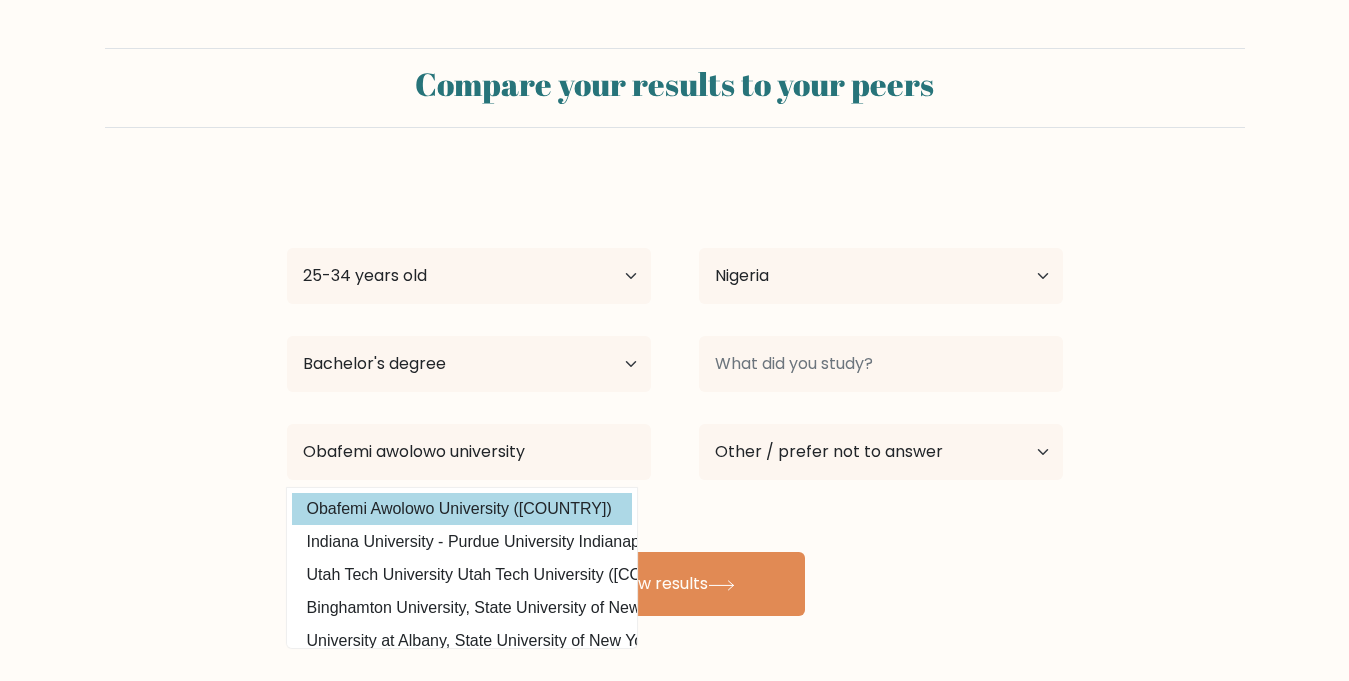 click on "Emmanuel
[LAST NAME]
Age
Under 18 years old
18-24 years old
25-34 years old
35-44 years old
45-54 years old
55-64 years old
65 years old and above
Country
Afghanistan
Albania
Algeria
American Samoa
Andorra
Angola
Anguilla
Antarctica
Antigua and Barbuda
Argentina
Armenia
Aruba
Australia
Austria
Azerbaijan
Bahamas
Bahrain
Bangladesh
Barbados
Belarus
Belgium
Belize
Benin
Bermuda
Bhutan
Bolivia
Bonaire, Sint Eustatius and Saba
Bosnia and Herzegovina
Botswana
Bouvet Island
Brazil" at bounding box center [675, 396] 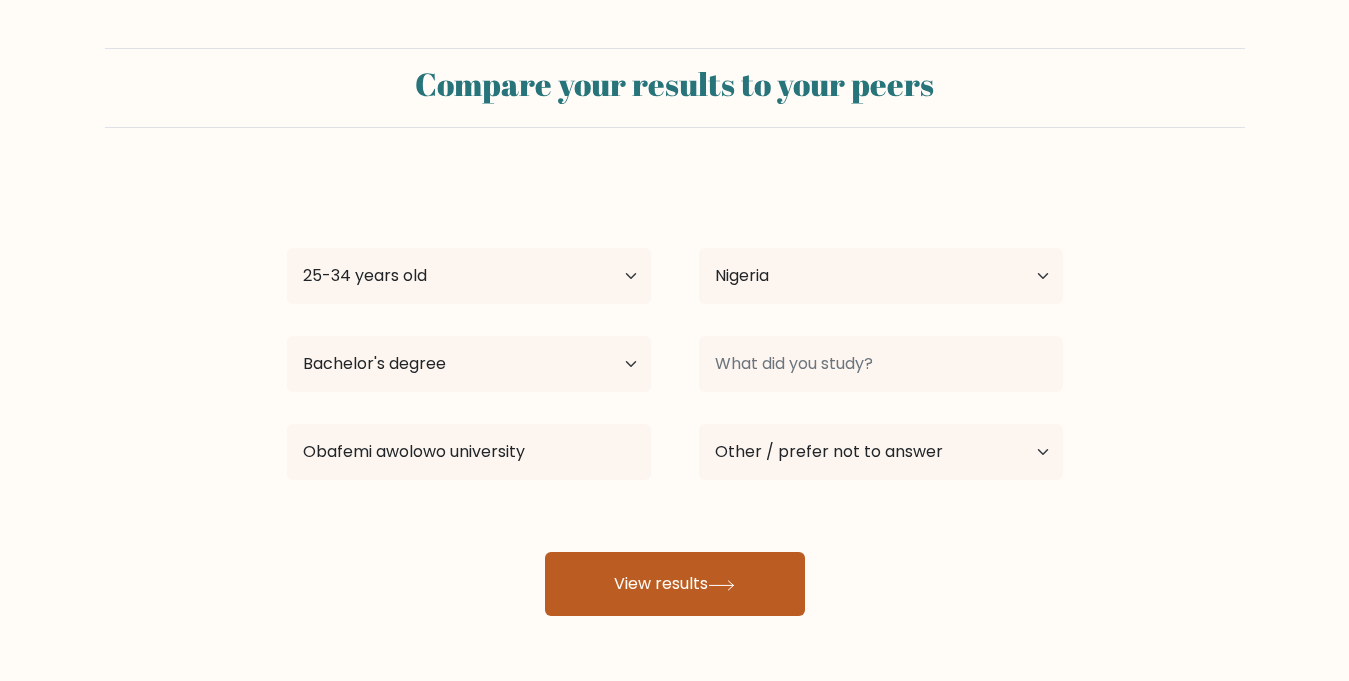 click on "View results" at bounding box center [675, 584] 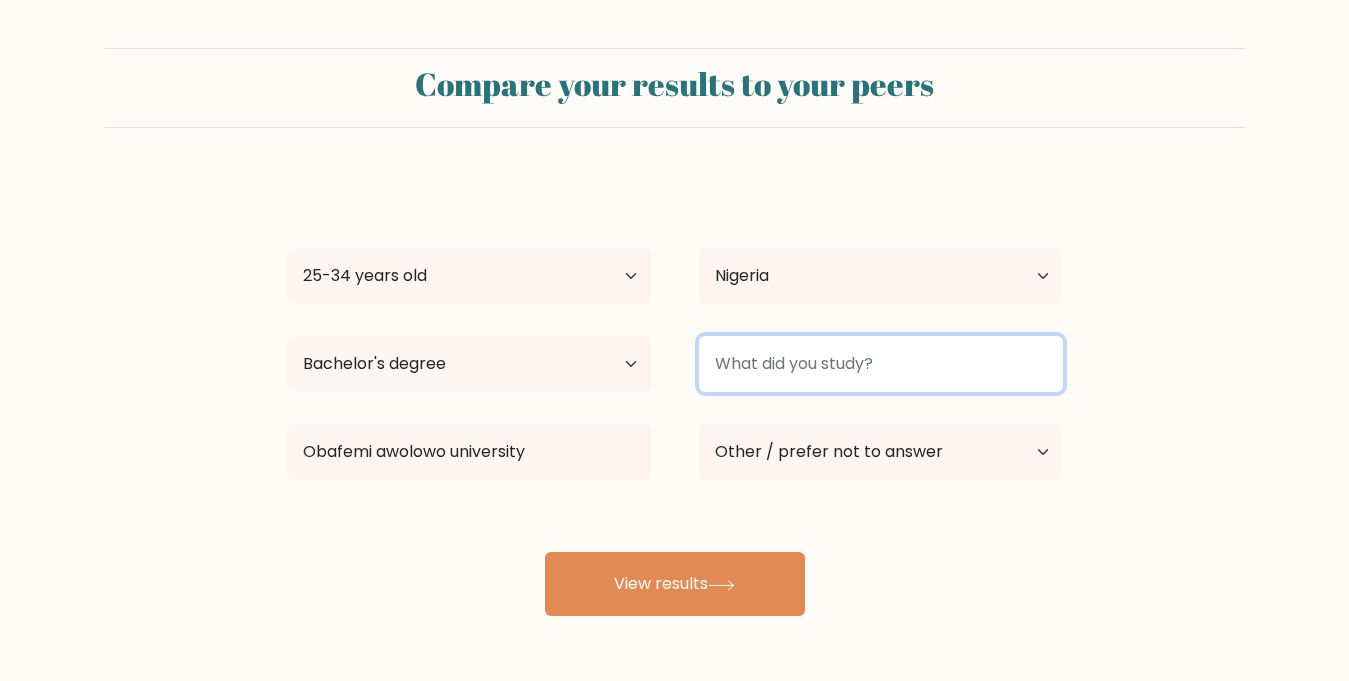 click at bounding box center [881, 364] 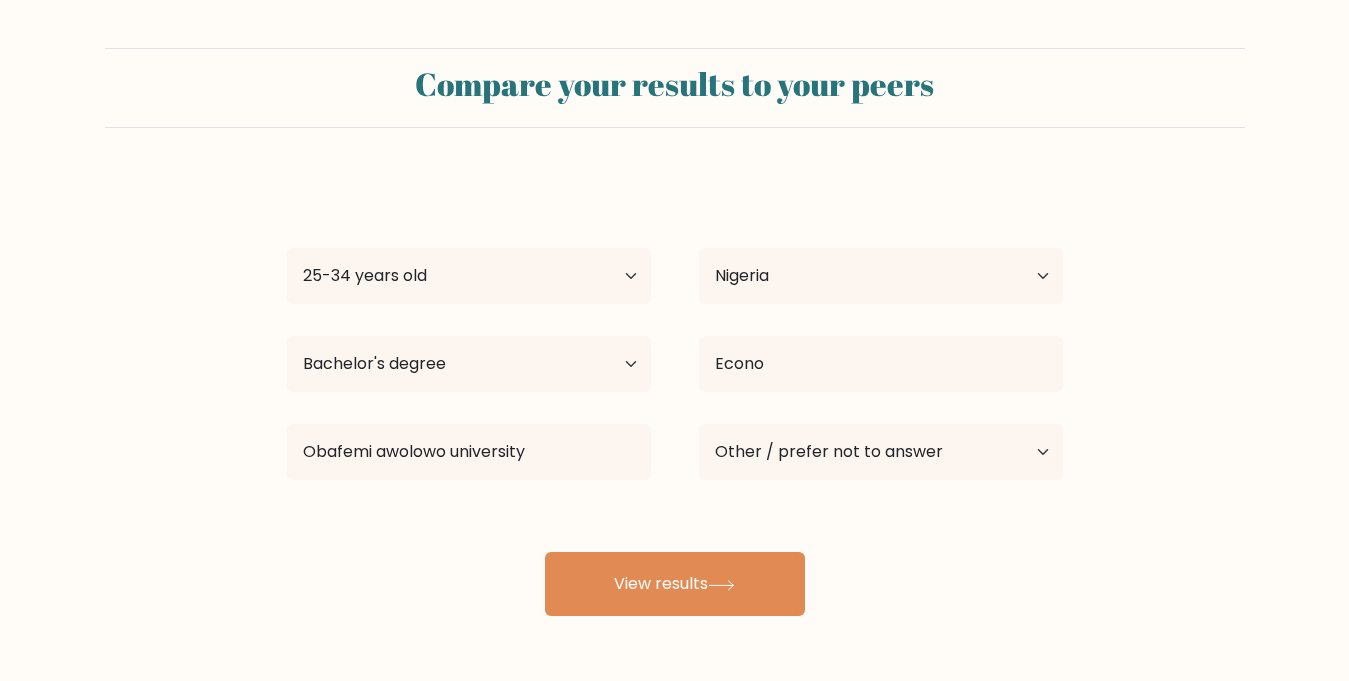 click on "Emmanuel
[LAST NAME]
Age
Under 18 years old
18-24 years old
25-34 years old
35-44 years old
45-54 years old
55-64 years old
65 years old and above
Country
Afghanistan
Albania
Algeria
American Samoa
Andorra
Angola
Anguilla
Antarctica
Antigua and Barbuda
Argentina
Armenia
Aruba
Australia
Austria
Azerbaijan
Bahamas
Bahrain
Bangladesh
Barbados
Belarus
Belgium
Belize
Benin
Bermuda
Bhutan
Bolivia
Bonaire, Sint Eustatius and Saba
Bosnia and Herzegovina
Botswana
Bouvet Island
Brazil" at bounding box center (675, 396) 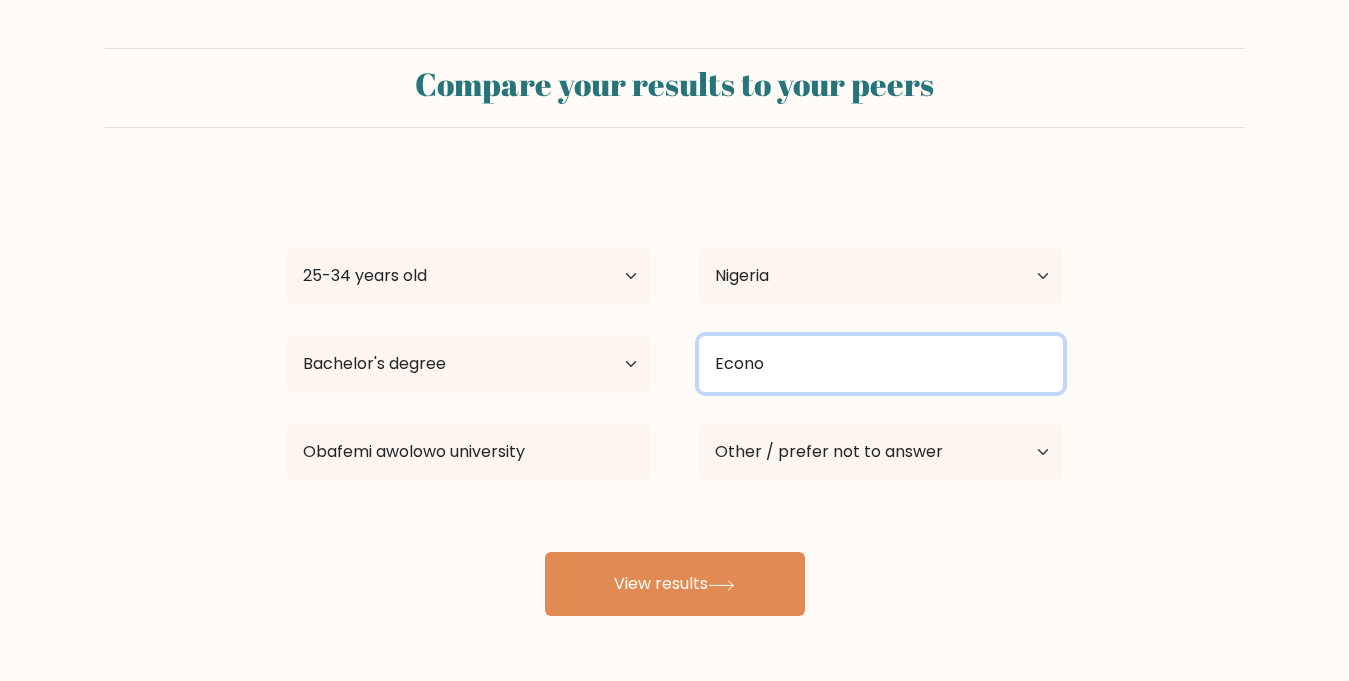click on "Econo" at bounding box center (881, 364) 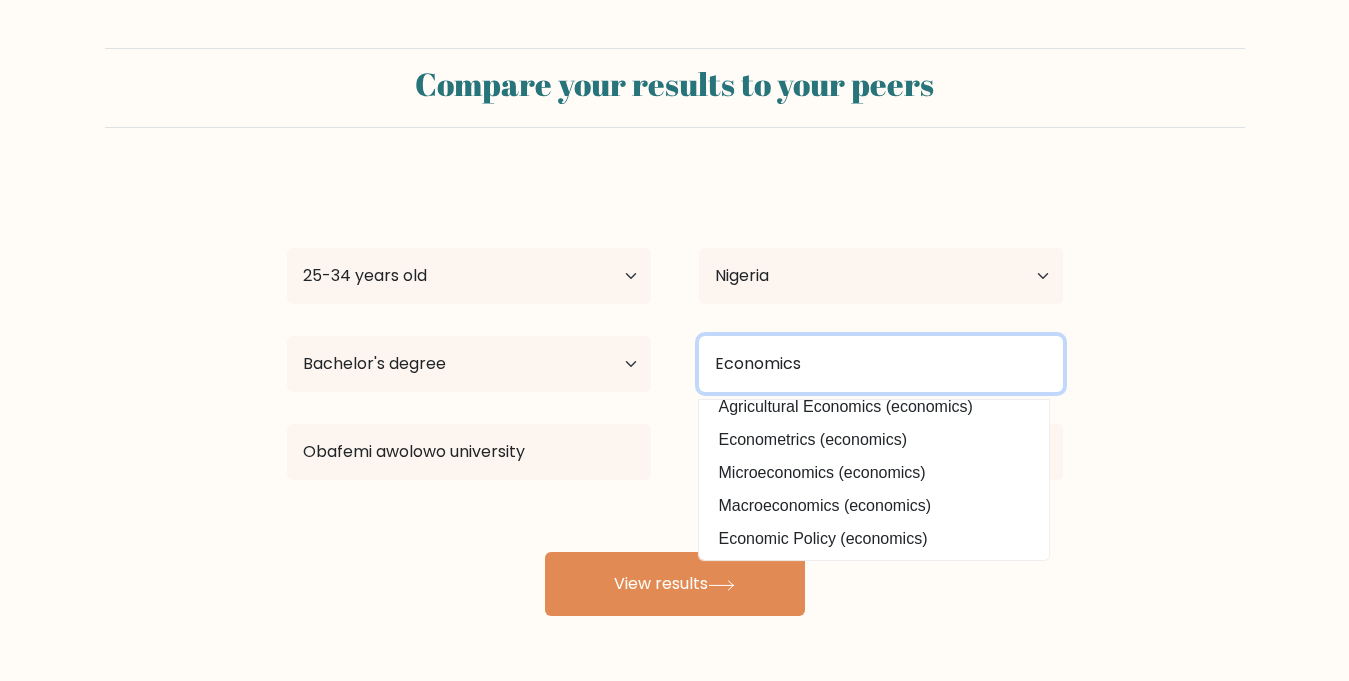 scroll, scrollTop: 180, scrollLeft: 0, axis: vertical 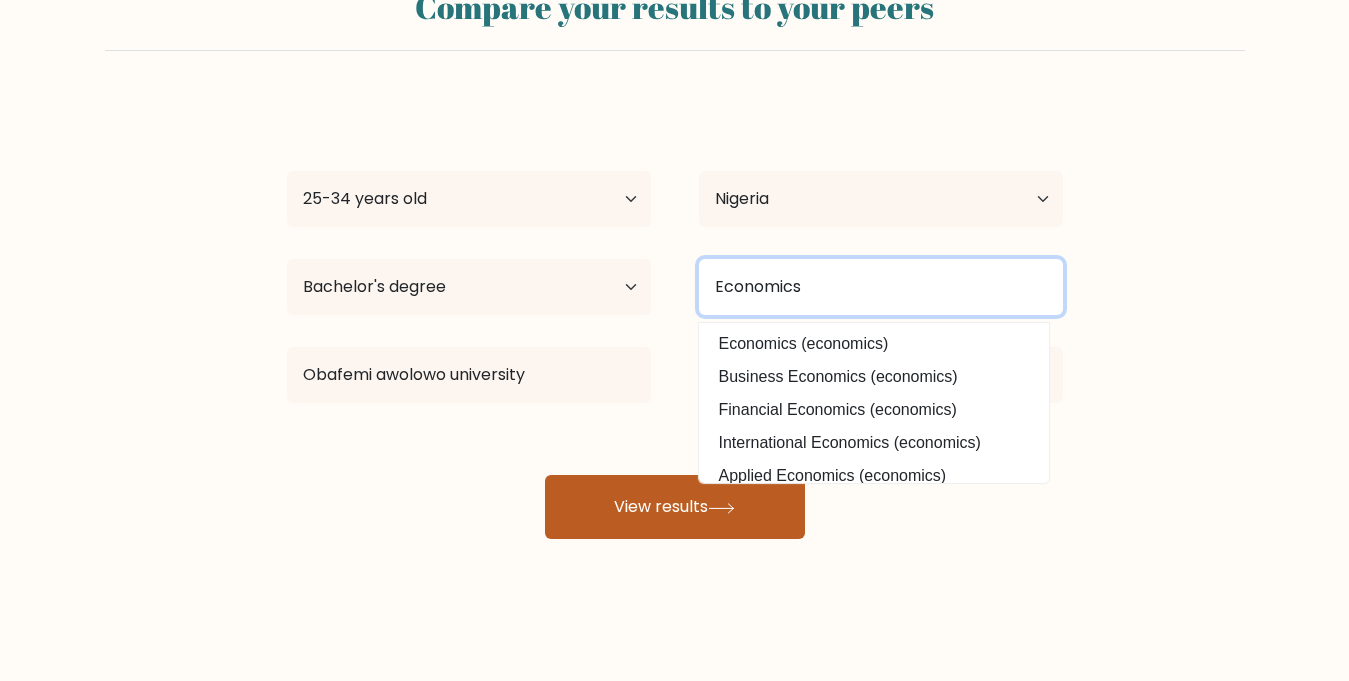 type on "Economics" 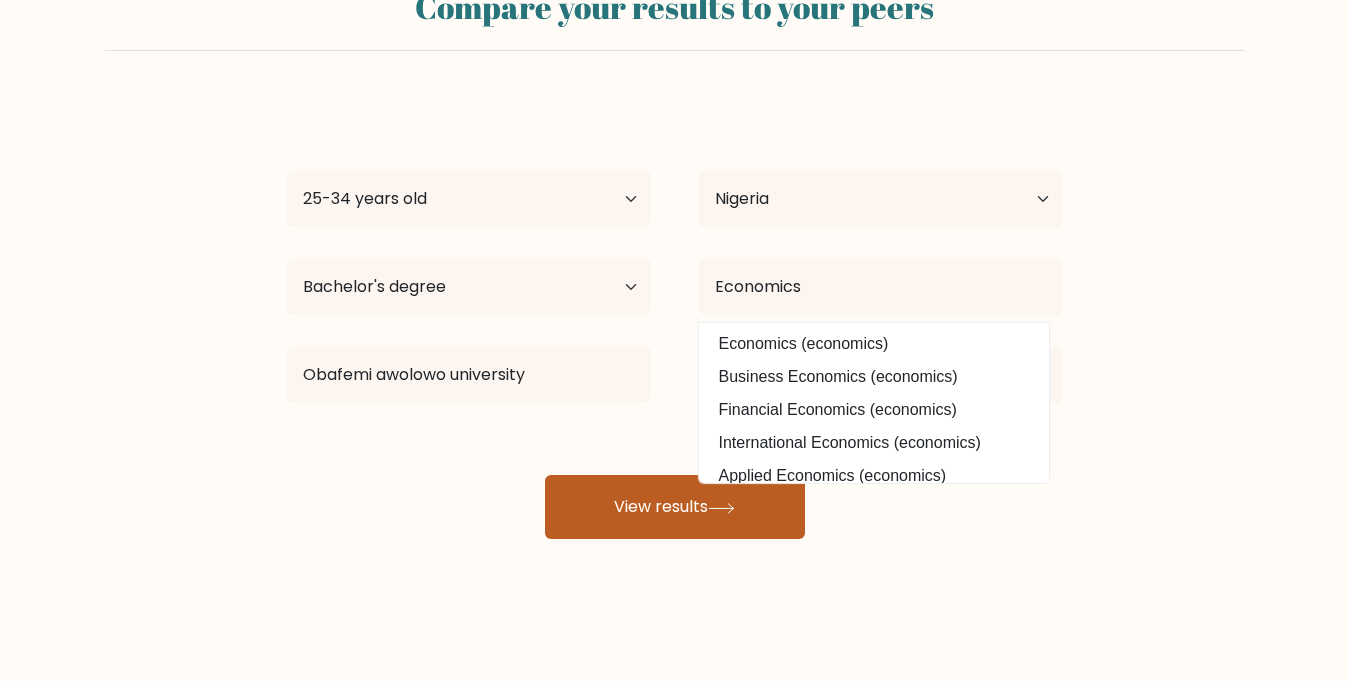 click on "View results" at bounding box center [675, 507] 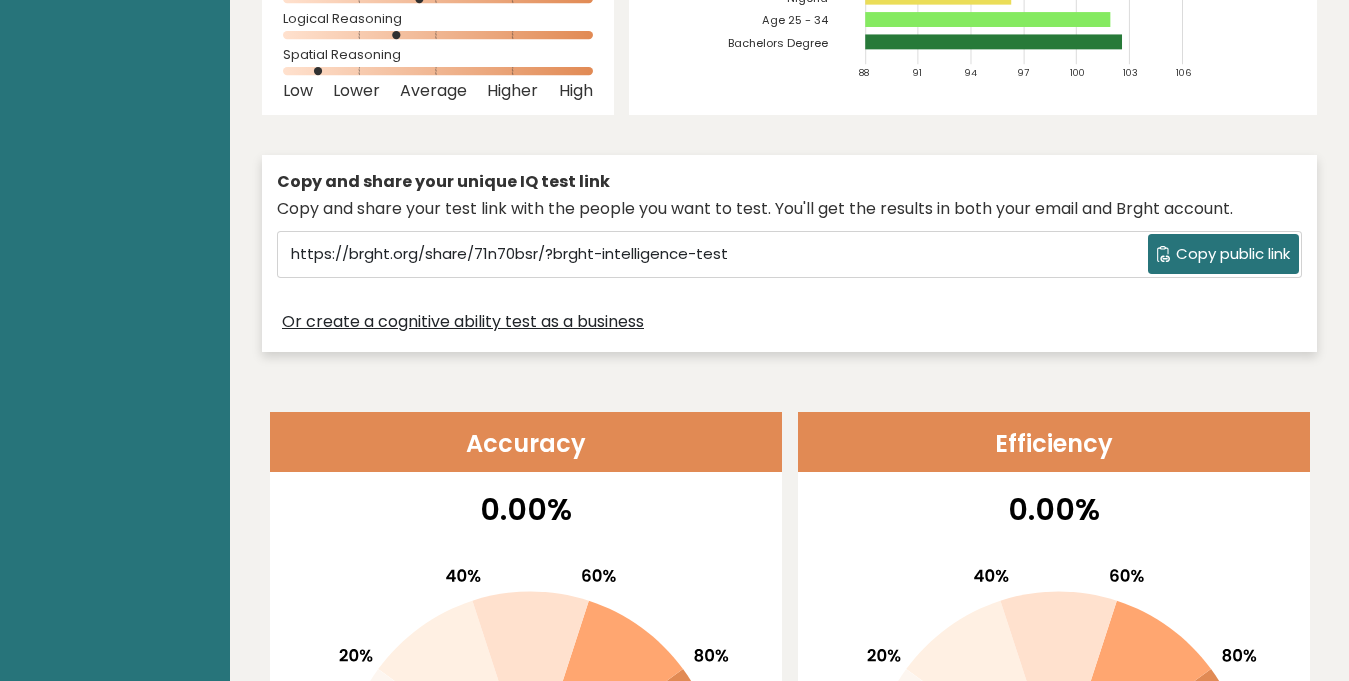scroll, scrollTop: 406, scrollLeft: 0, axis: vertical 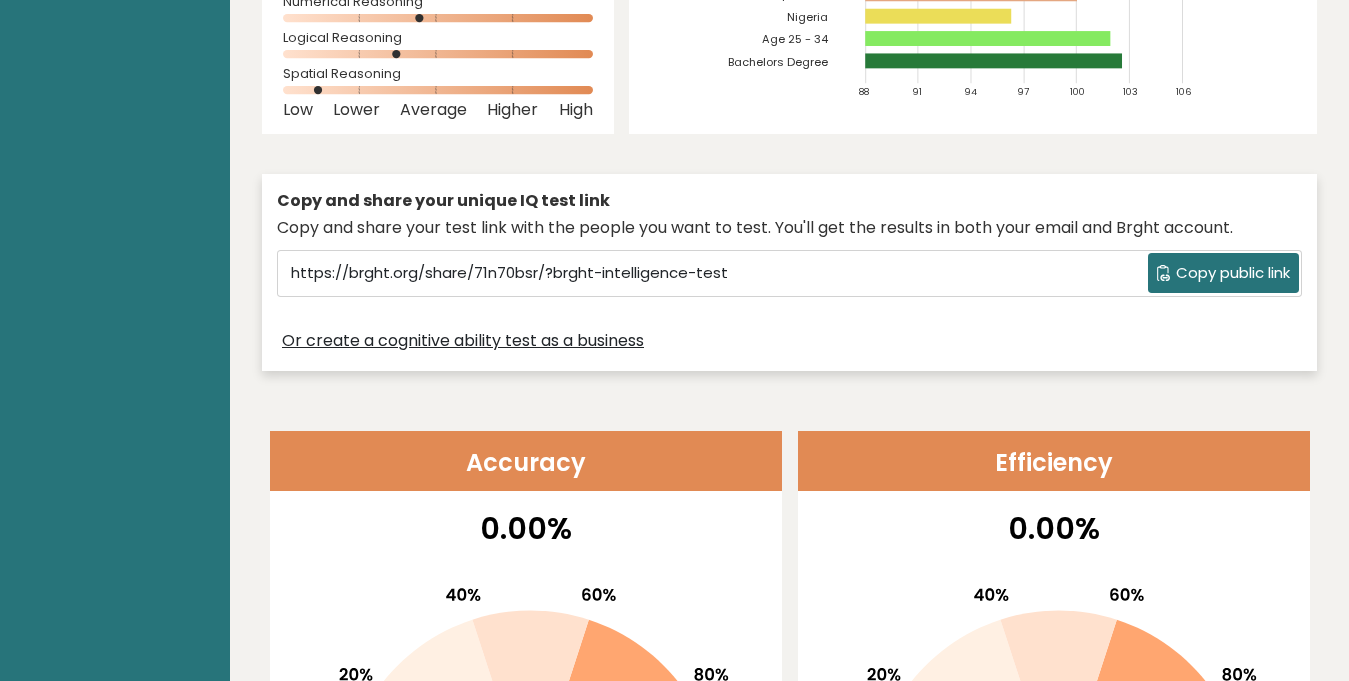 click on "Copy public link" at bounding box center (1233, 273) 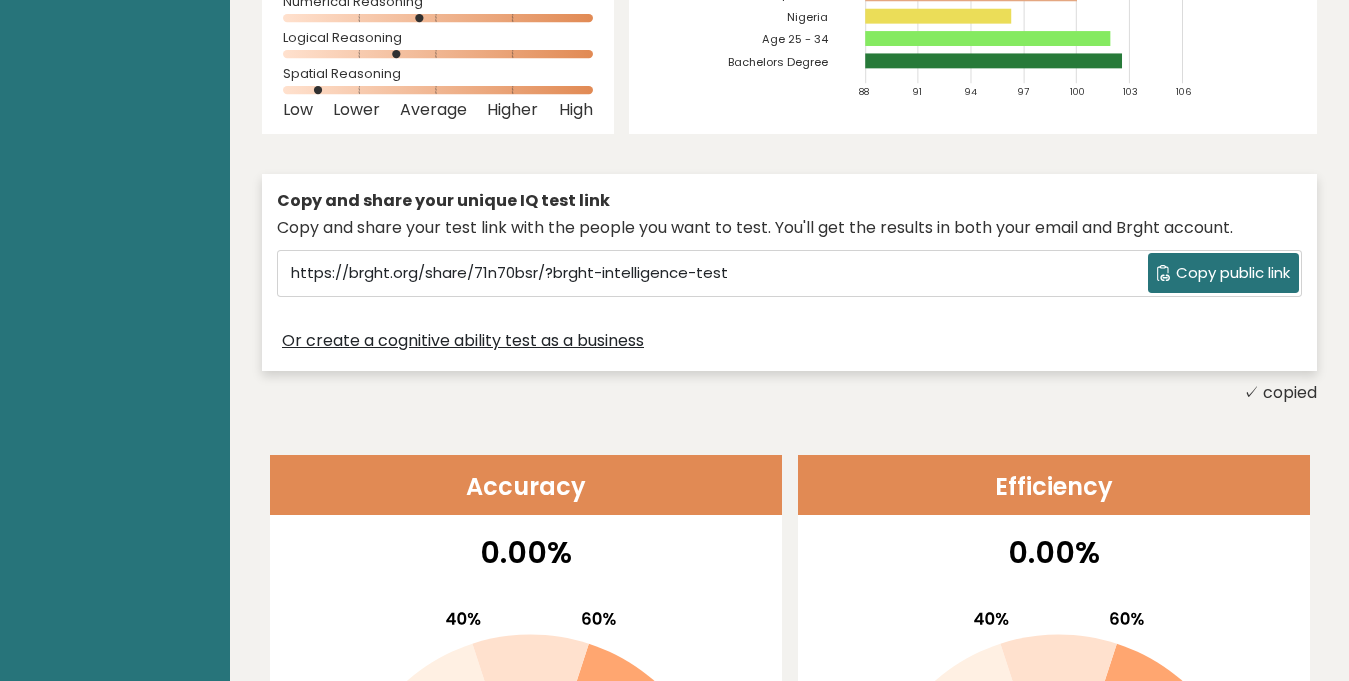 drag, startPoint x: 1241, startPoint y: 286, endPoint x: 1275, endPoint y: 250, distance: 49.517673 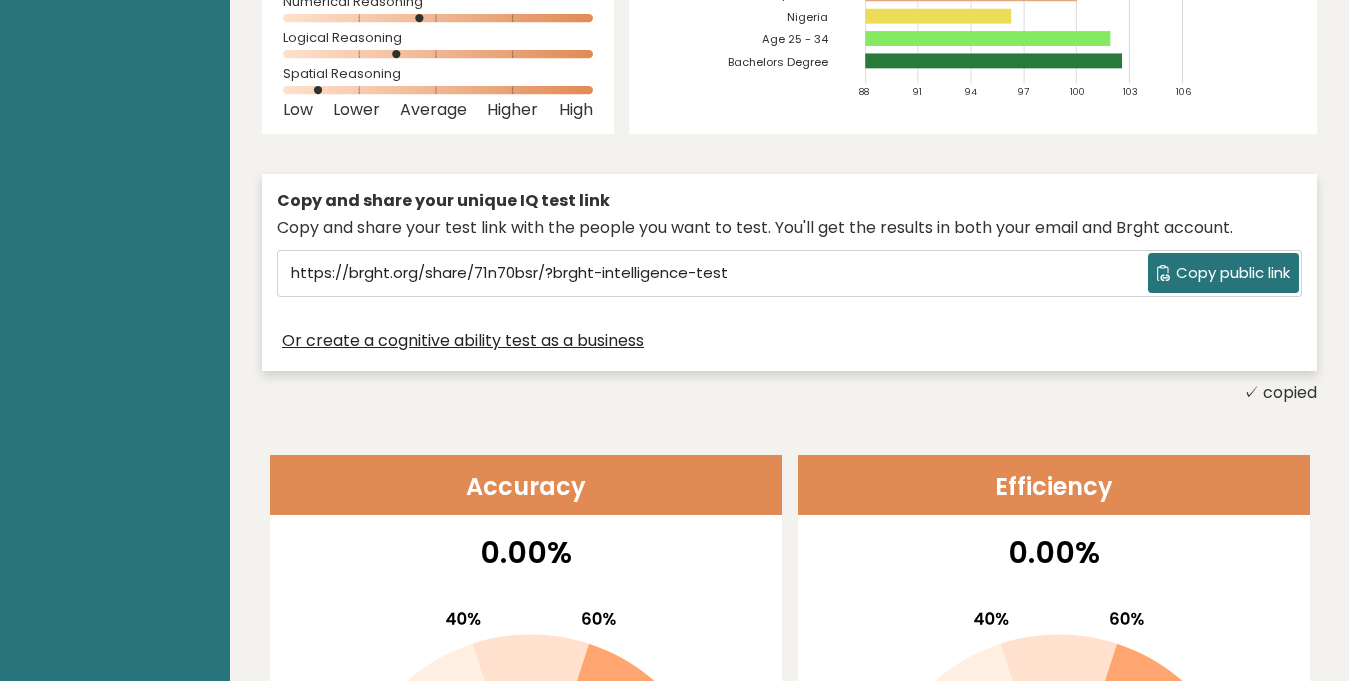 click on "Copy public link" at bounding box center [1233, 273] 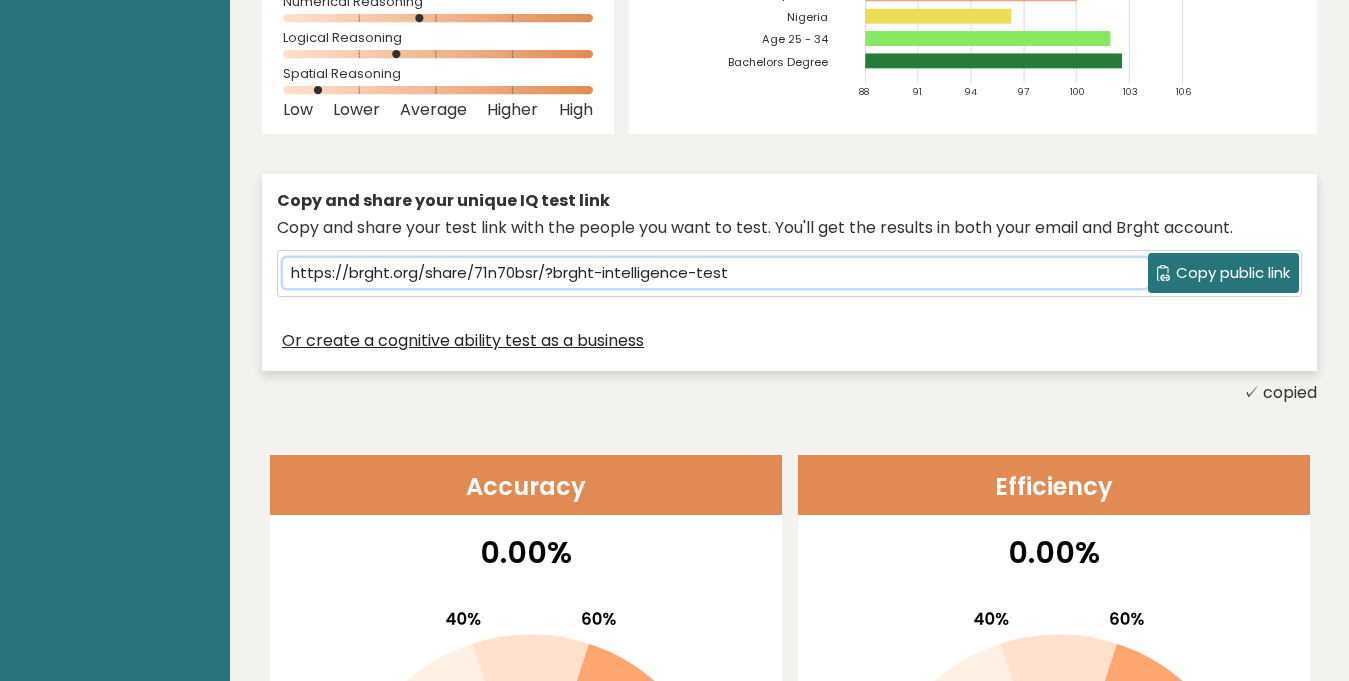 drag, startPoint x: 1261, startPoint y: 278, endPoint x: 768, endPoint y: 261, distance: 493.29303 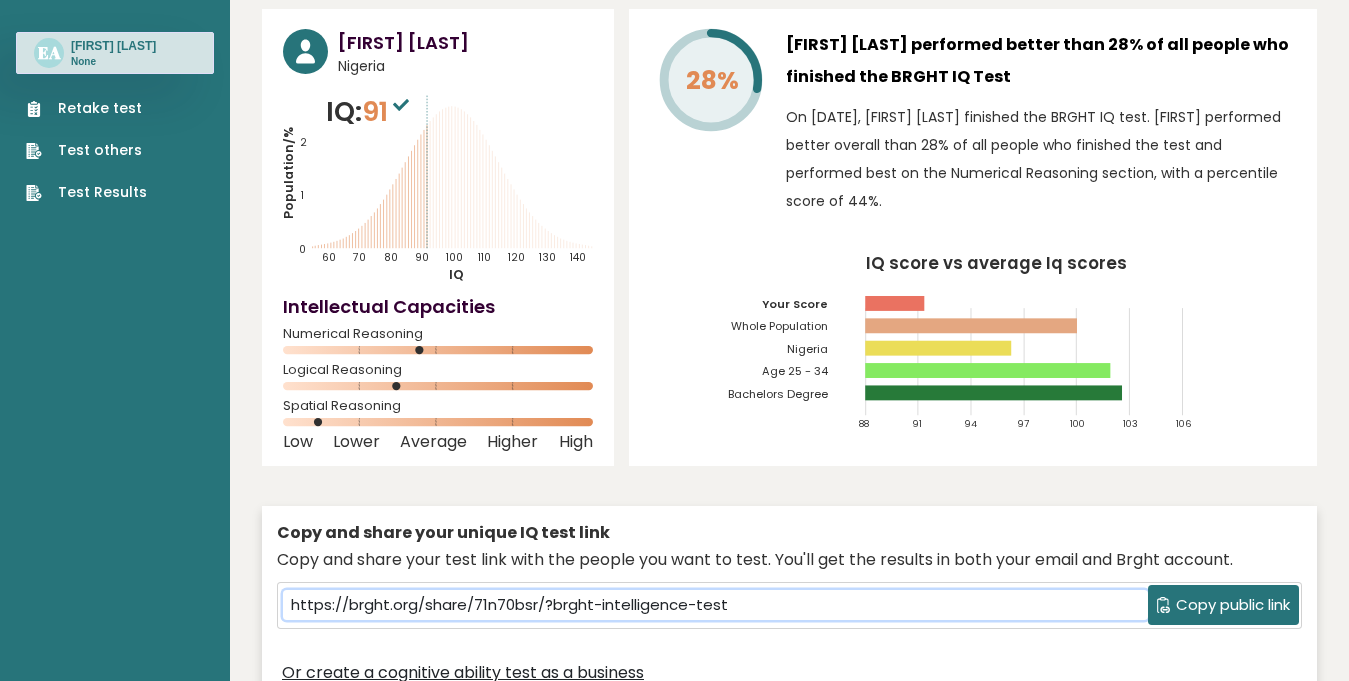 scroll, scrollTop: 106, scrollLeft: 0, axis: vertical 